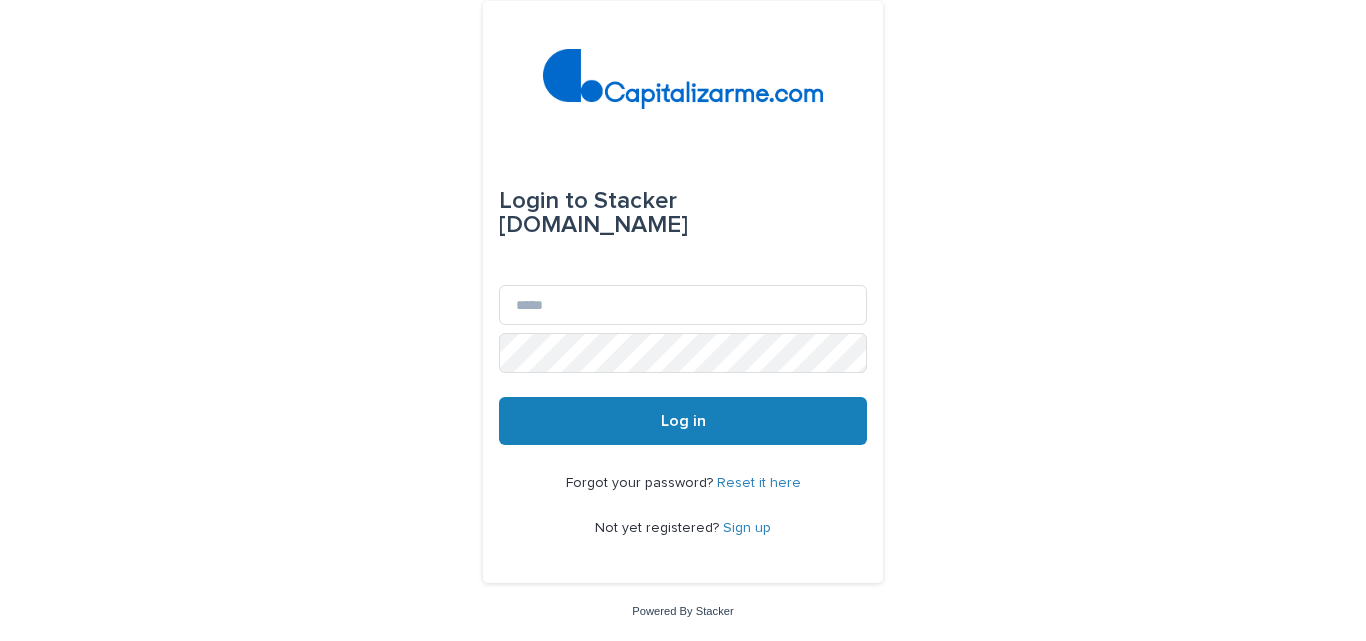 scroll, scrollTop: 0, scrollLeft: 0, axis: both 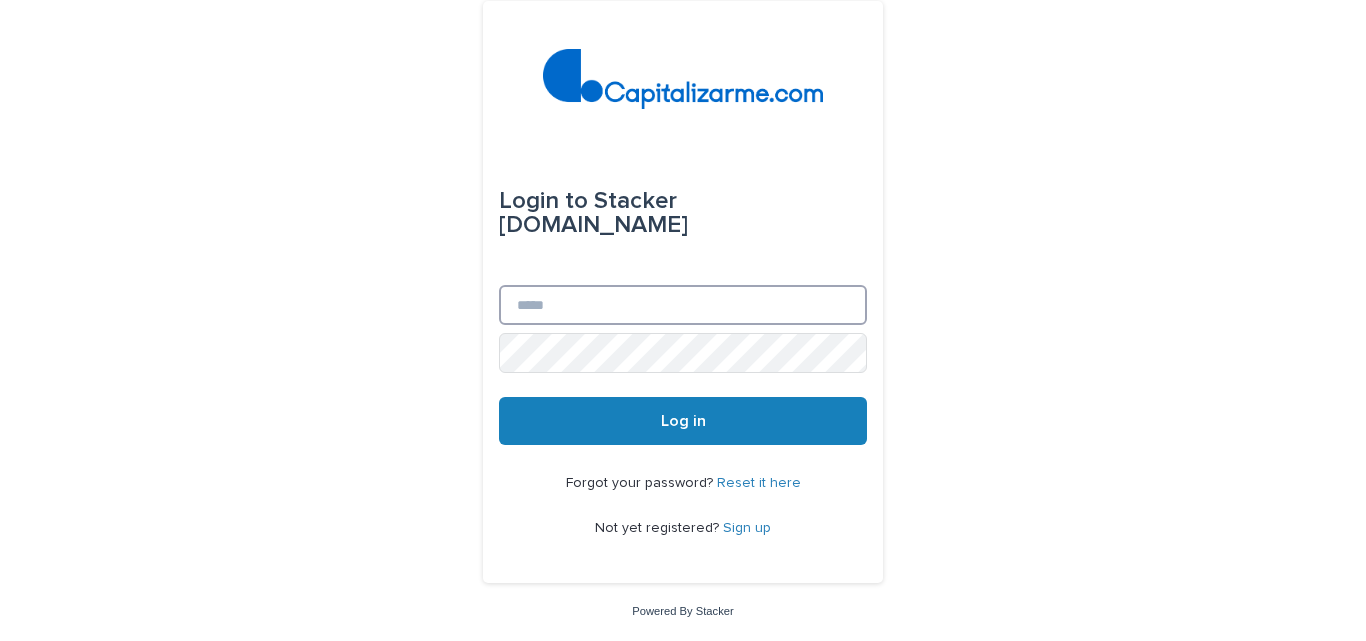 click on "Email" at bounding box center (683, 305) 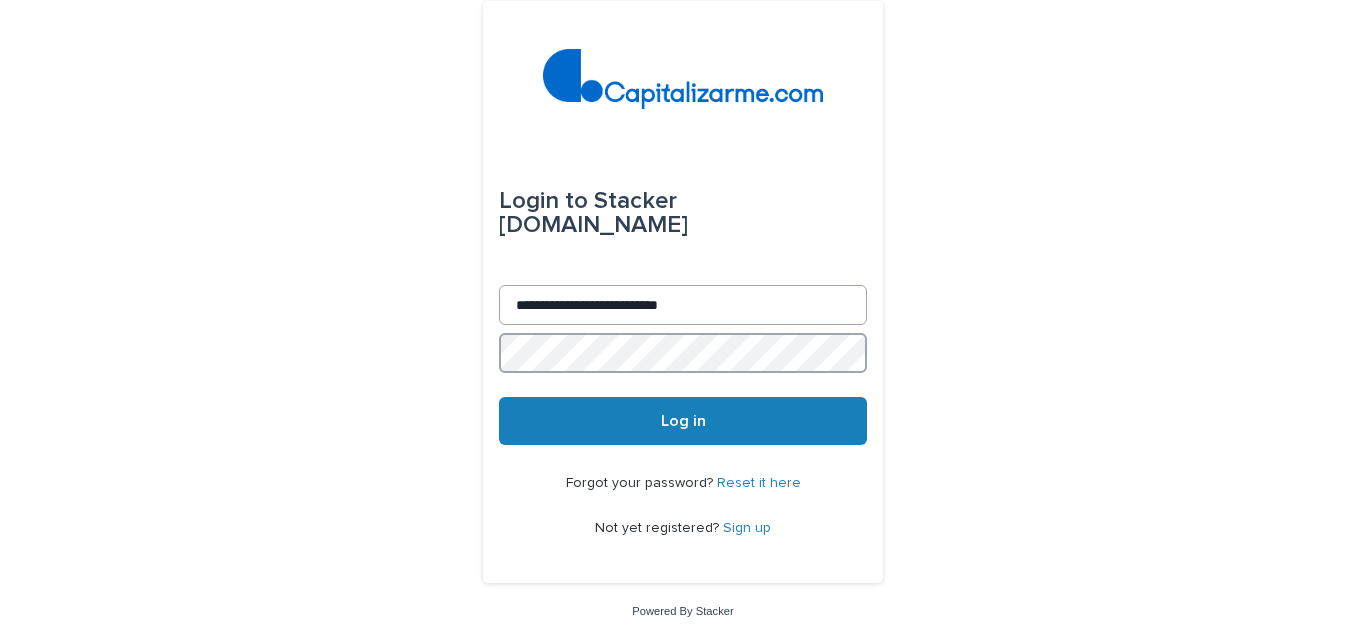 click on "Log in" at bounding box center (683, 421) 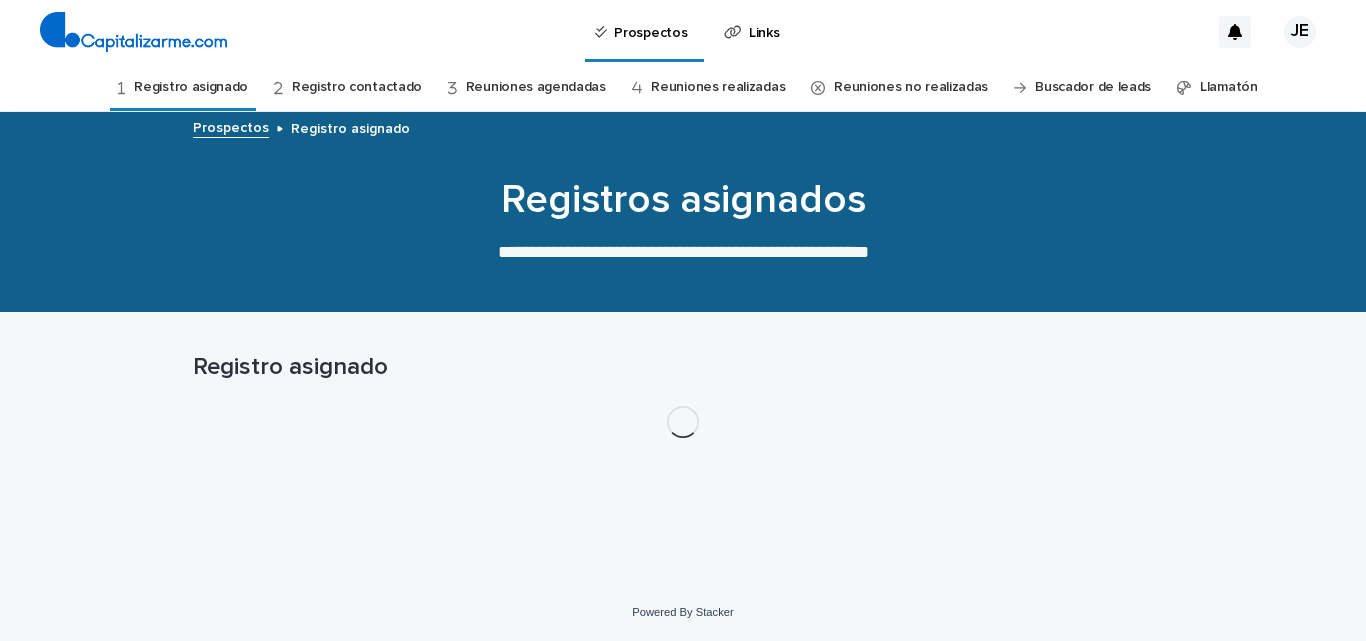 scroll, scrollTop: 0, scrollLeft: 0, axis: both 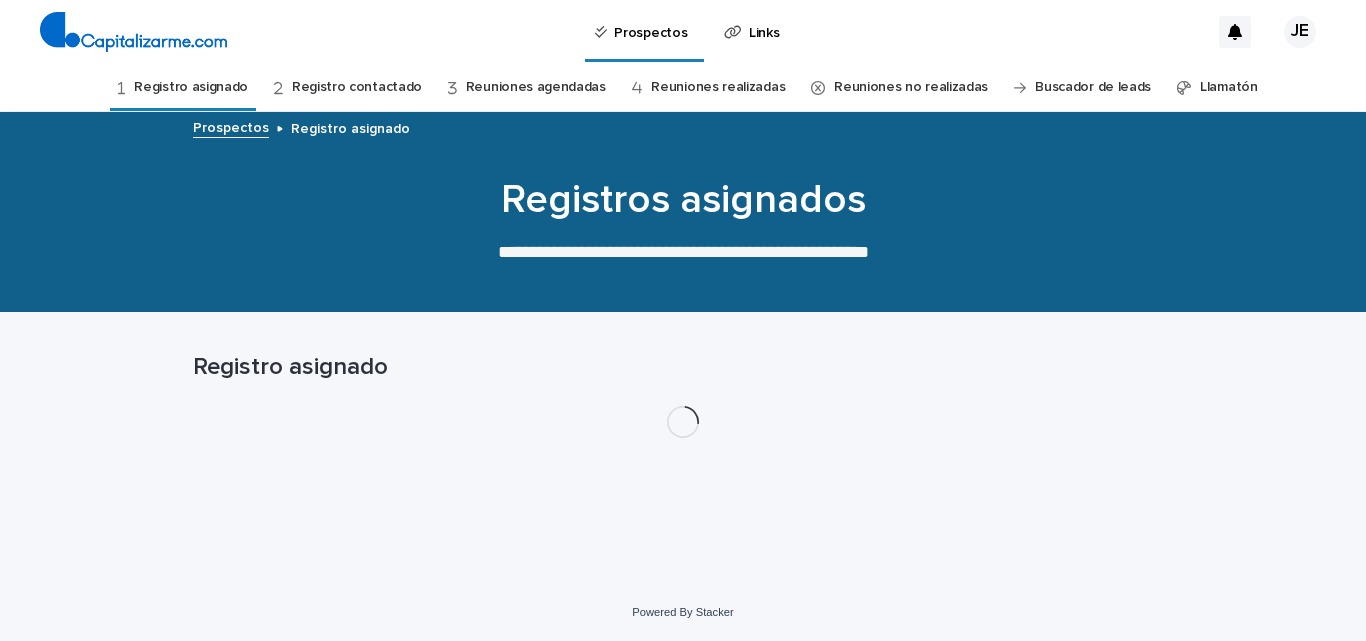 click on "Llamatón" at bounding box center (1217, 87) 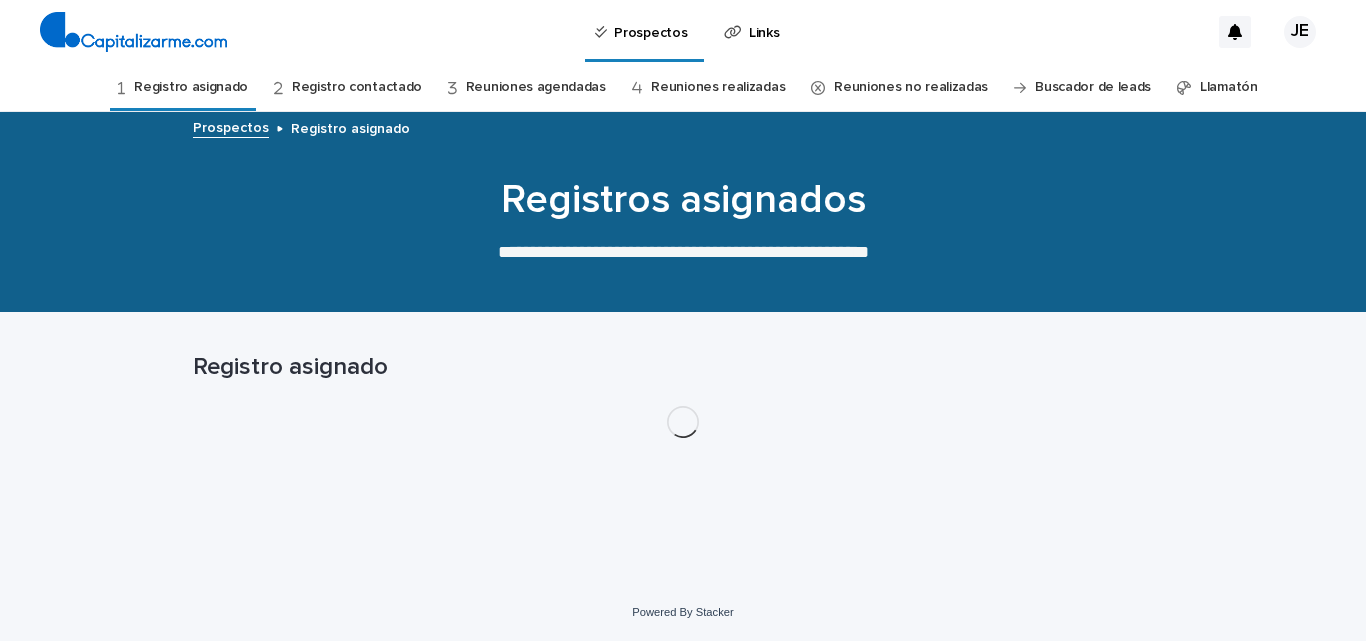 click on "Llamatón" at bounding box center (1229, 87) 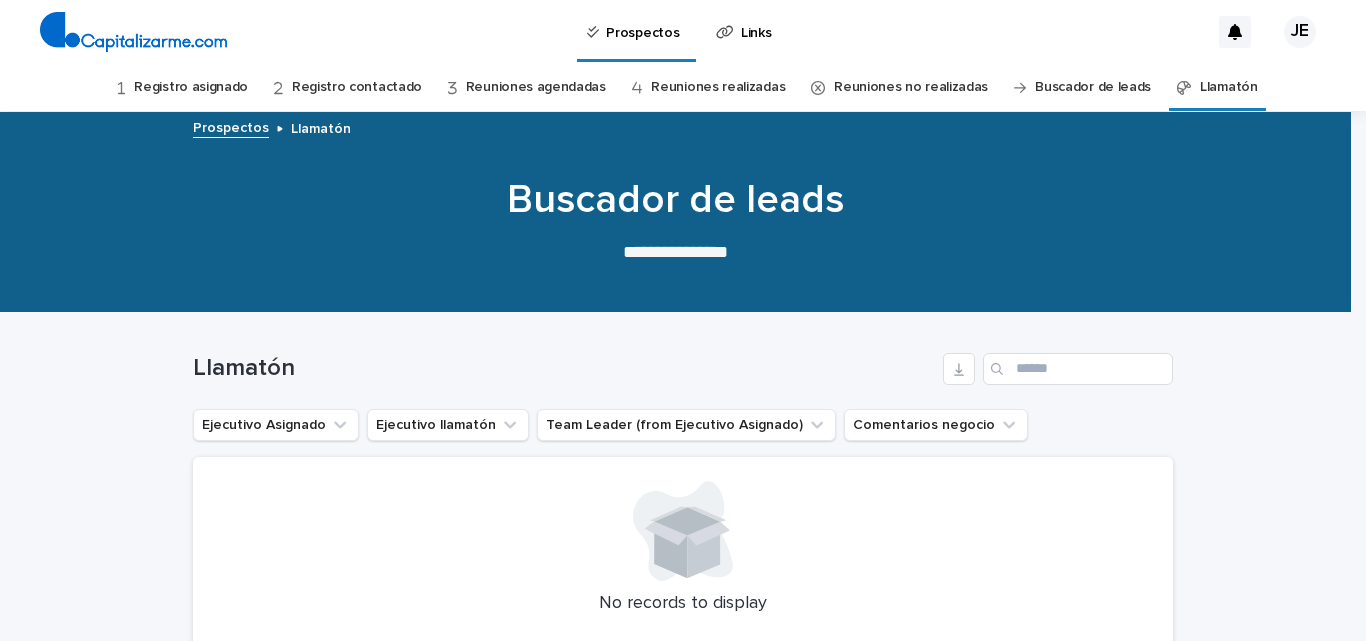 click on "Llamatón" at bounding box center (1229, 87) 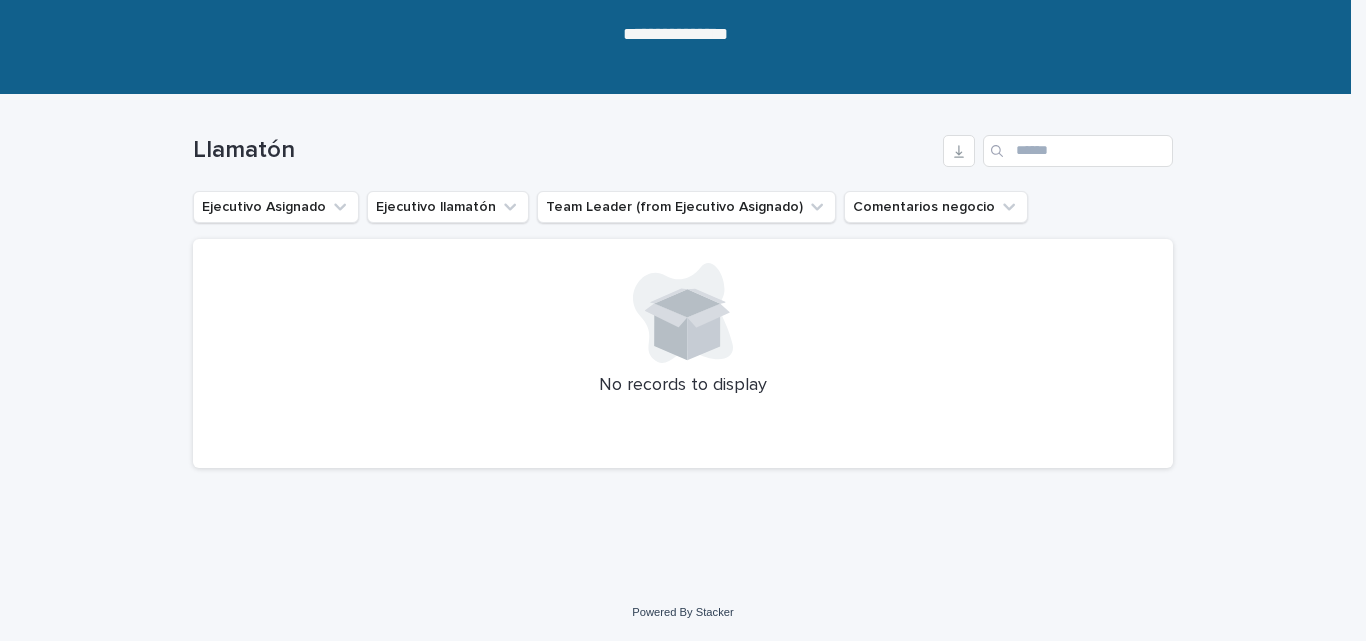 scroll, scrollTop: 0, scrollLeft: 0, axis: both 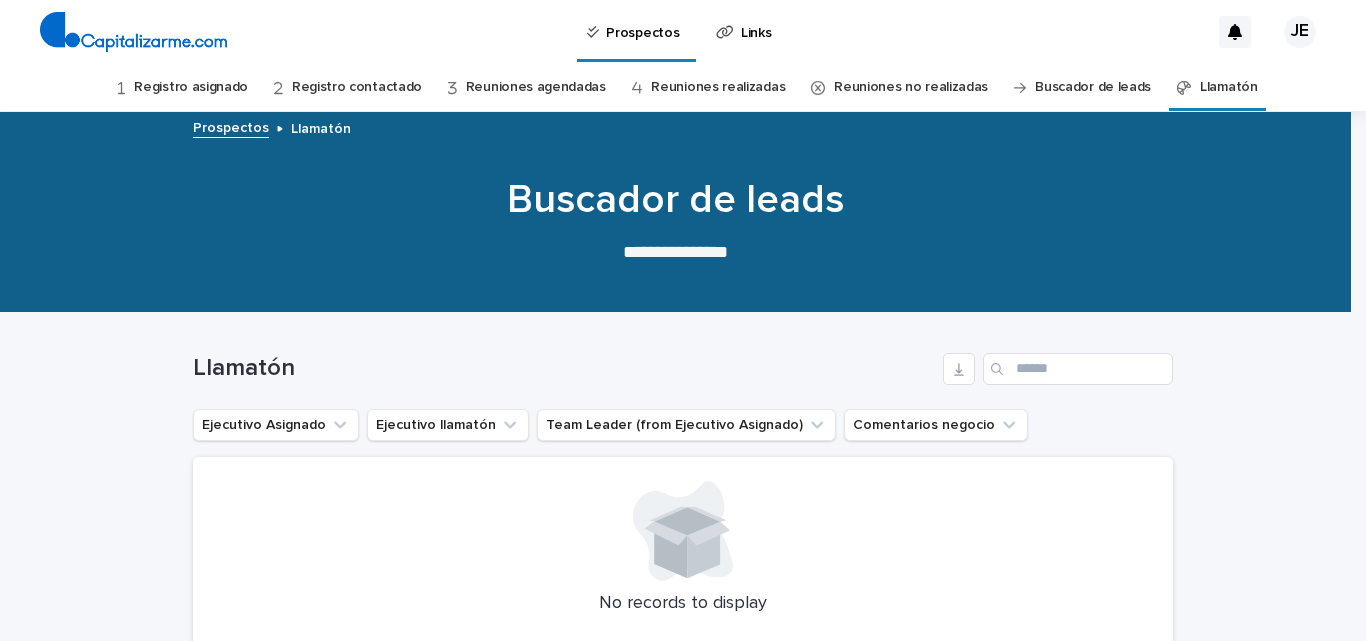 click on "Reuniones realizadas" at bounding box center (718, 87) 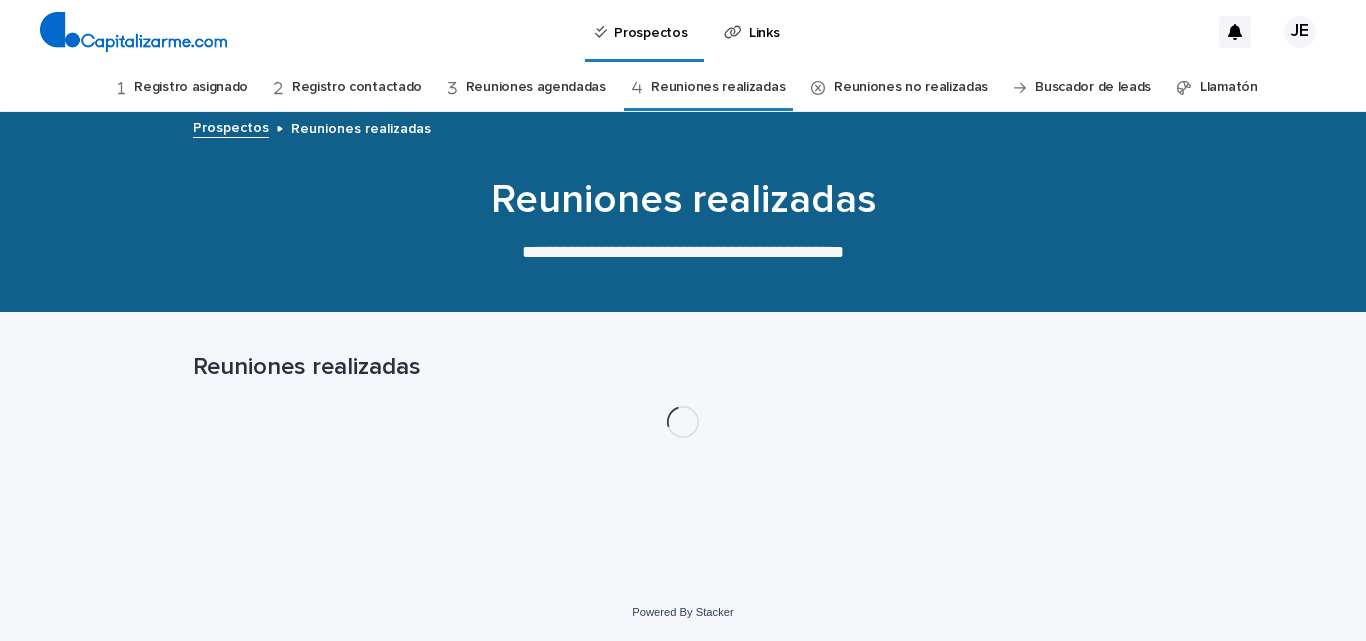 click on "Reuniones agendadas" at bounding box center (536, 87) 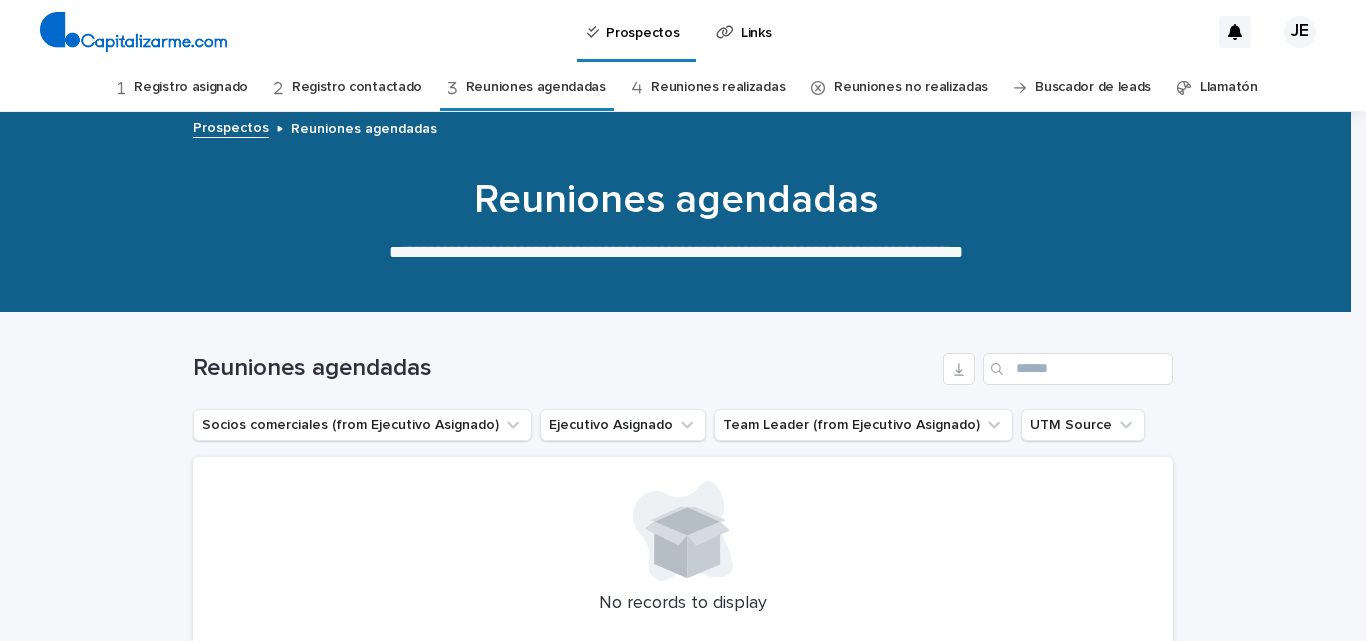 click on "Registro asignado" at bounding box center [191, 87] 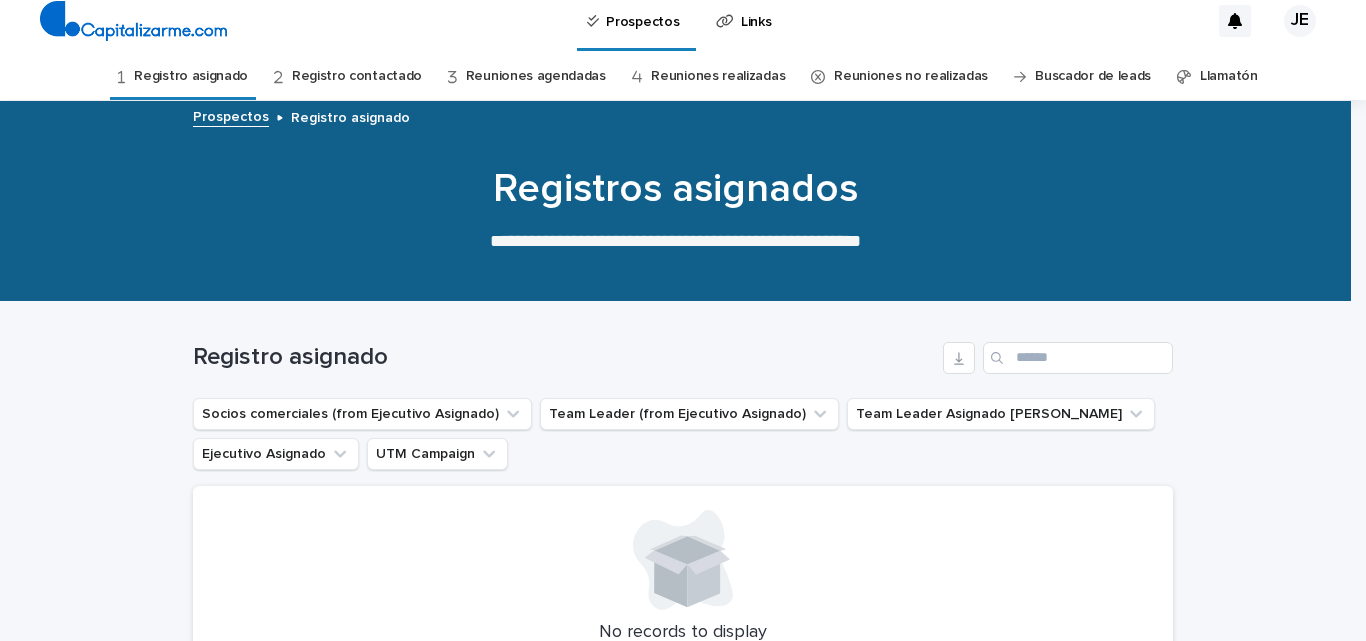 scroll, scrollTop: 0, scrollLeft: 0, axis: both 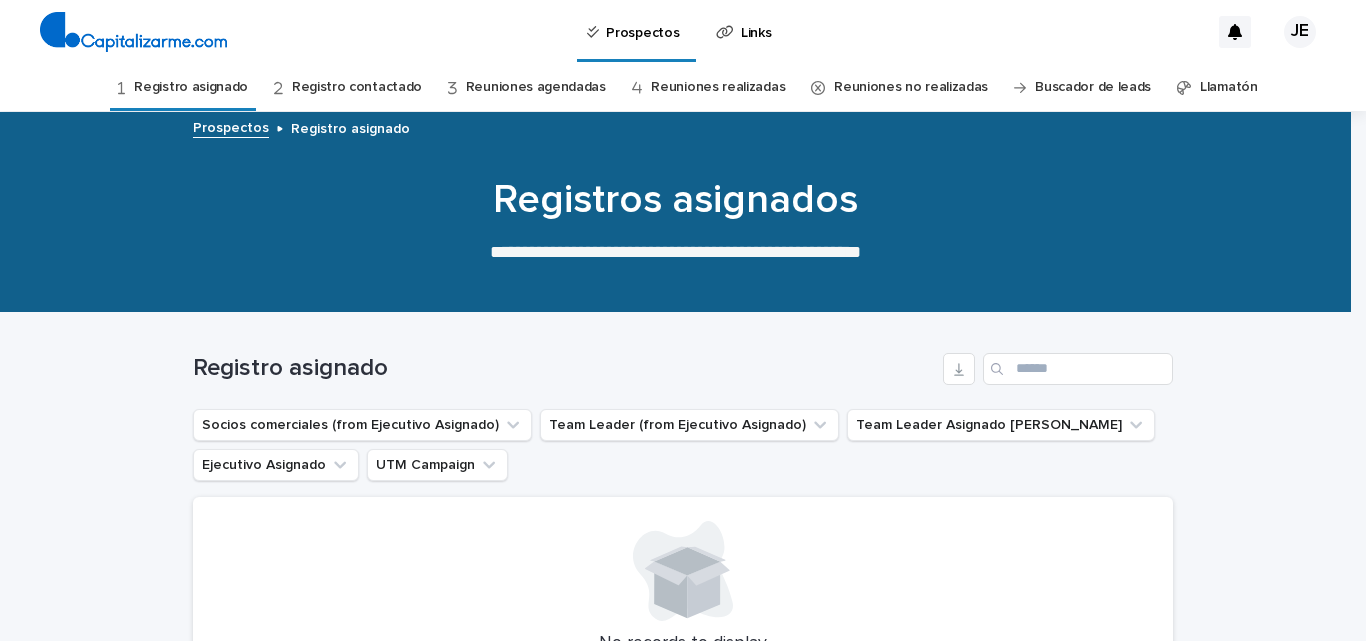 click on "Registro contactado" at bounding box center [357, 87] 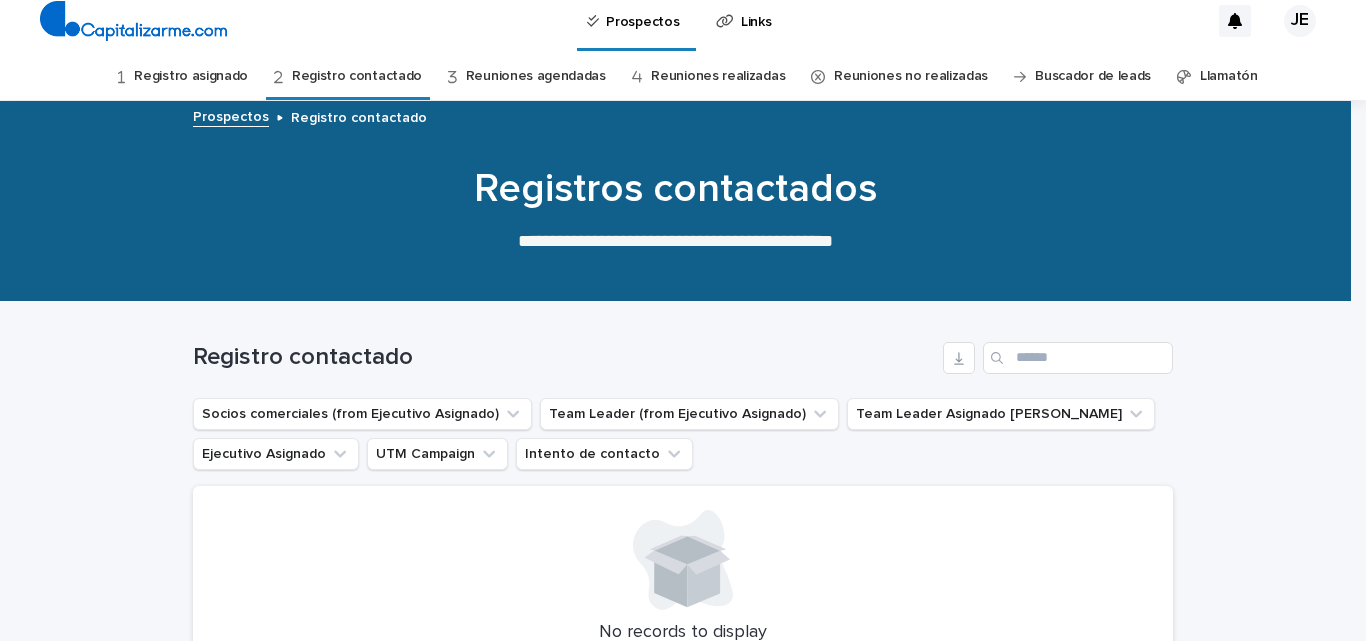 scroll, scrollTop: 0, scrollLeft: 0, axis: both 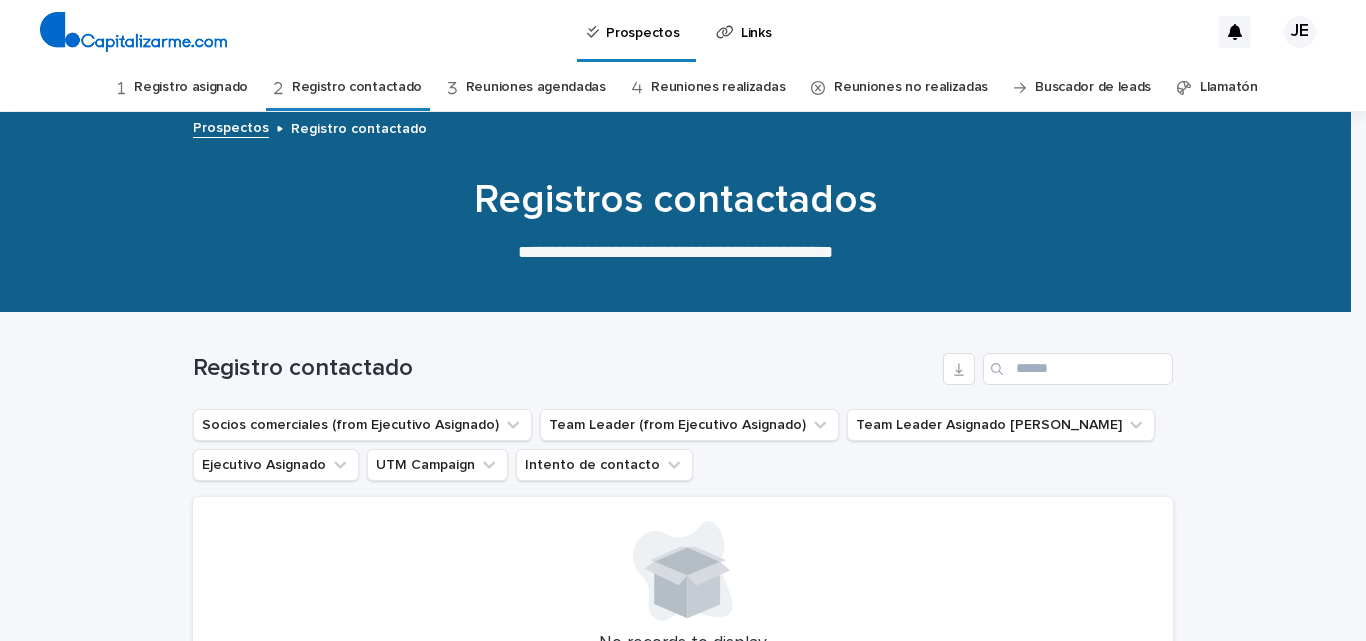 click on "Reuniones agendadas" at bounding box center (536, 87) 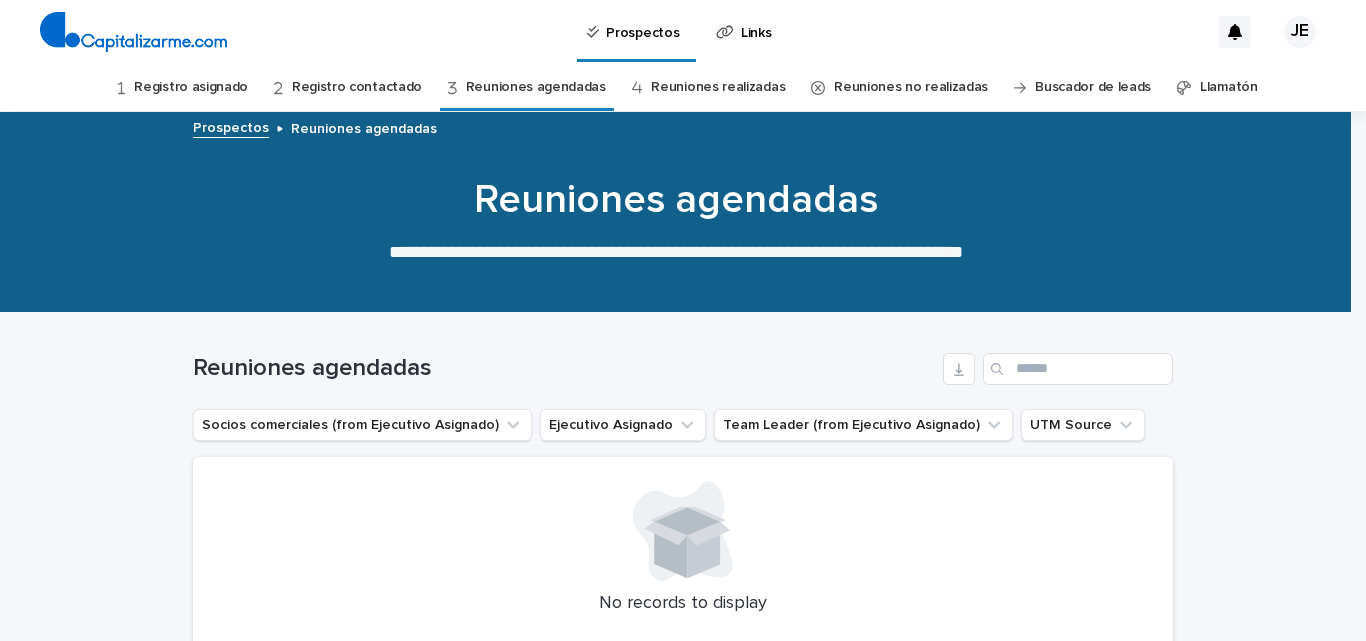 click on "Reuniones realizadas" at bounding box center (718, 87) 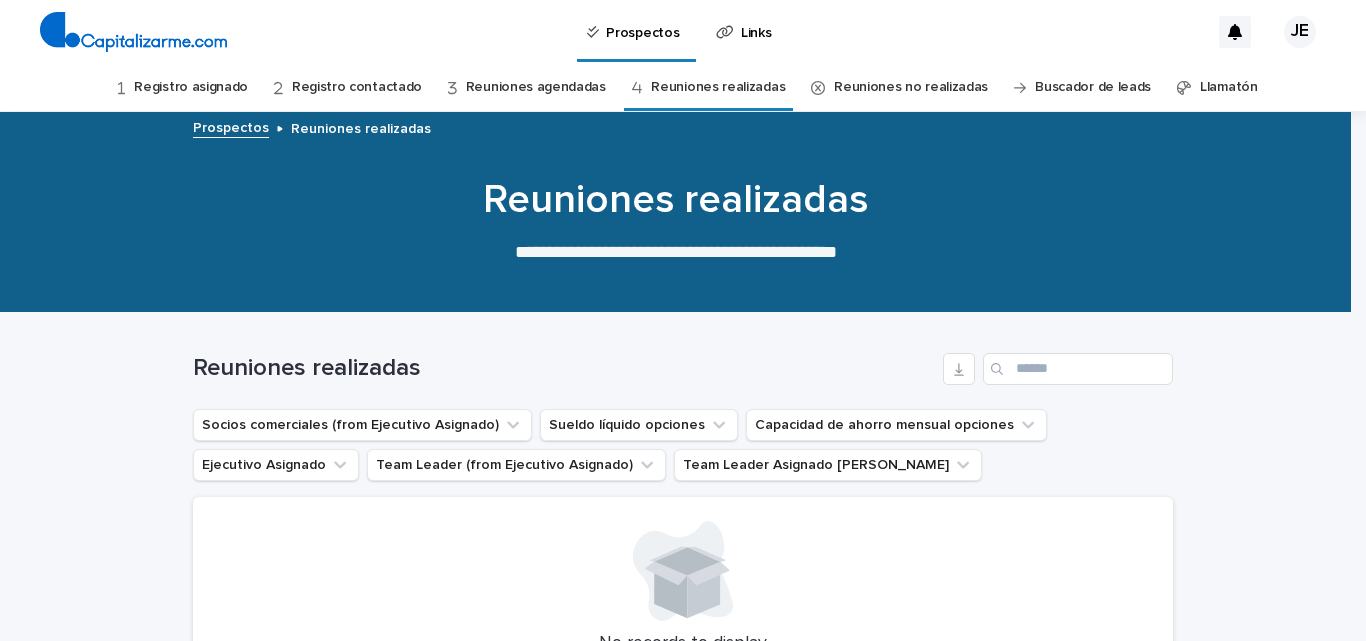 click on "Reuniones no realizadas" at bounding box center (911, 87) 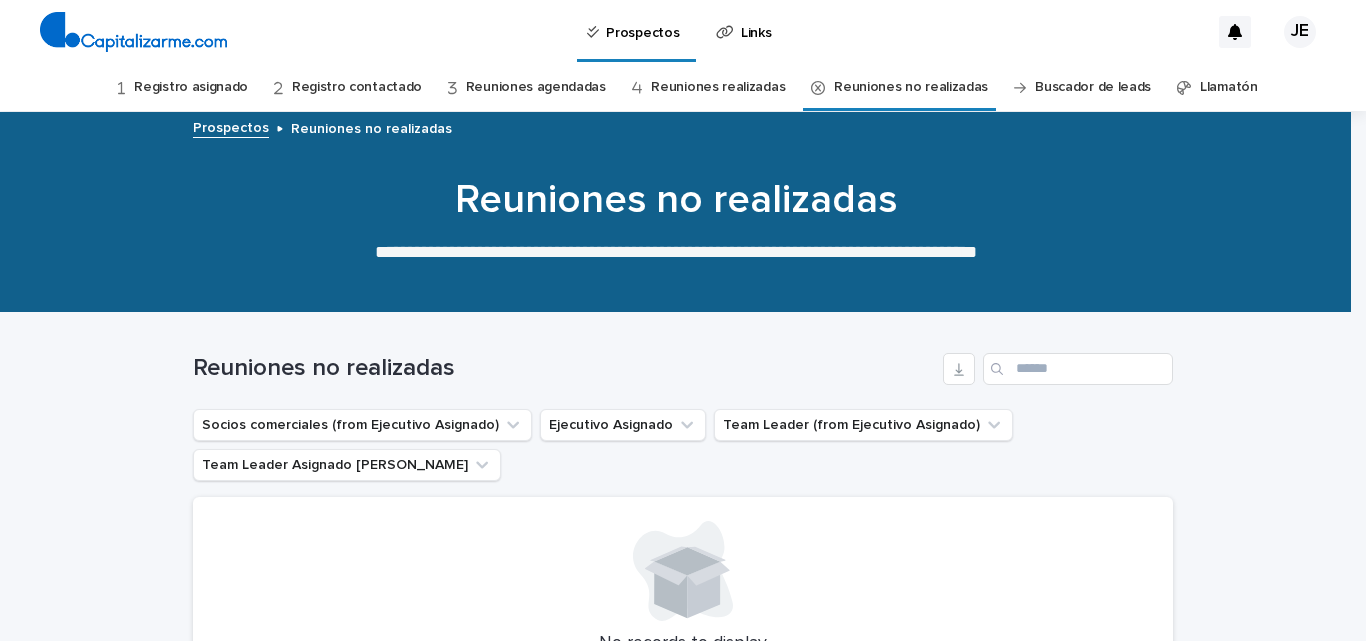 click on "Registro asignado" at bounding box center (191, 87) 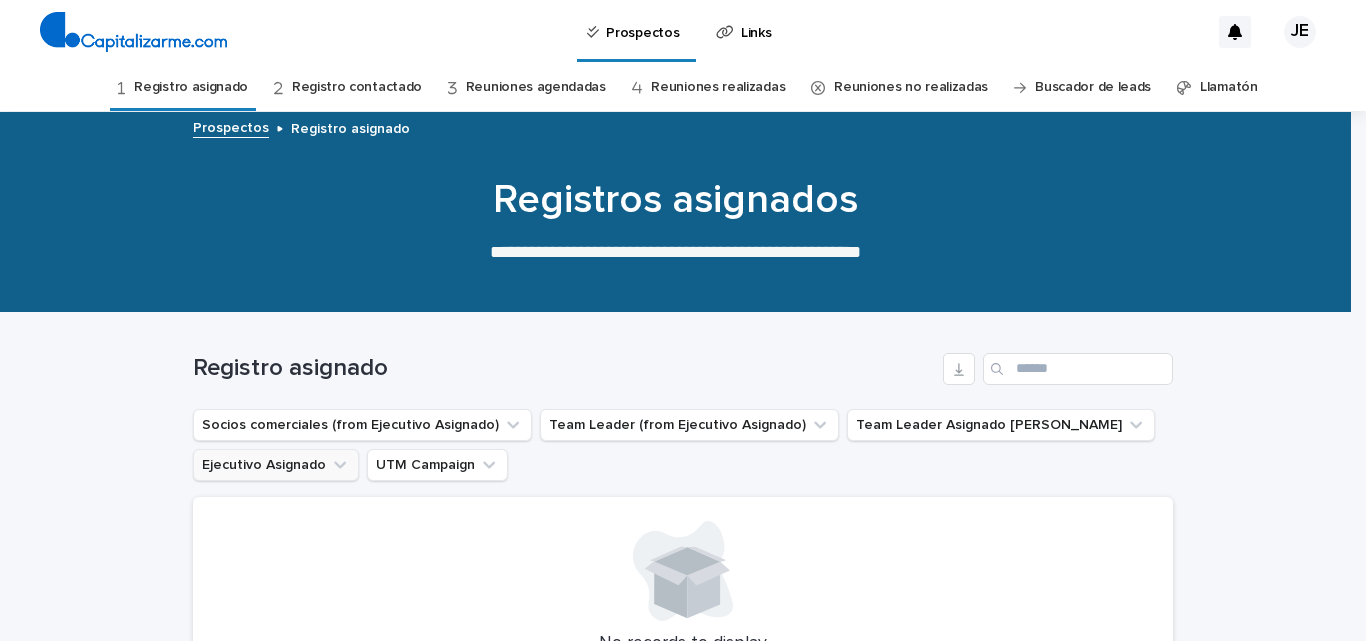 click on "Ejecutivo Asignado" at bounding box center [276, 465] 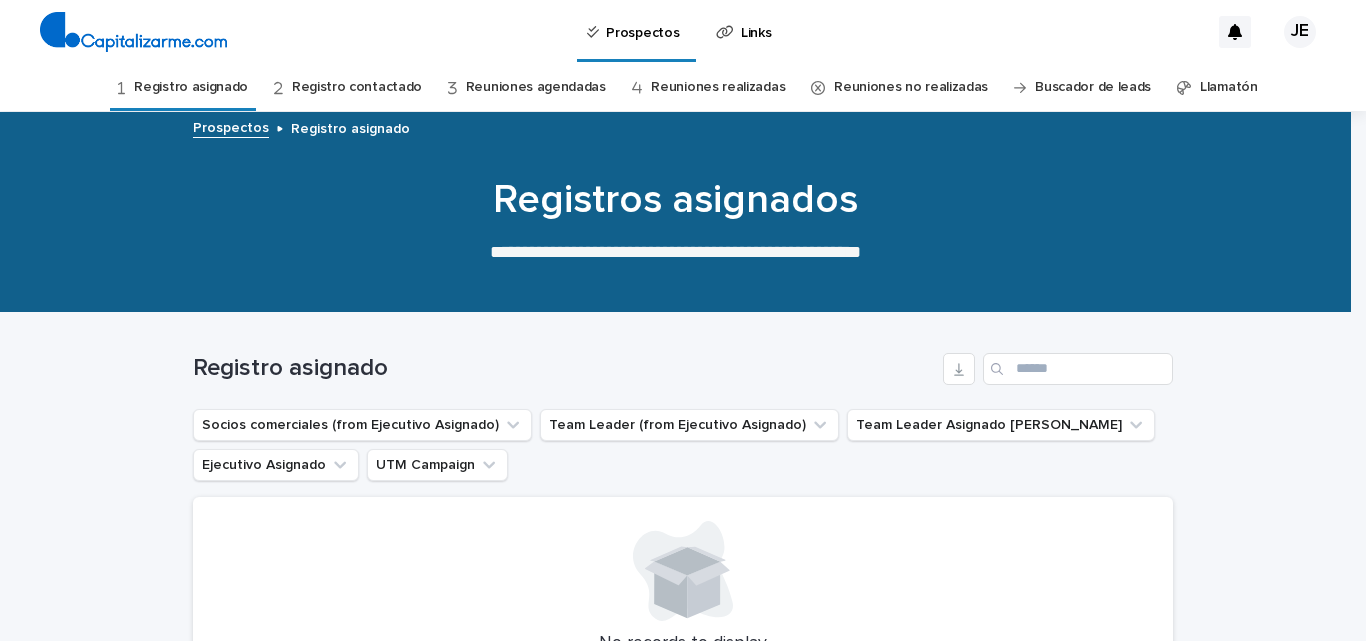 scroll, scrollTop: 200, scrollLeft: 0, axis: vertical 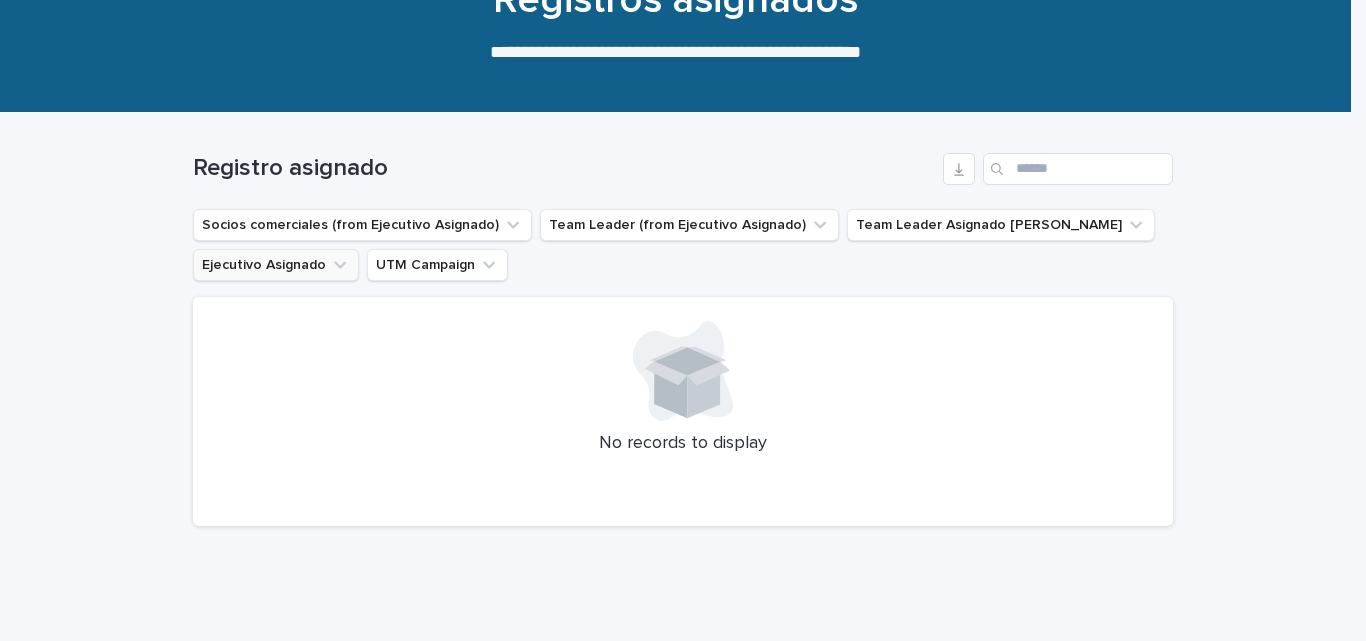 click 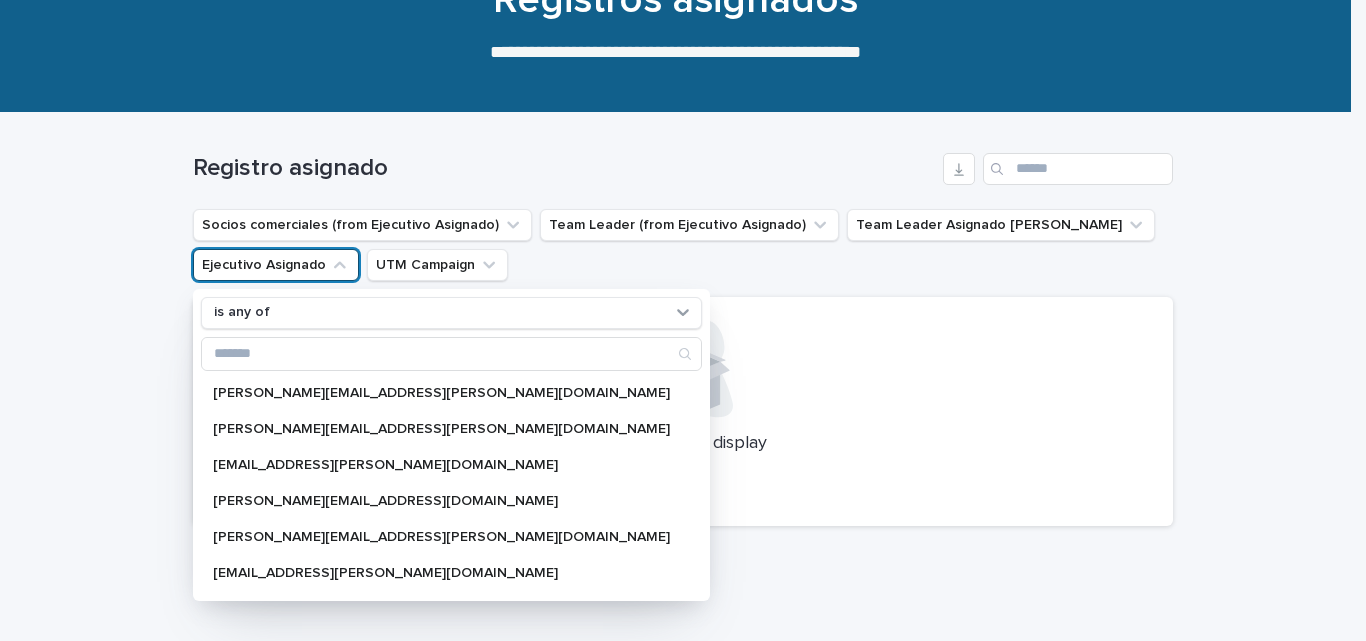 click on "Ejecutivo Asignado" at bounding box center (276, 265) 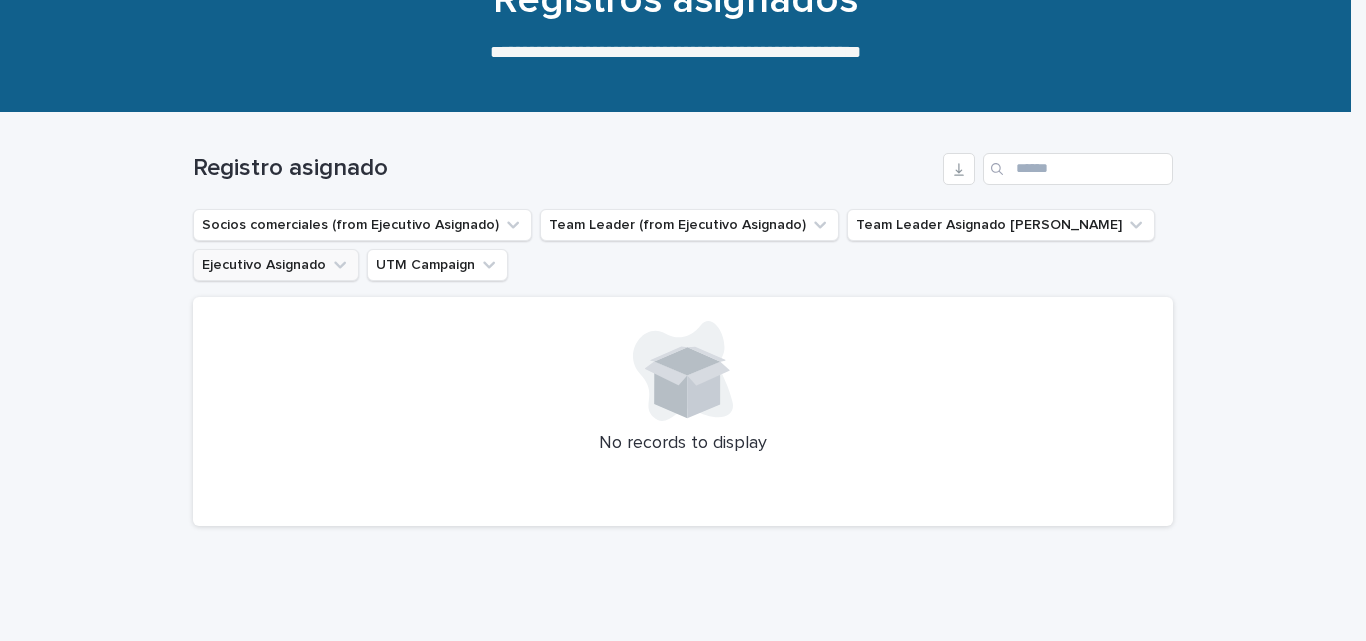 click on "Ejecutivo Asignado" at bounding box center (276, 265) 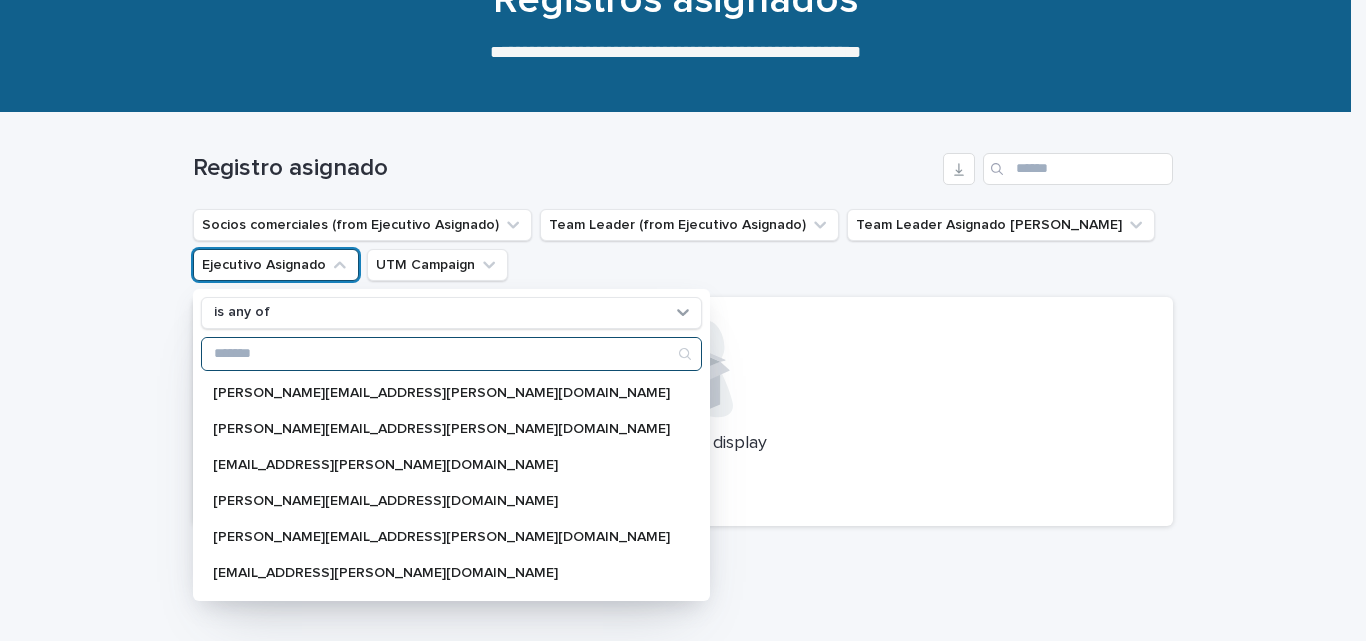 click at bounding box center [451, 354] 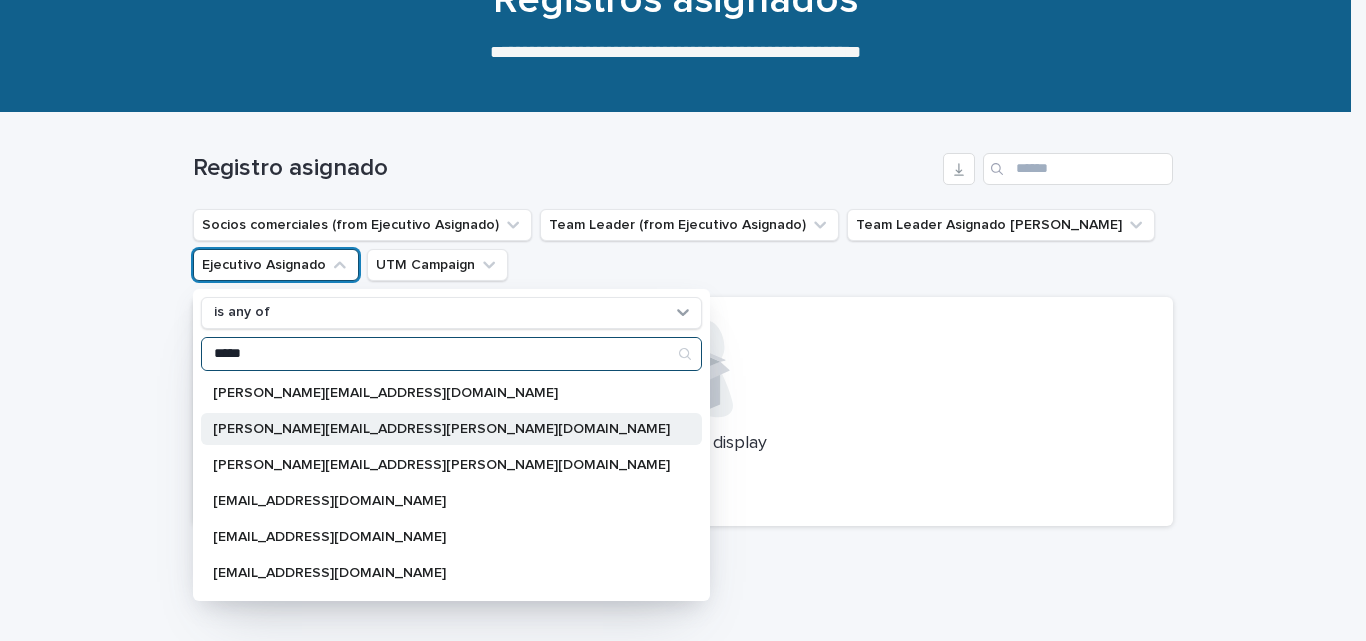 type on "*****" 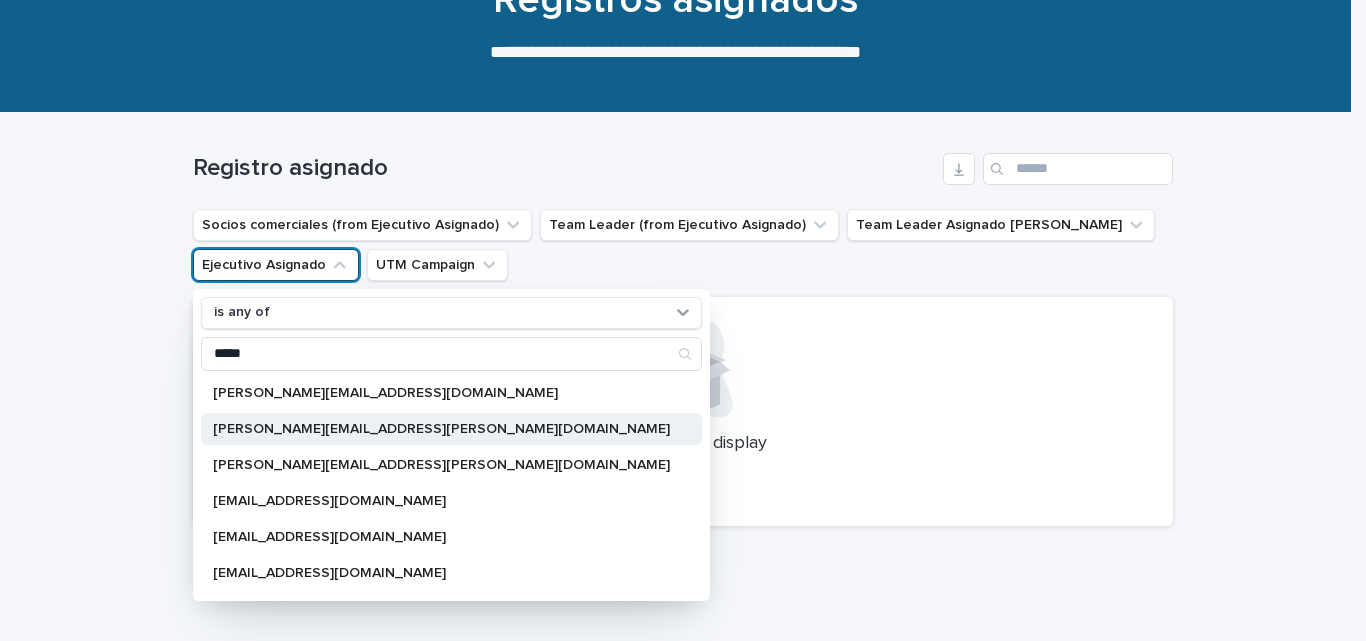click on "[EMAIL_ADDRESS][DOMAIN_NAME]" at bounding box center [441, 429] 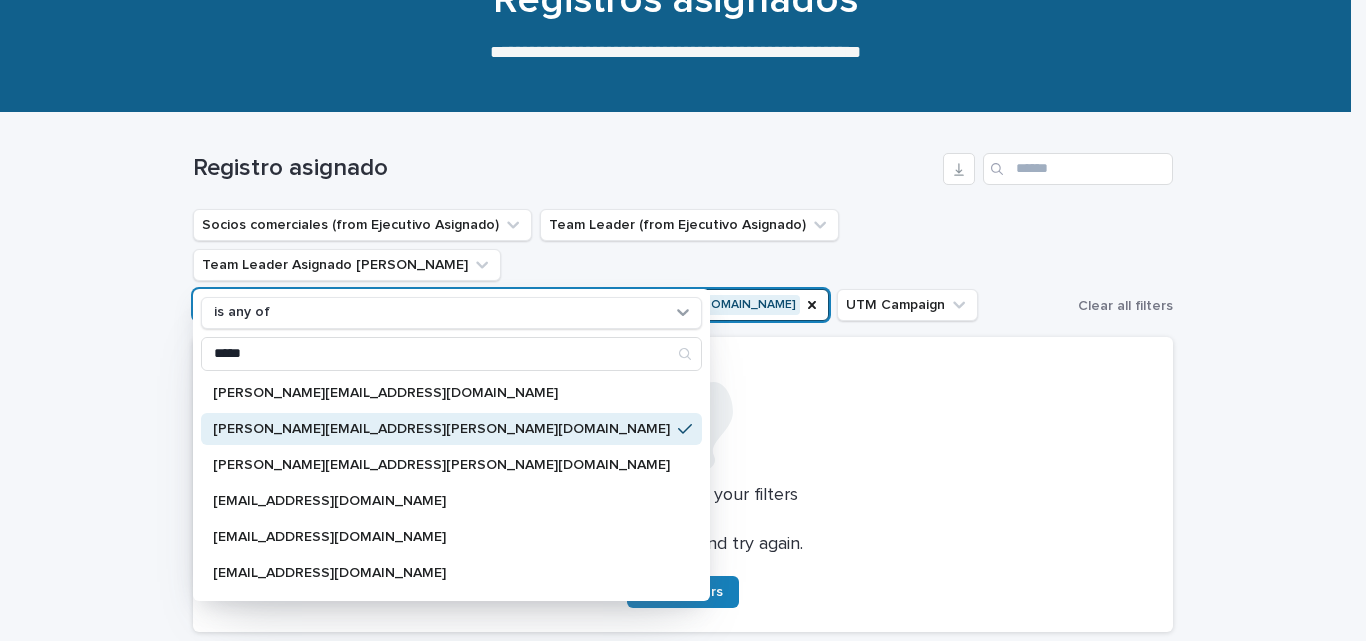 click on "Socios comerciales (from Ejecutivo Asignado) Team Leader (from Ejecutivo Asignado) Team Leader Asignado LLamados Ejecutivo Asignado is any of jesus.melo@capitalizarme.com is any of ***** jesus.melo369@gmail.com jesus.melo@capitalizarme.com jesus.ramirez@capitalizarme.com jesus0224sophi@gmail.com mariajesus.caneo@capitalizarme.com mariajesus@morafontana.cl nancyjosefajesus@gmail.com UTM Campaign" at bounding box center (631, 265) 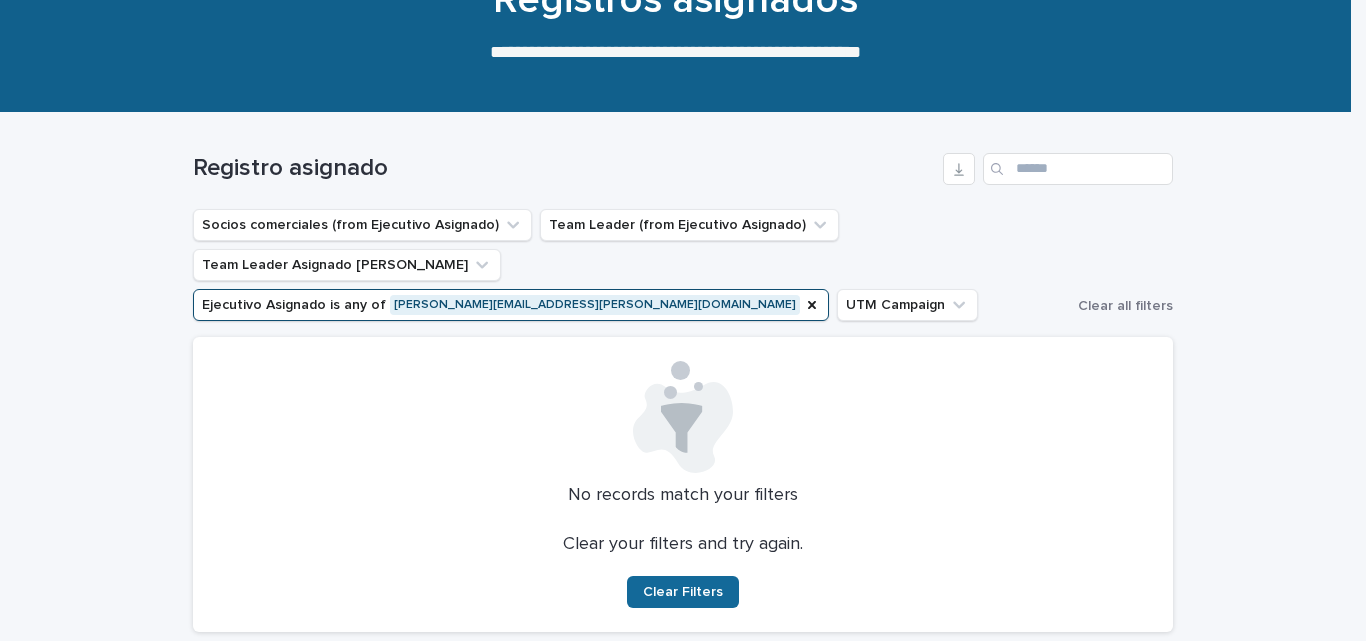 click on "Clear Filters" at bounding box center [683, 592] 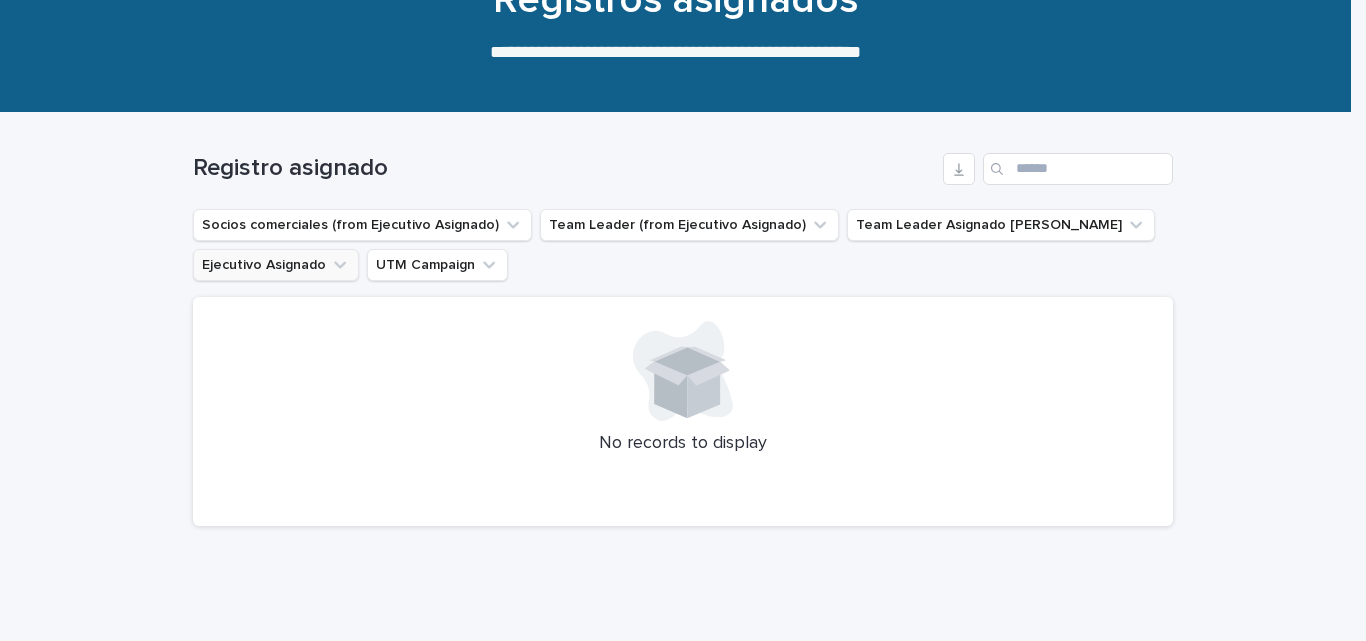 click on "Ejecutivo Asignado" at bounding box center (276, 265) 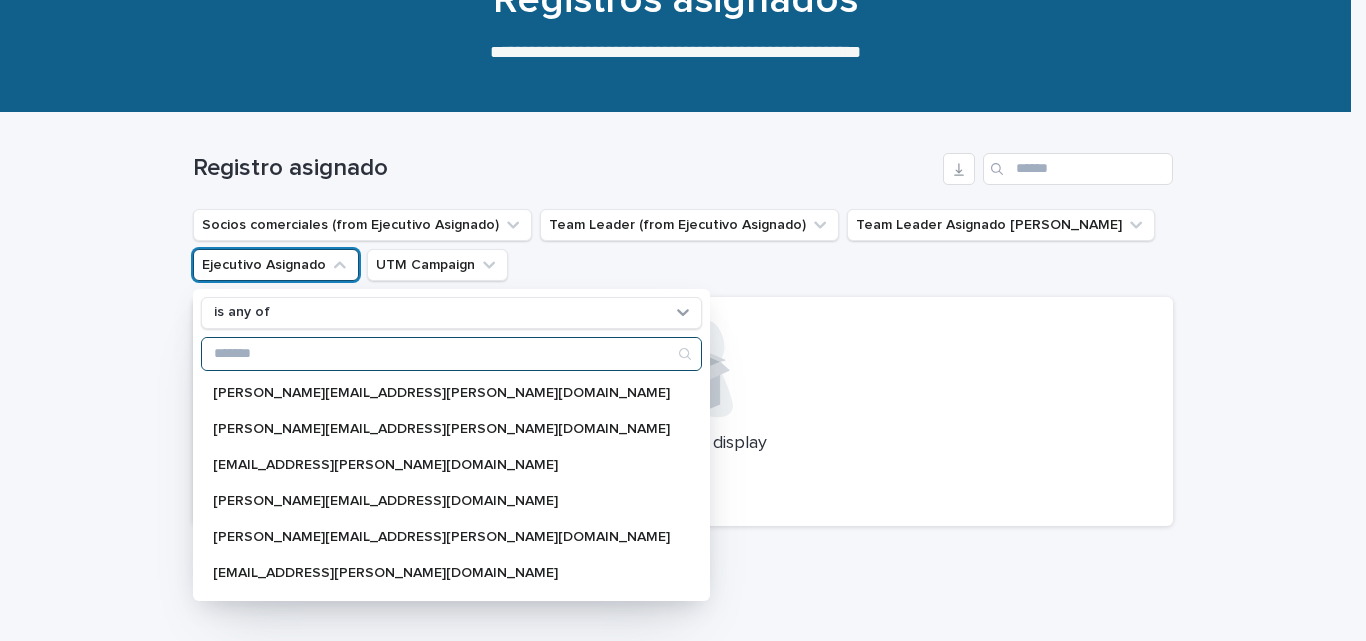 click at bounding box center [451, 354] 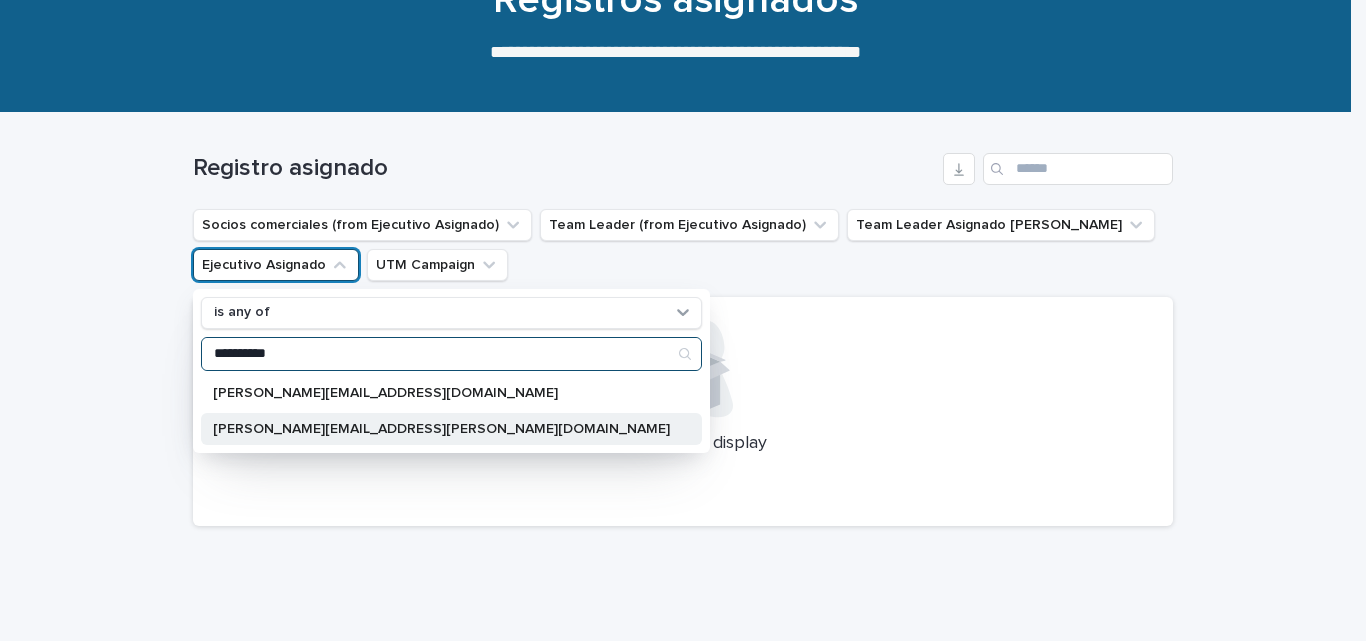 type on "**********" 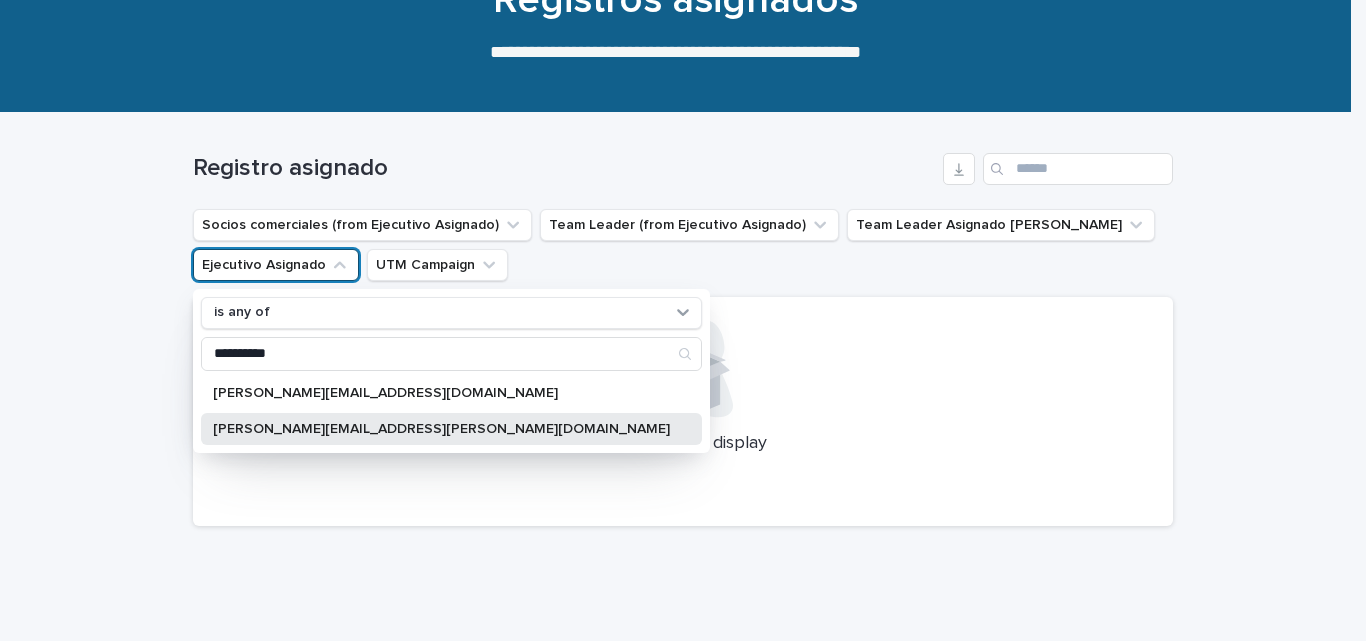 click on "[EMAIL_ADDRESS][DOMAIN_NAME]" at bounding box center (441, 429) 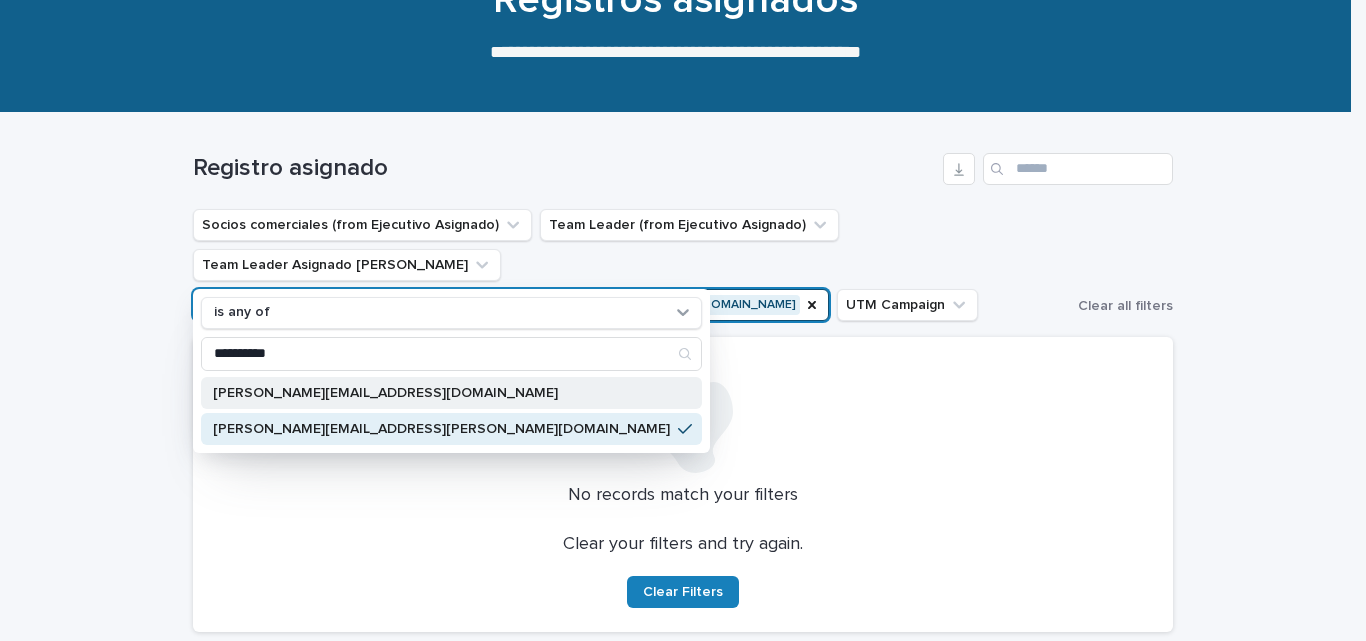 click on "[EMAIL_ADDRESS][DOMAIN_NAME]" at bounding box center [441, 393] 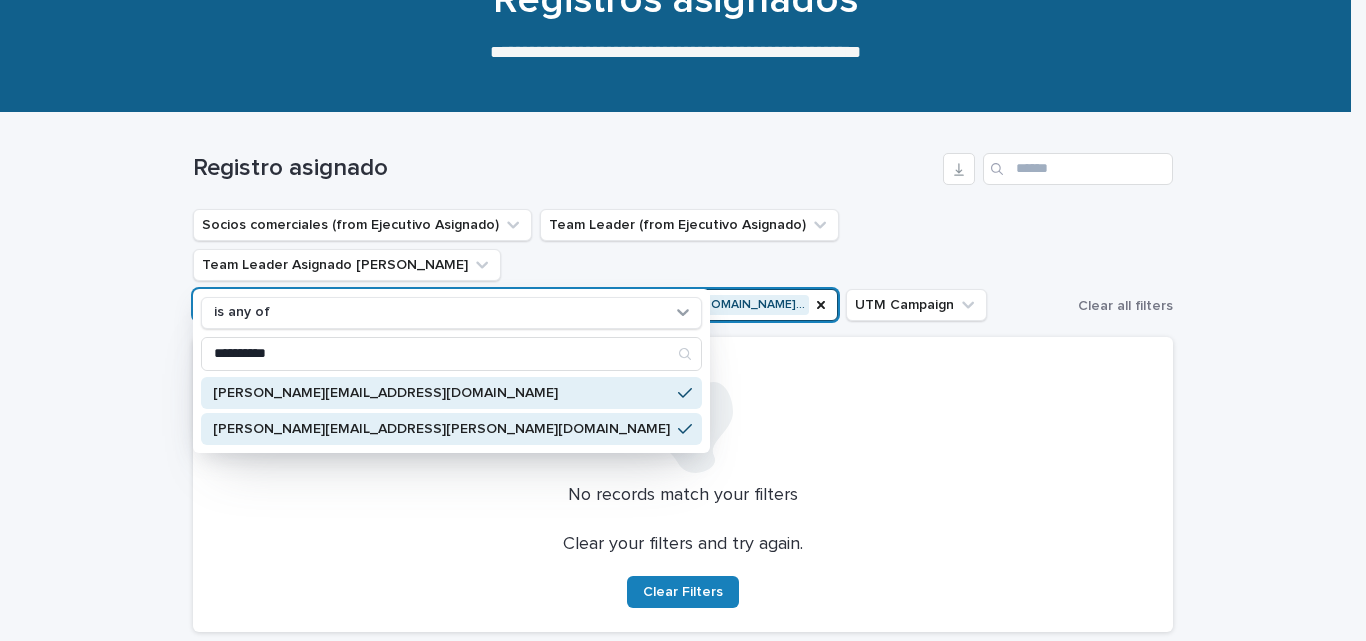 click on "[EMAIL_ADDRESS][DOMAIN_NAME]" at bounding box center (441, 393) 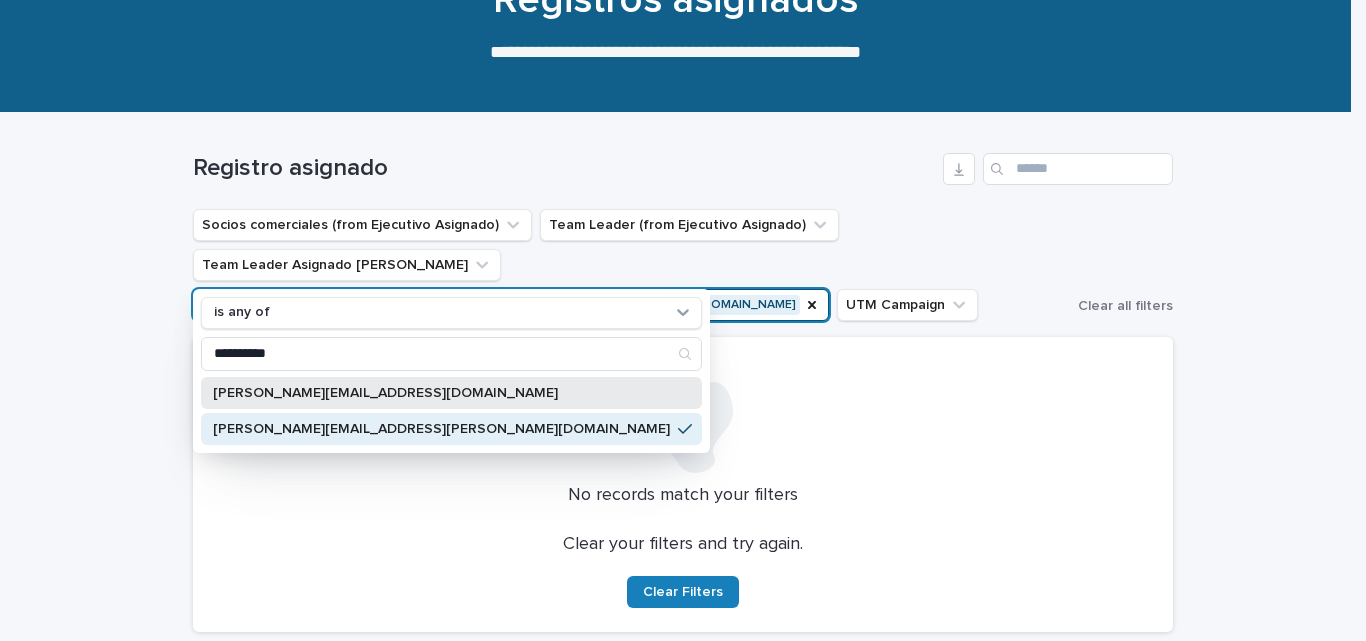 click on "[EMAIL_ADDRESS][DOMAIN_NAME]" at bounding box center (441, 393) 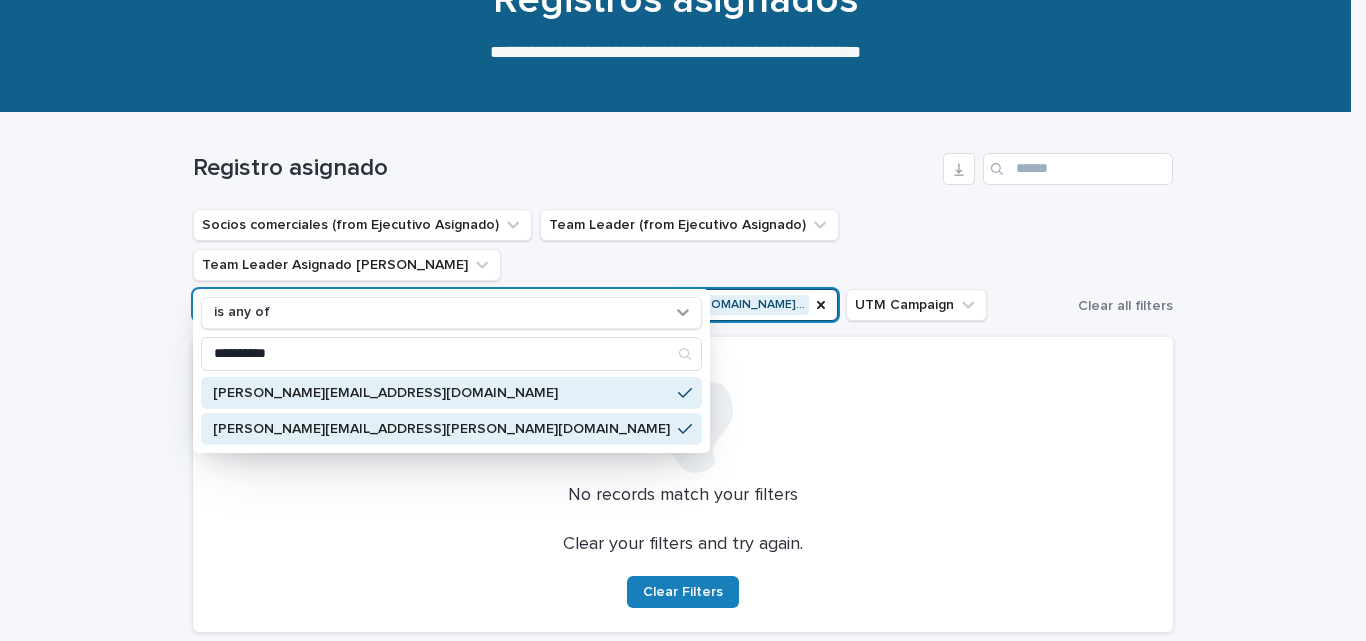 click 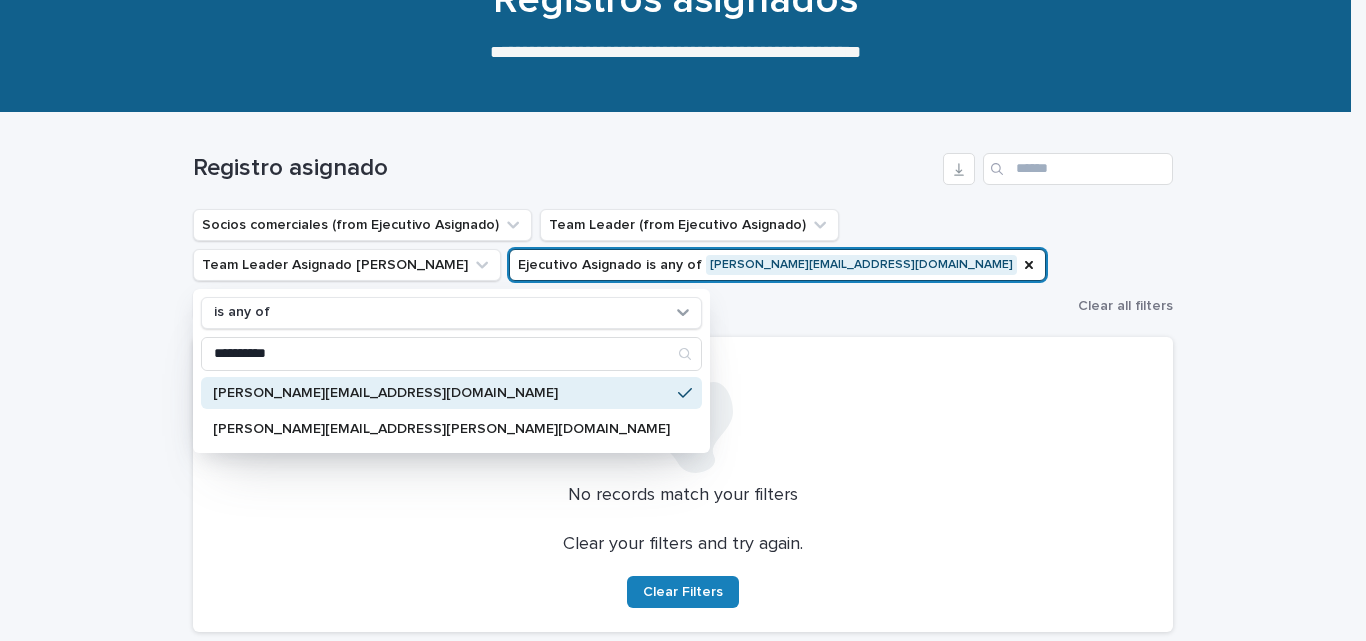 click at bounding box center [683, 417] 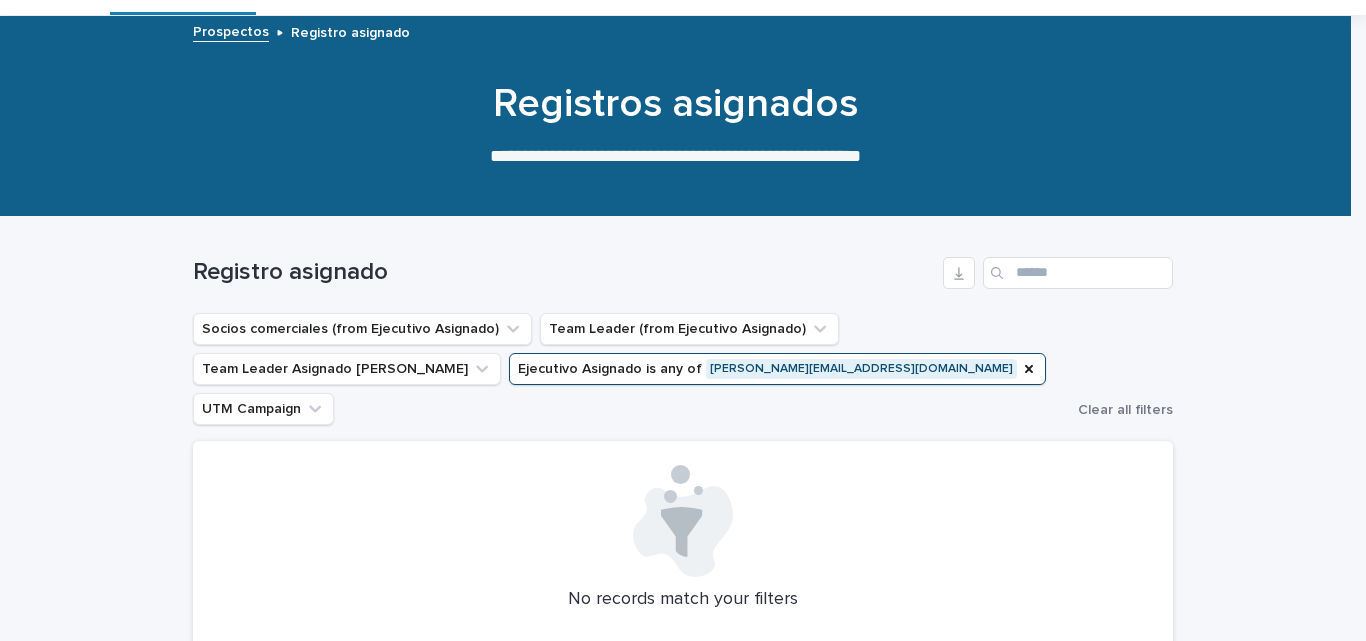scroll, scrollTop: 0, scrollLeft: 0, axis: both 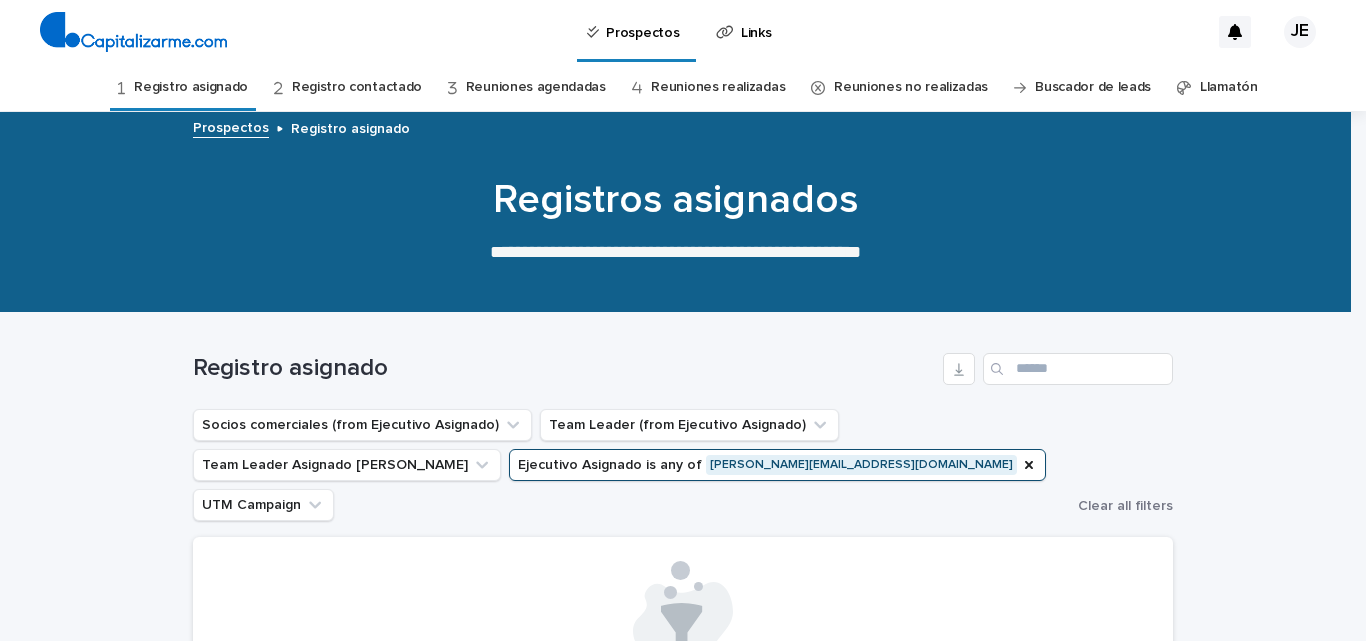 click on "Llamatón" at bounding box center [1229, 87] 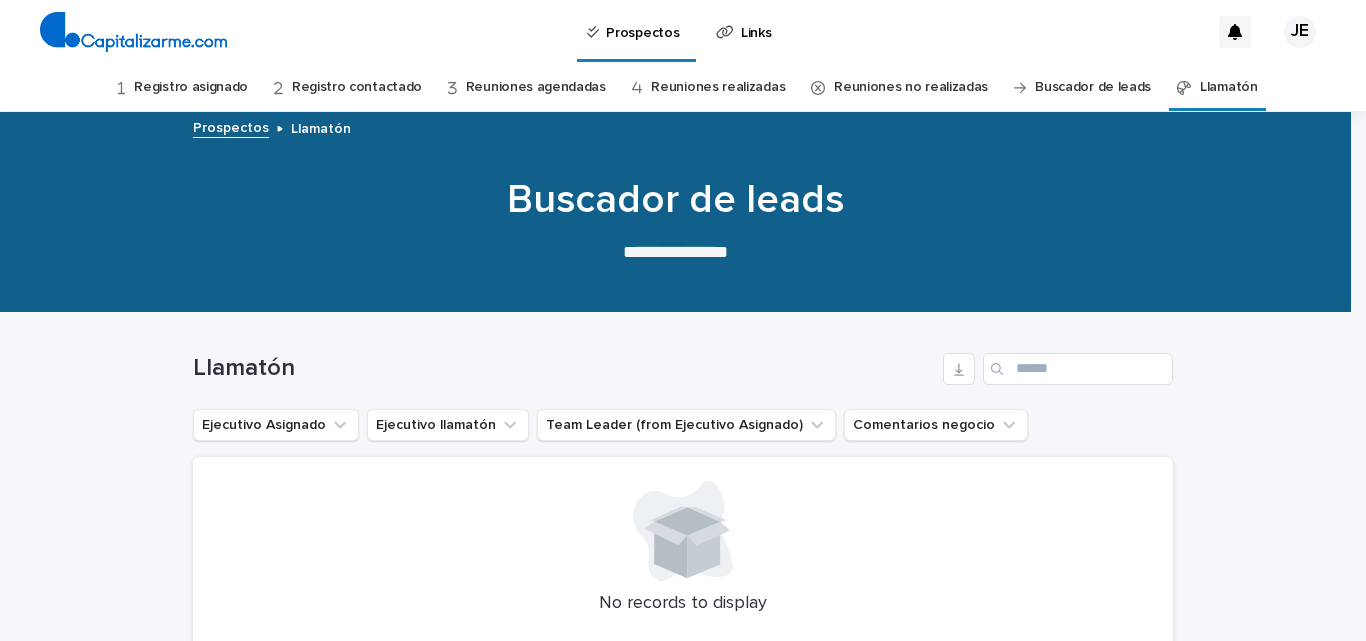 click on "Llamatón" at bounding box center [1229, 87] 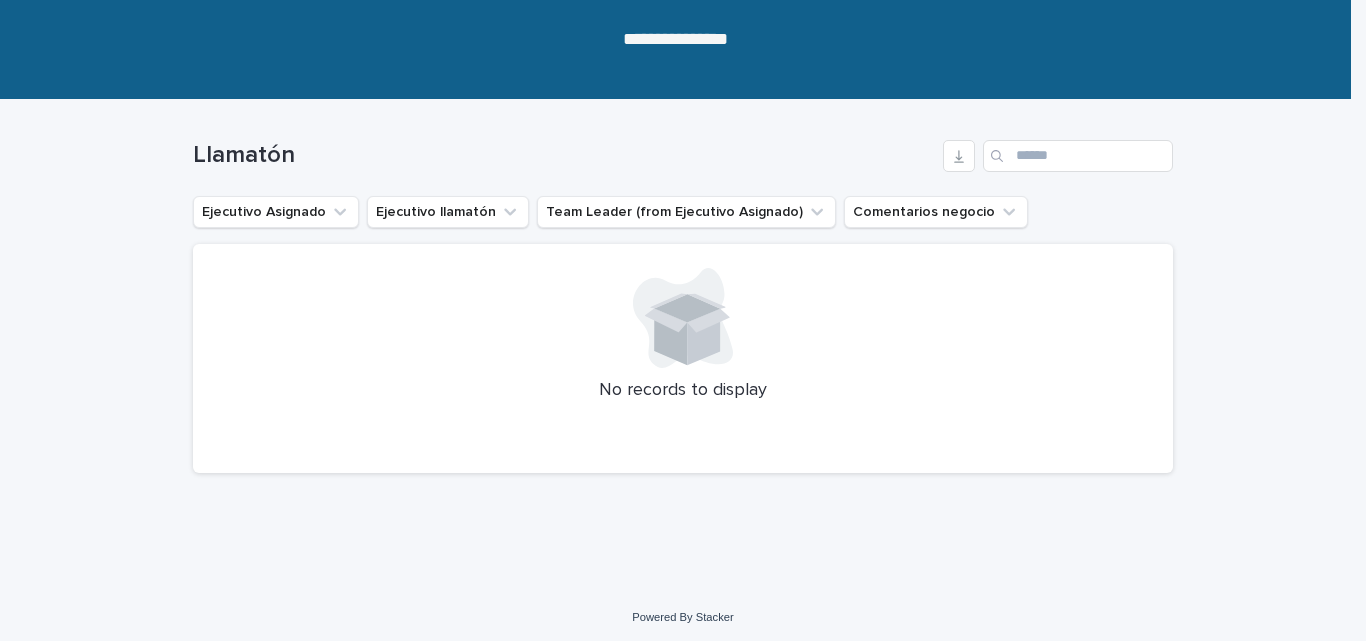 scroll, scrollTop: 218, scrollLeft: 0, axis: vertical 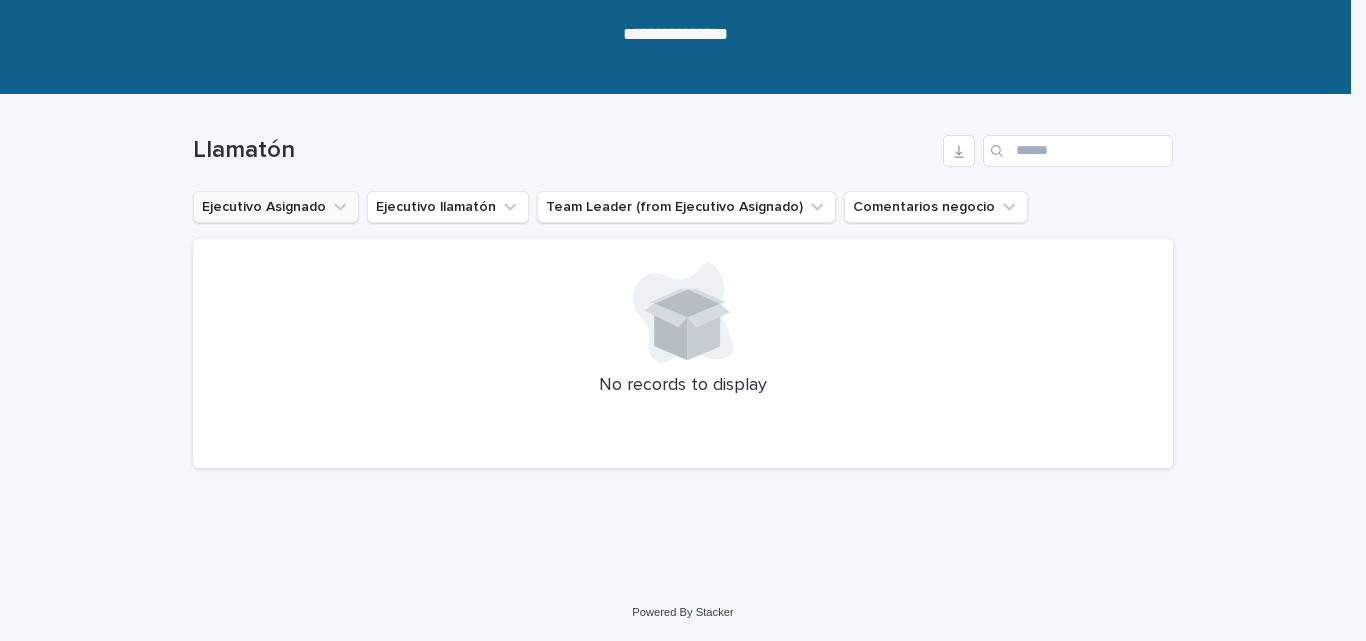 click on "Ejecutivo Asignado" at bounding box center [276, 207] 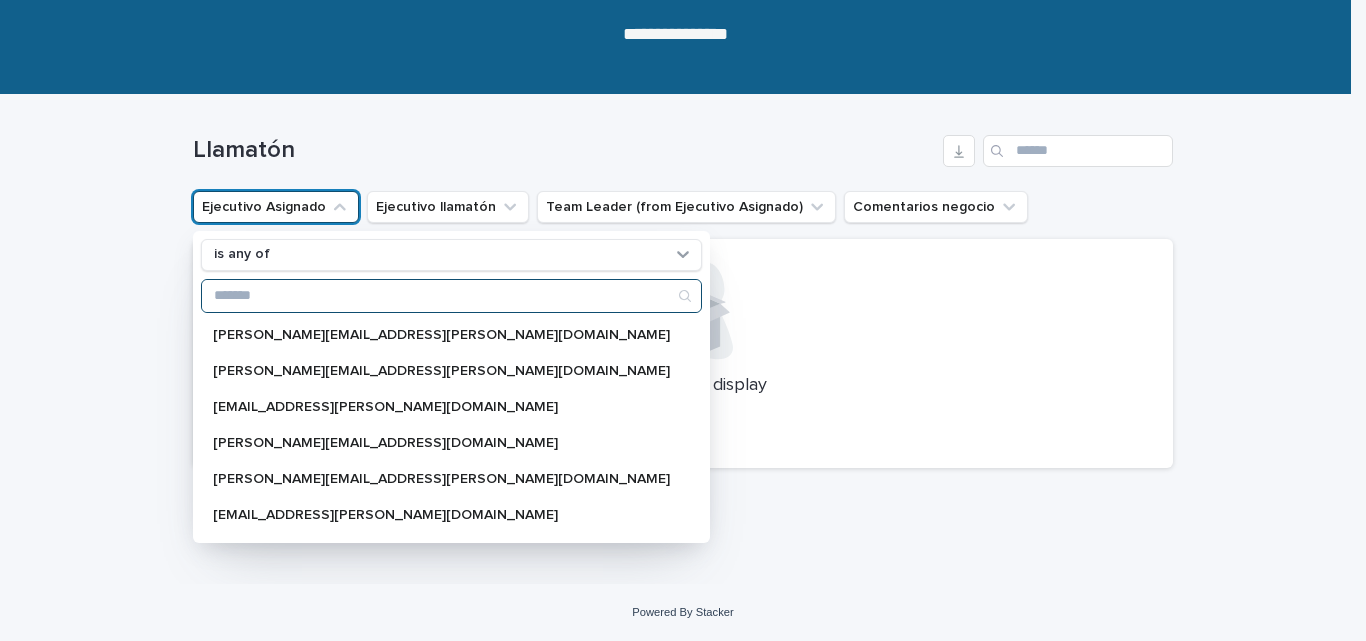 click at bounding box center (451, 296) 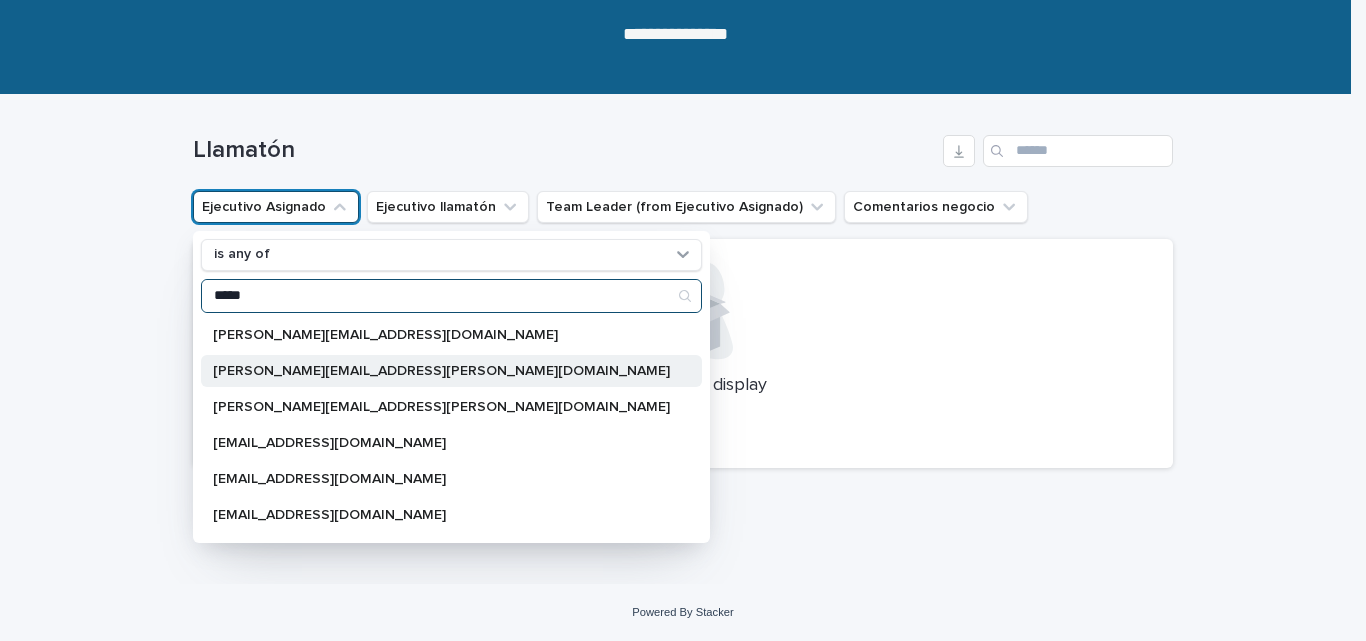 type on "*****" 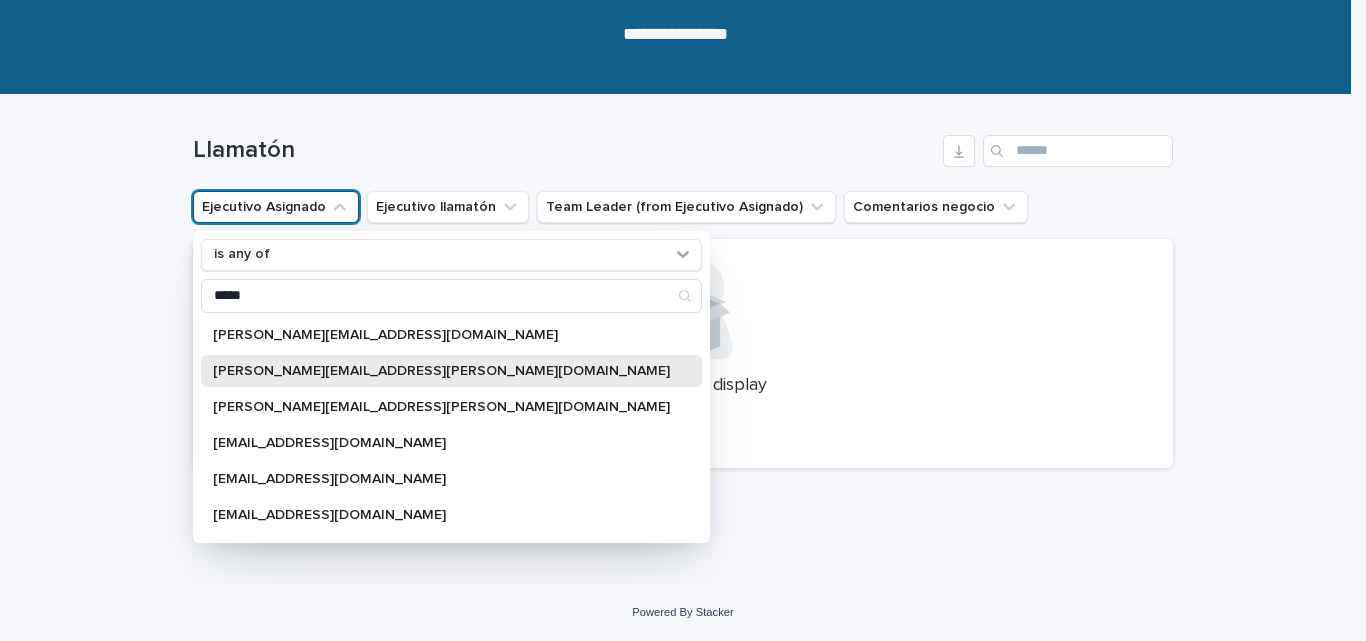 click on "[EMAIL_ADDRESS][DOMAIN_NAME]" at bounding box center [441, 371] 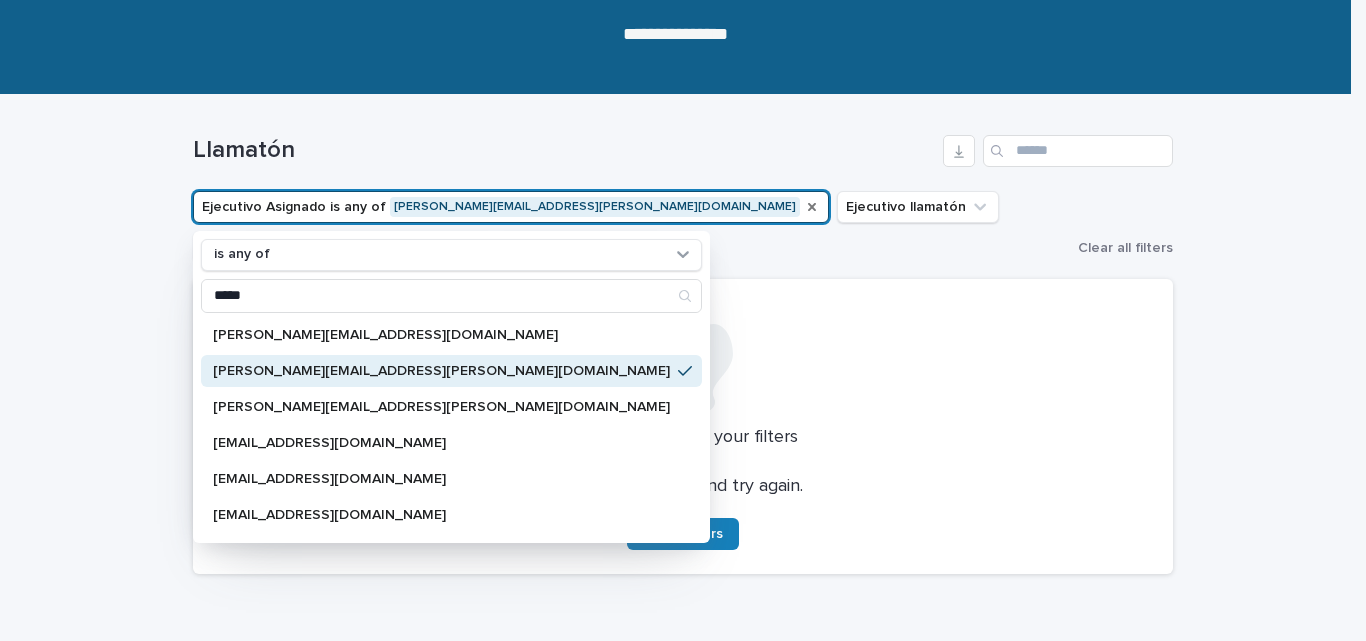click 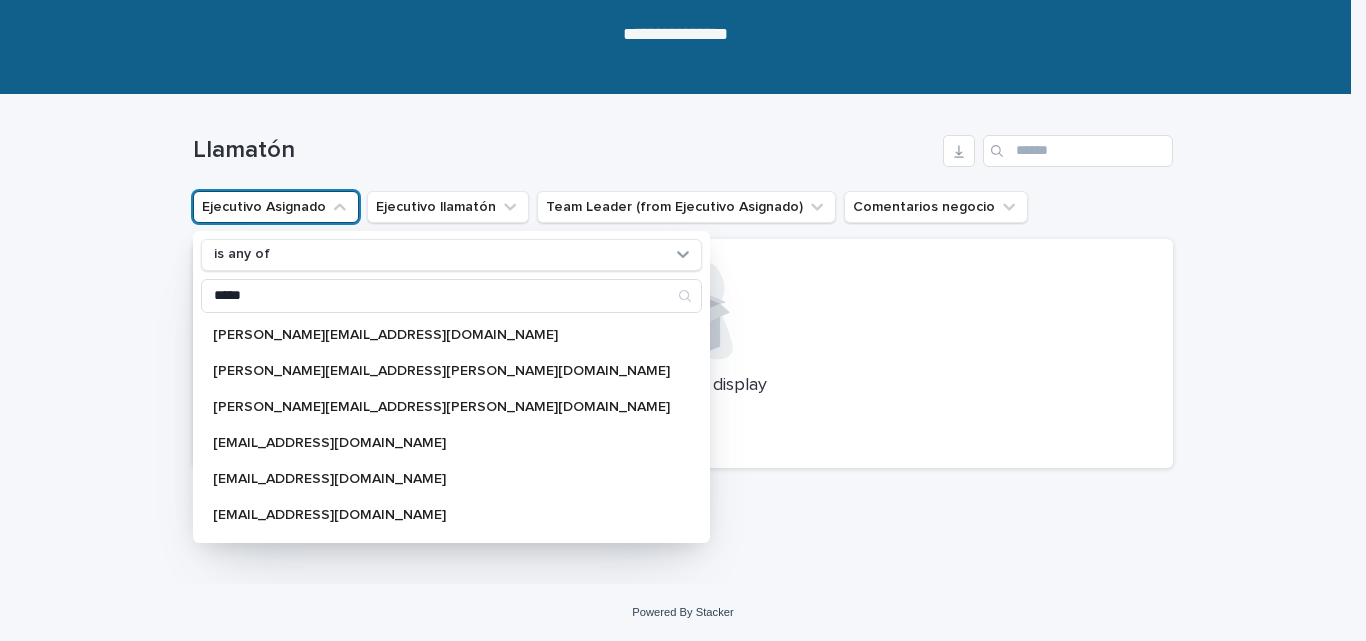 click on "Llamatón" at bounding box center (564, 150) 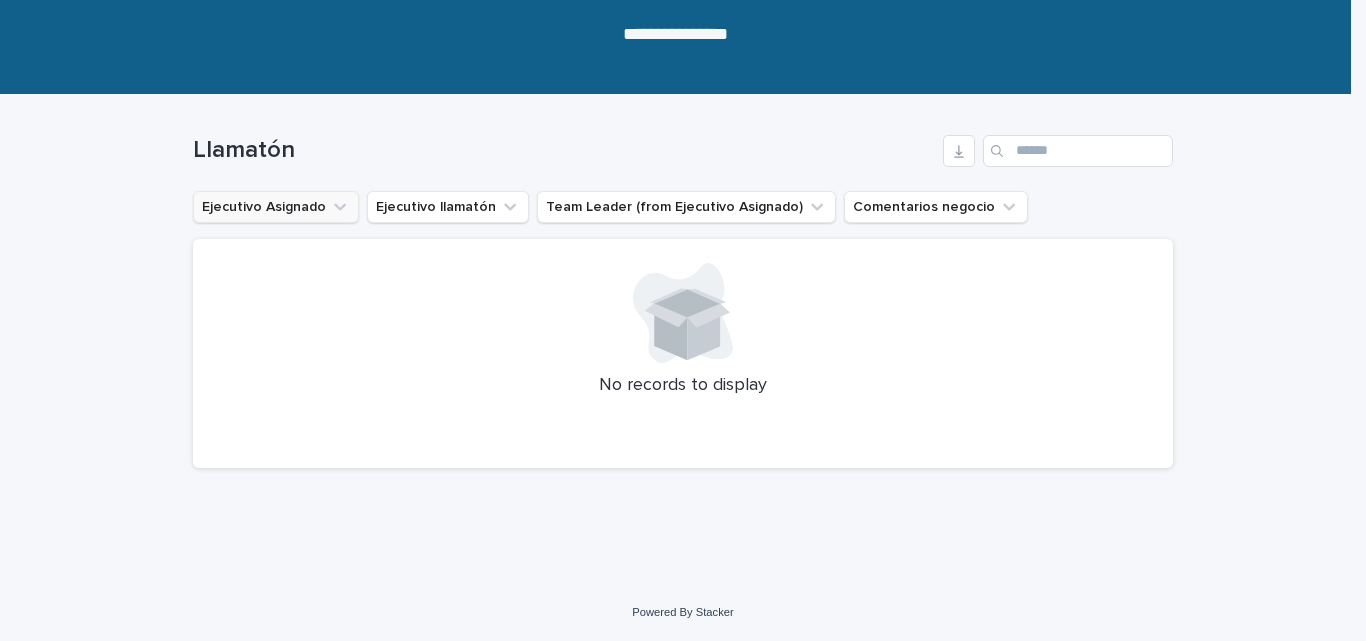 scroll, scrollTop: 0, scrollLeft: 0, axis: both 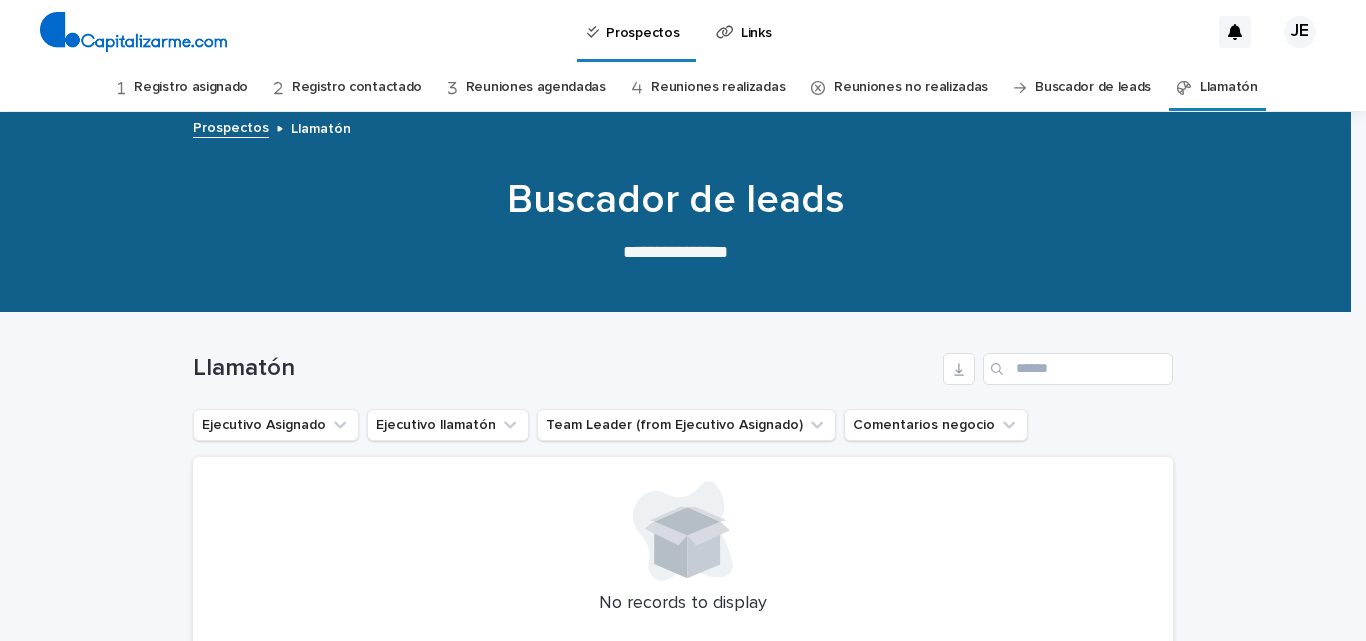 click on "Registro asignado" at bounding box center (191, 87) 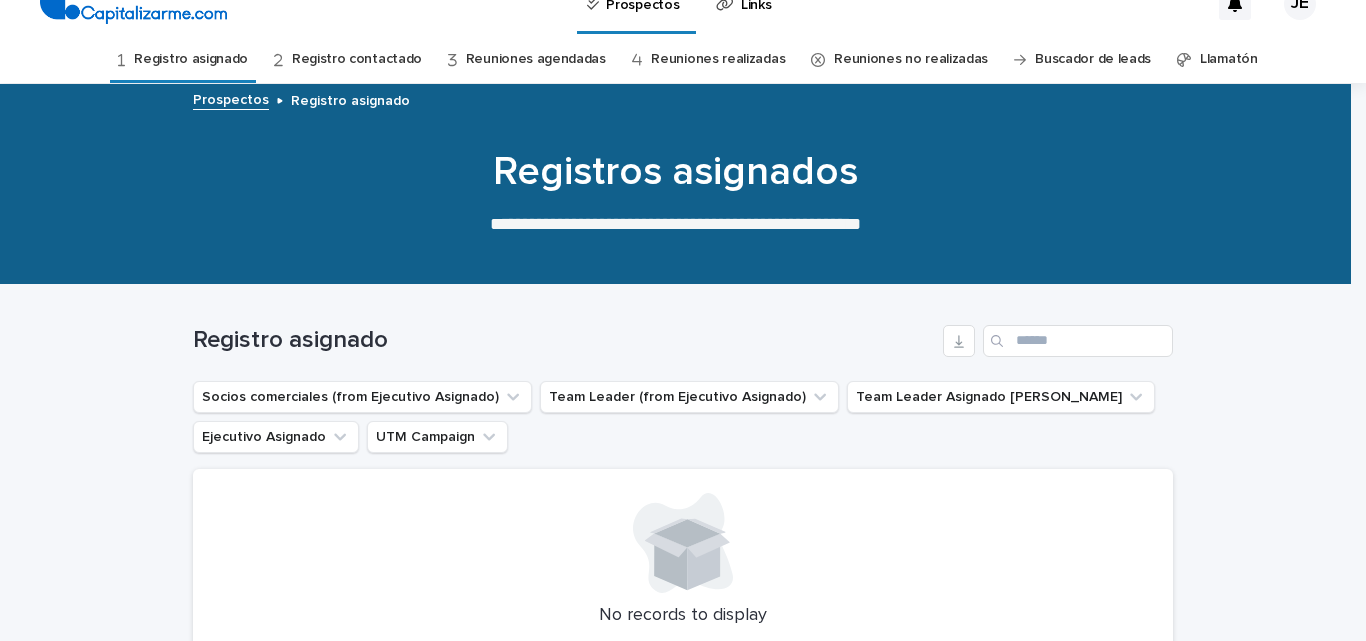 scroll, scrollTop: 0, scrollLeft: 0, axis: both 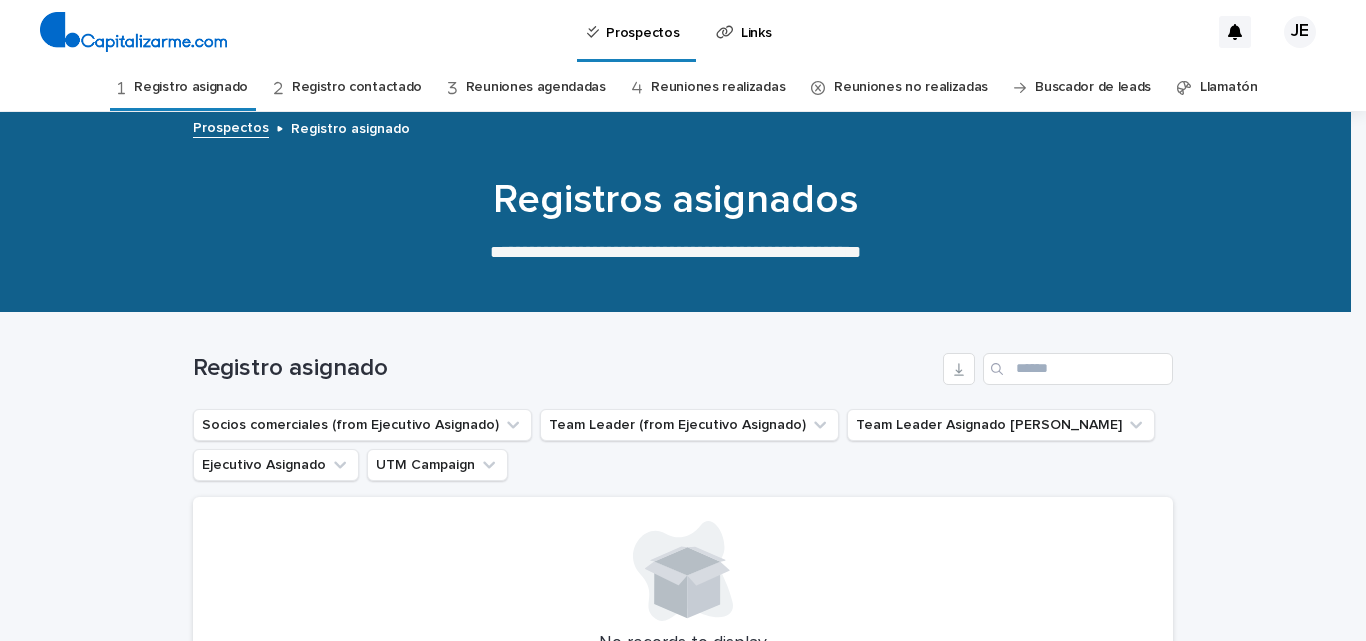 click on "Llamatón" at bounding box center (1229, 87) 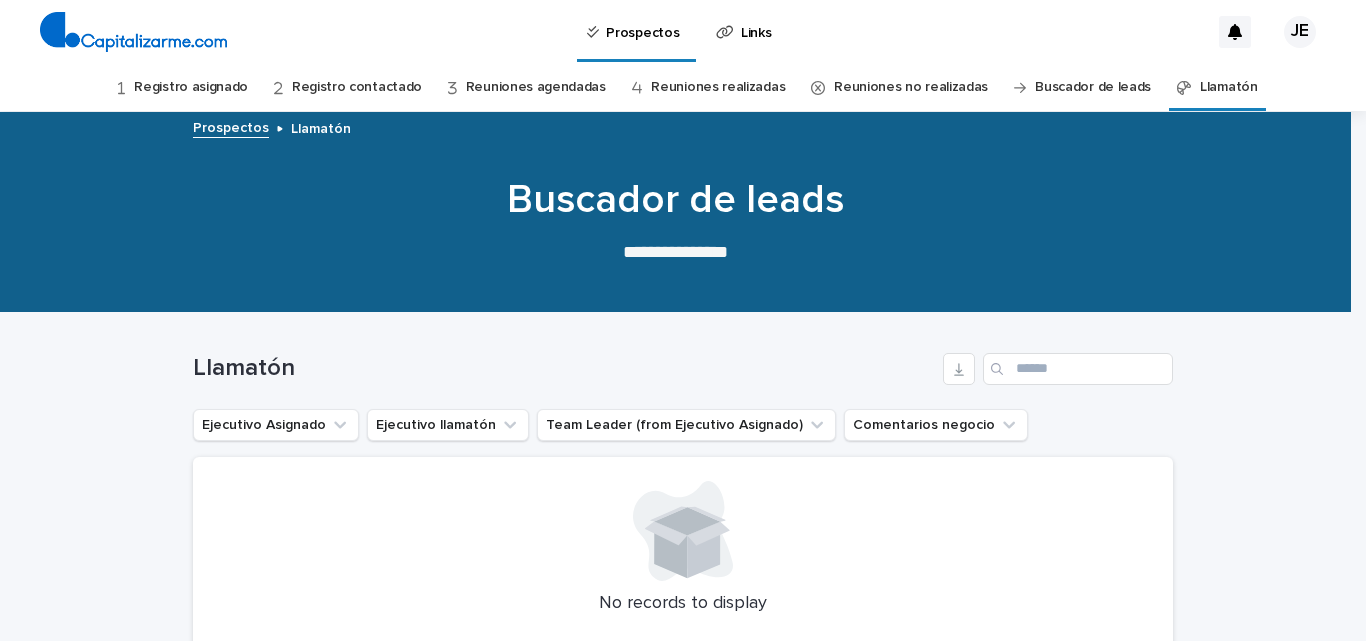 click on "Llamatón" at bounding box center (321, 127) 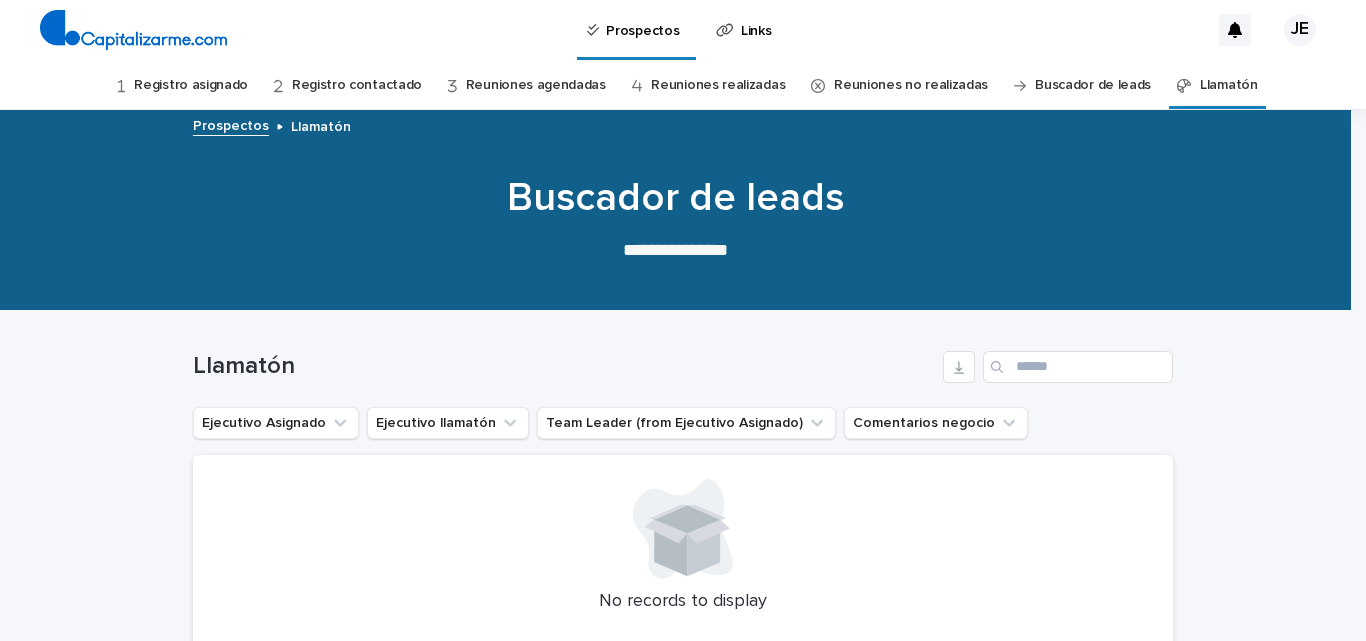 scroll, scrollTop: 0, scrollLeft: 0, axis: both 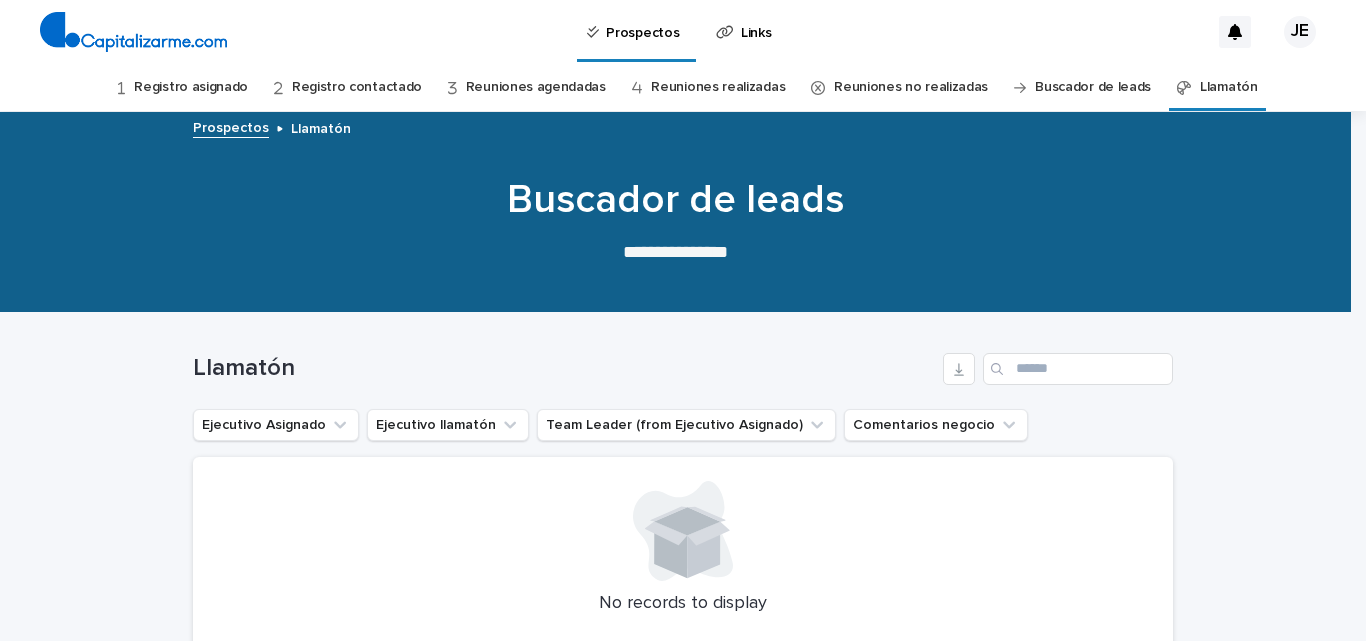 click on "Buscador de leads" at bounding box center (1093, 87) 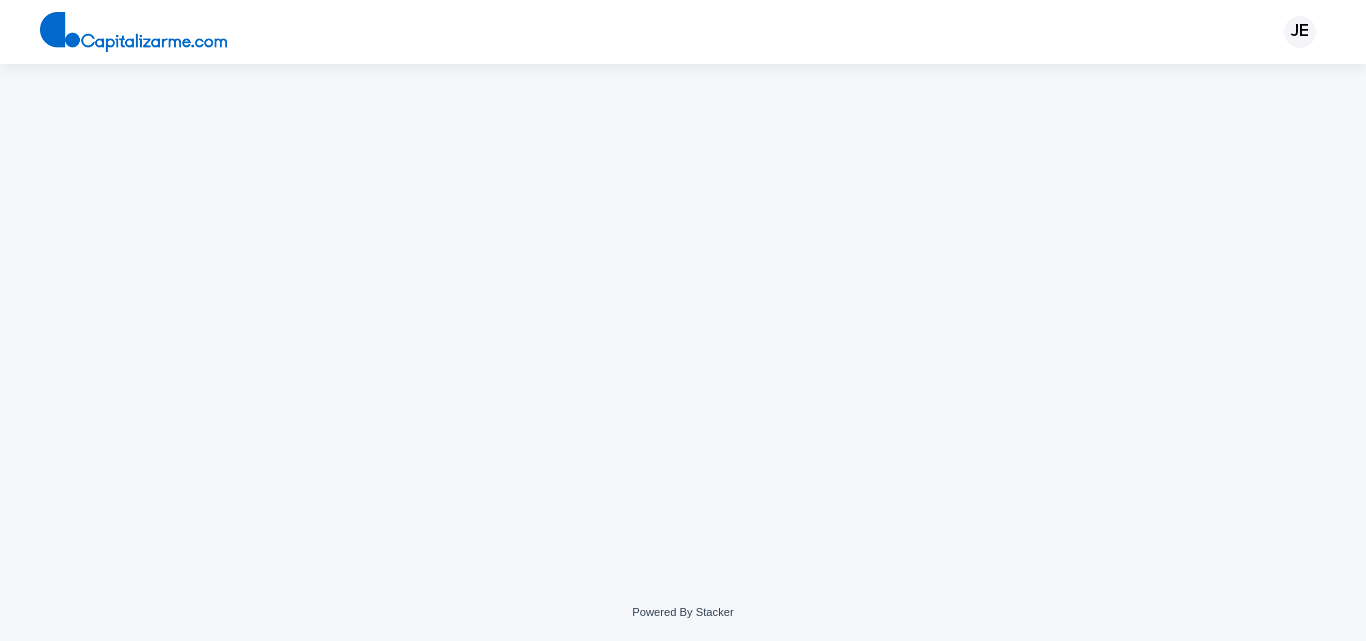 scroll, scrollTop: 0, scrollLeft: 0, axis: both 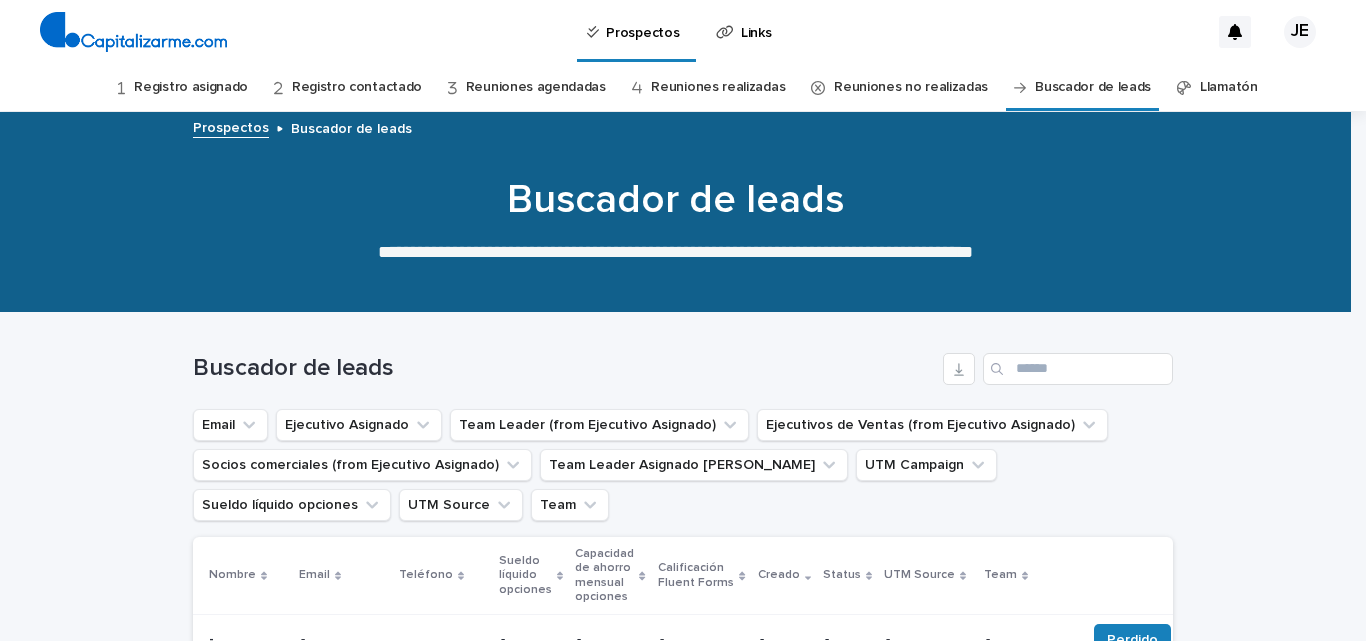 click on "Llamatón" at bounding box center (1229, 87) 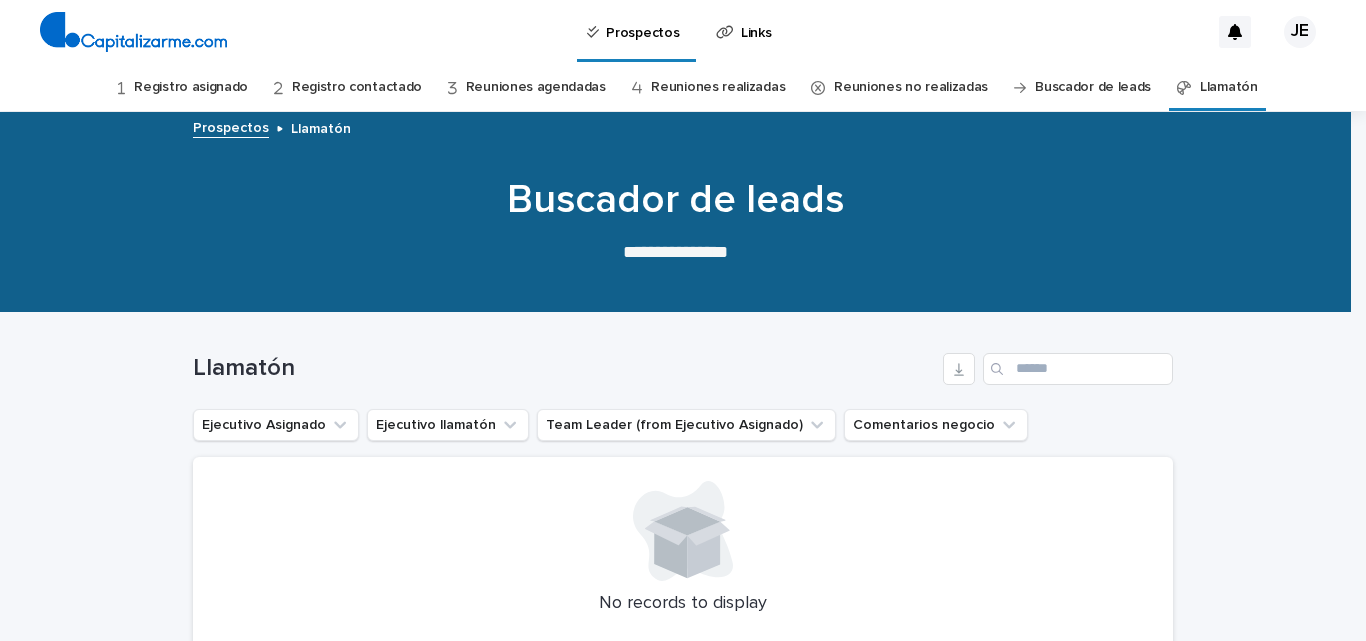 click on "Registro asignado" at bounding box center (191, 87) 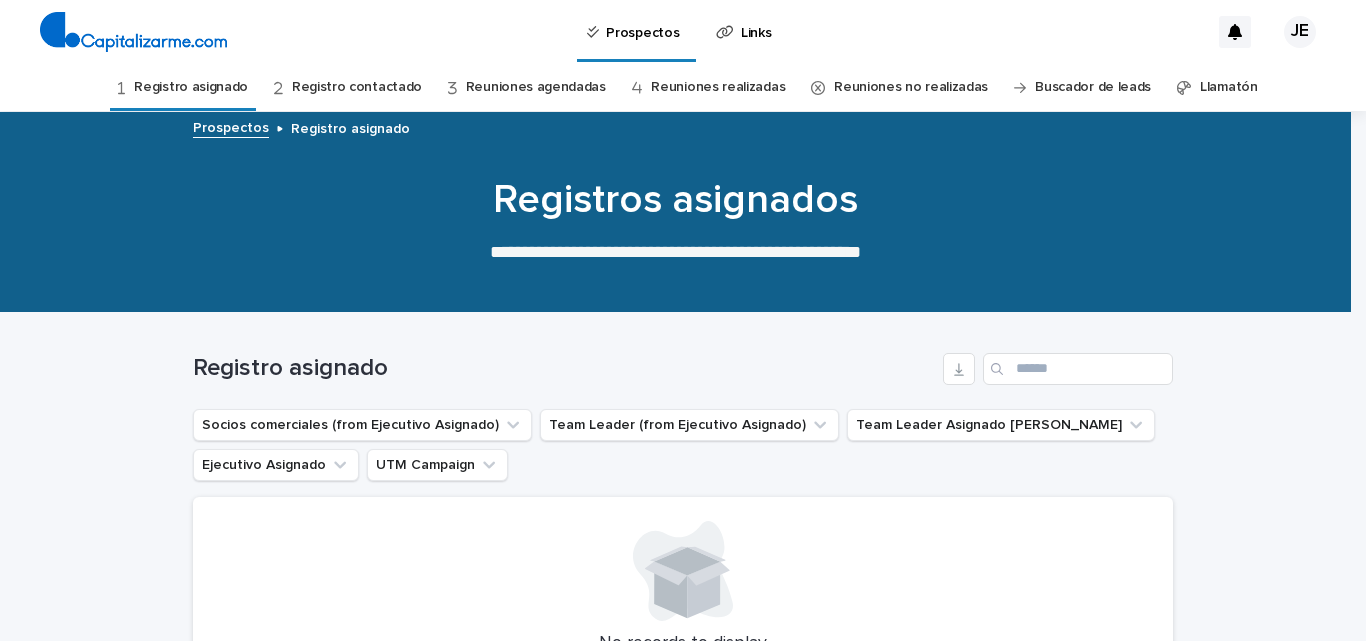click on "Llamatón" at bounding box center (1229, 87) 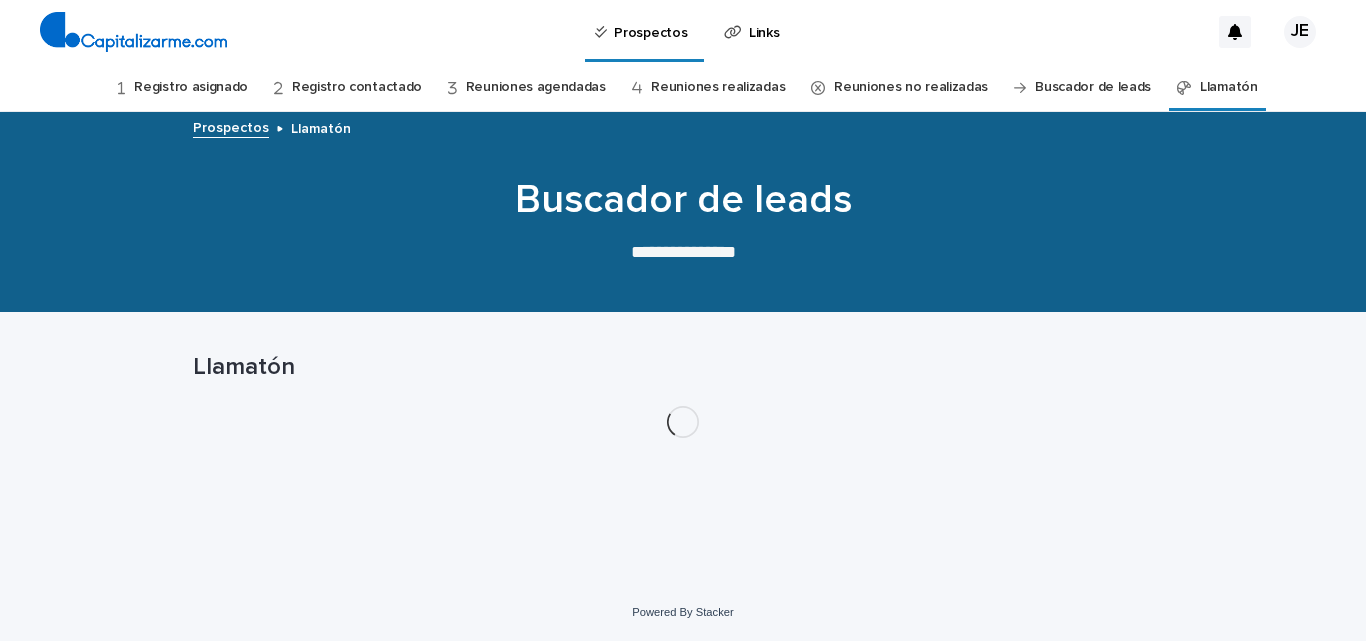click on "Llamatón" at bounding box center (1229, 87) 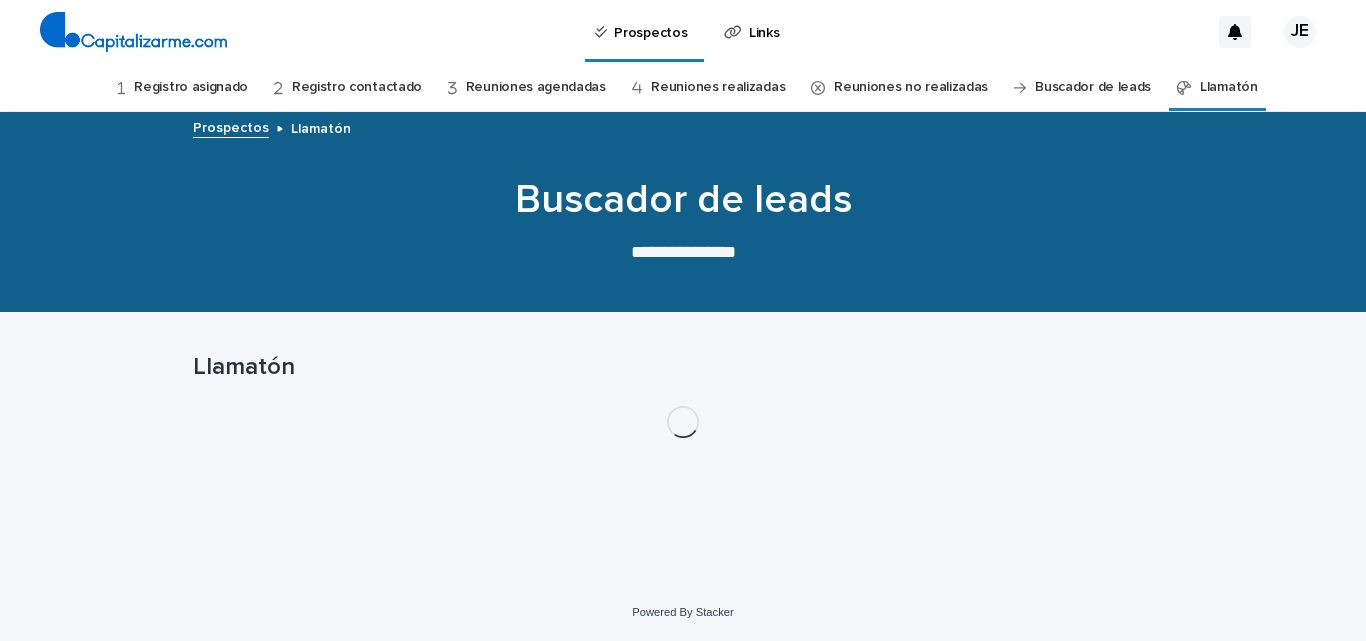 click on "Llamatón" at bounding box center [1229, 87] 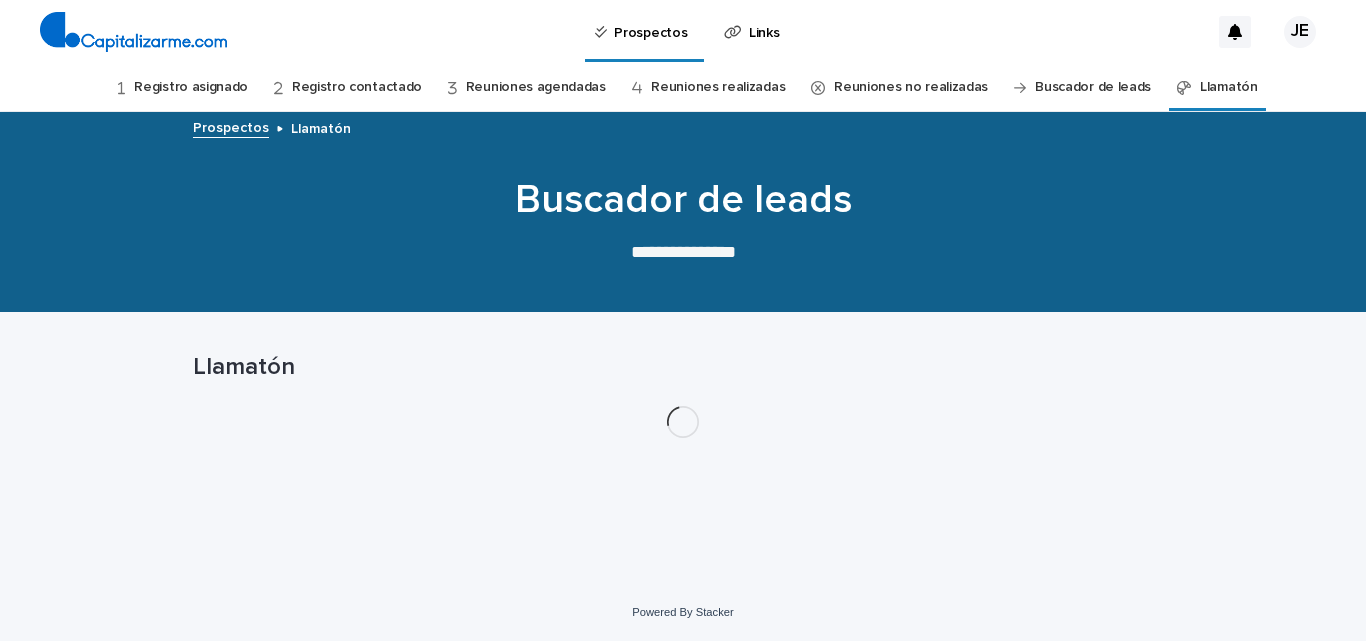click on "Llamatón" at bounding box center [1229, 87] 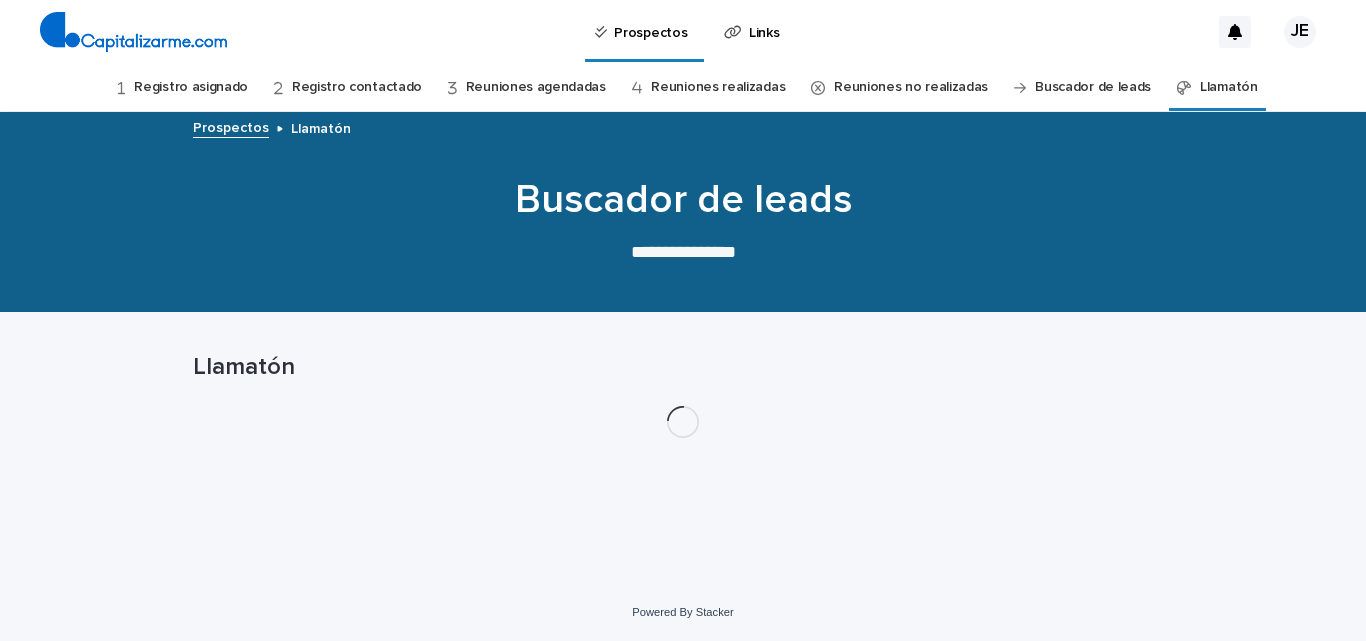 click on "Llamatón" at bounding box center [1229, 87] 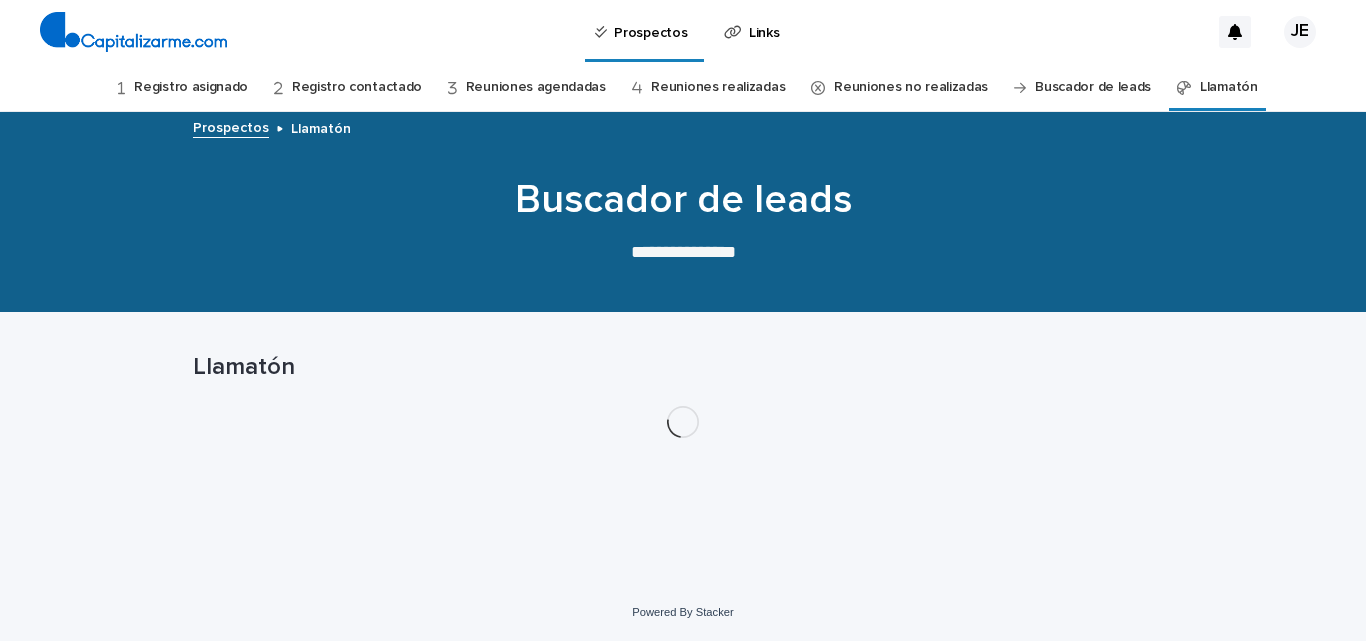click on "Llamatón" at bounding box center [1229, 87] 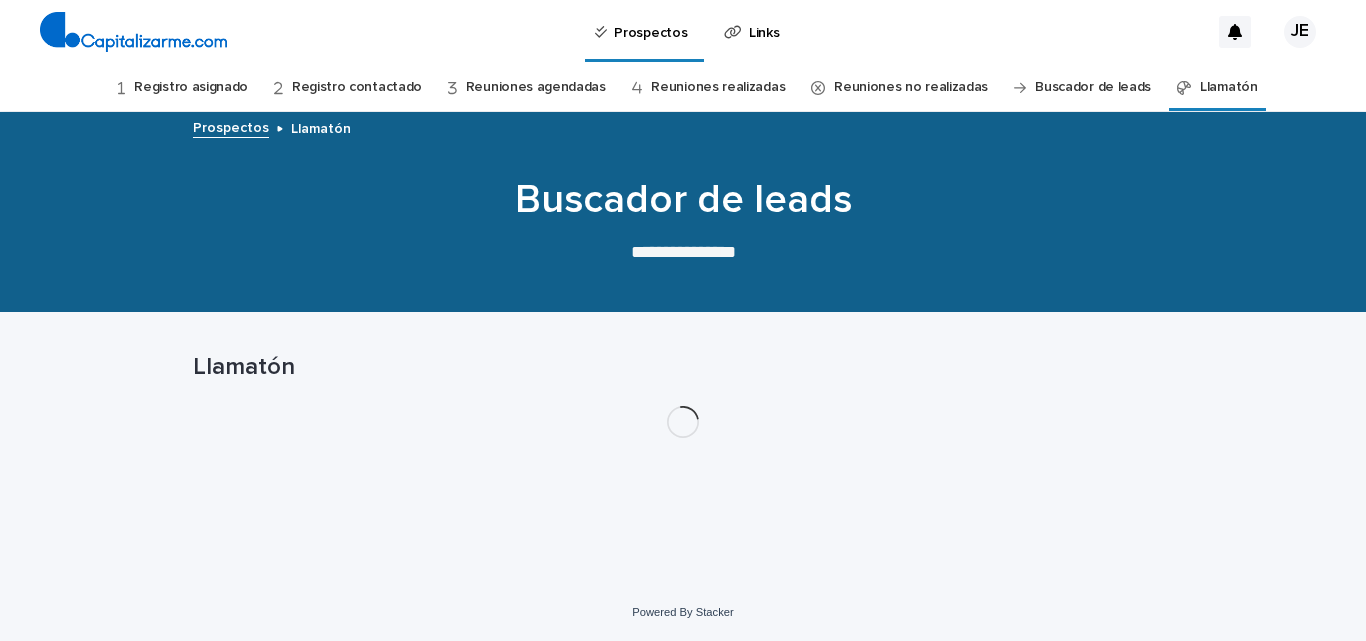 click on "Llamatón" at bounding box center (1229, 87) 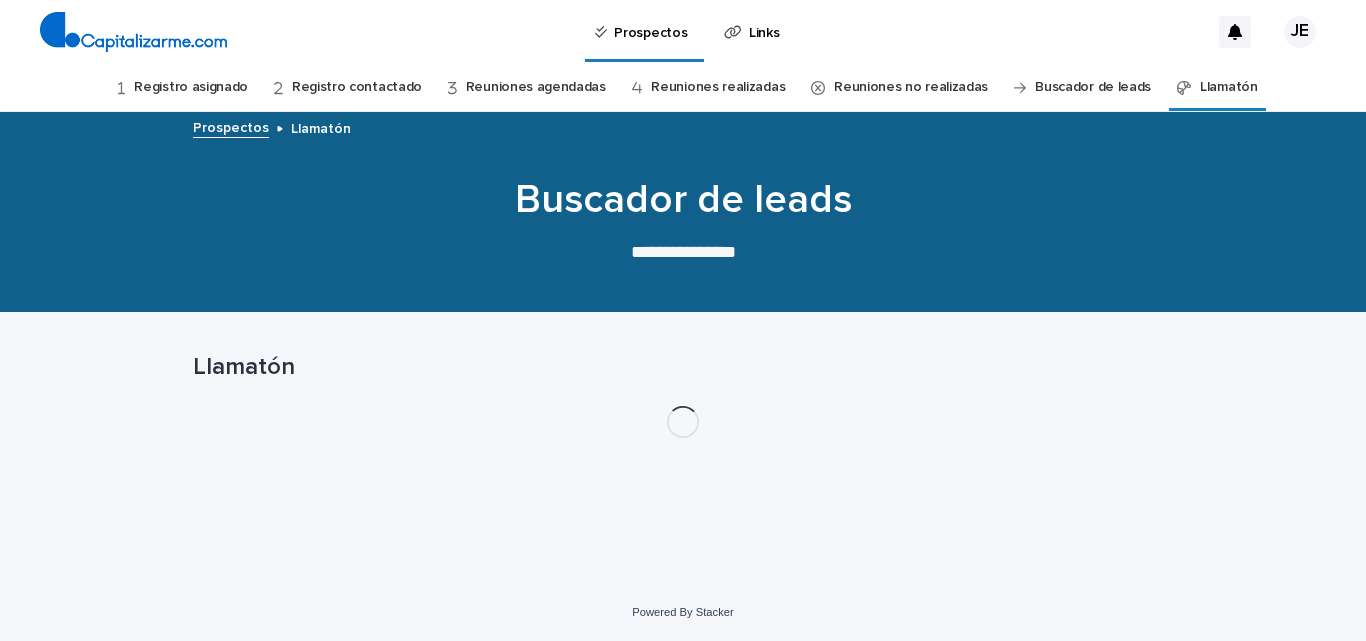 click on "Llamatón" at bounding box center (1229, 87) 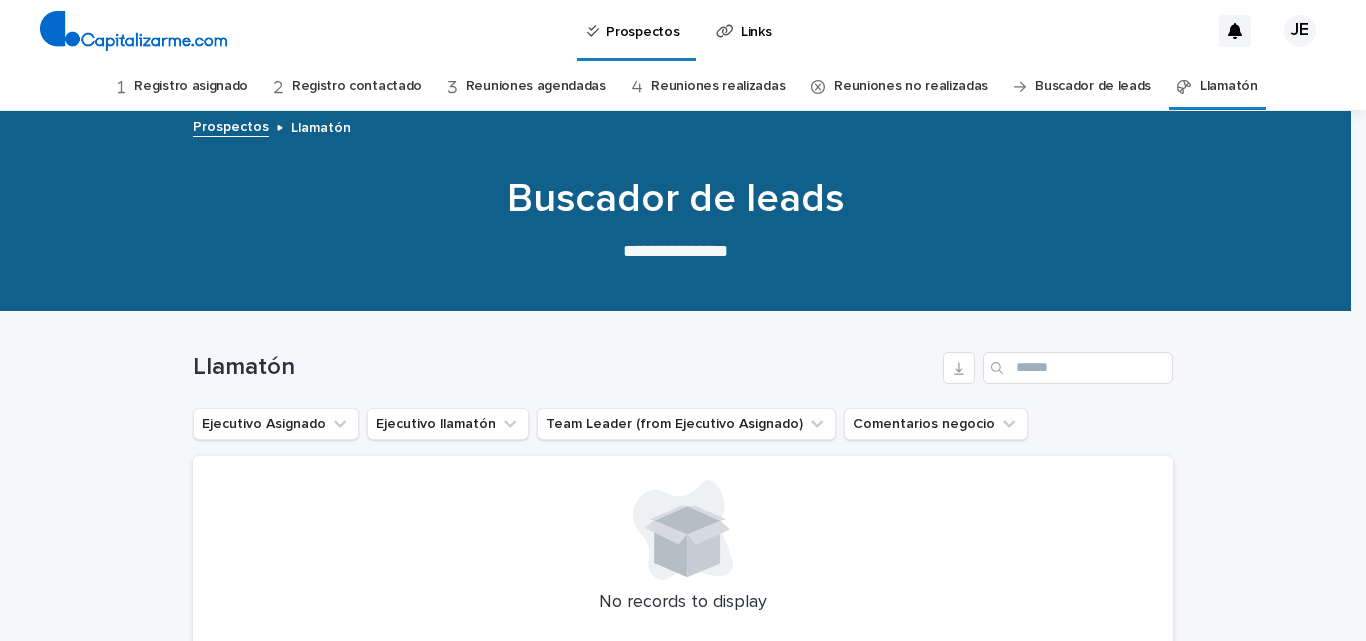 scroll, scrollTop: 0, scrollLeft: 0, axis: both 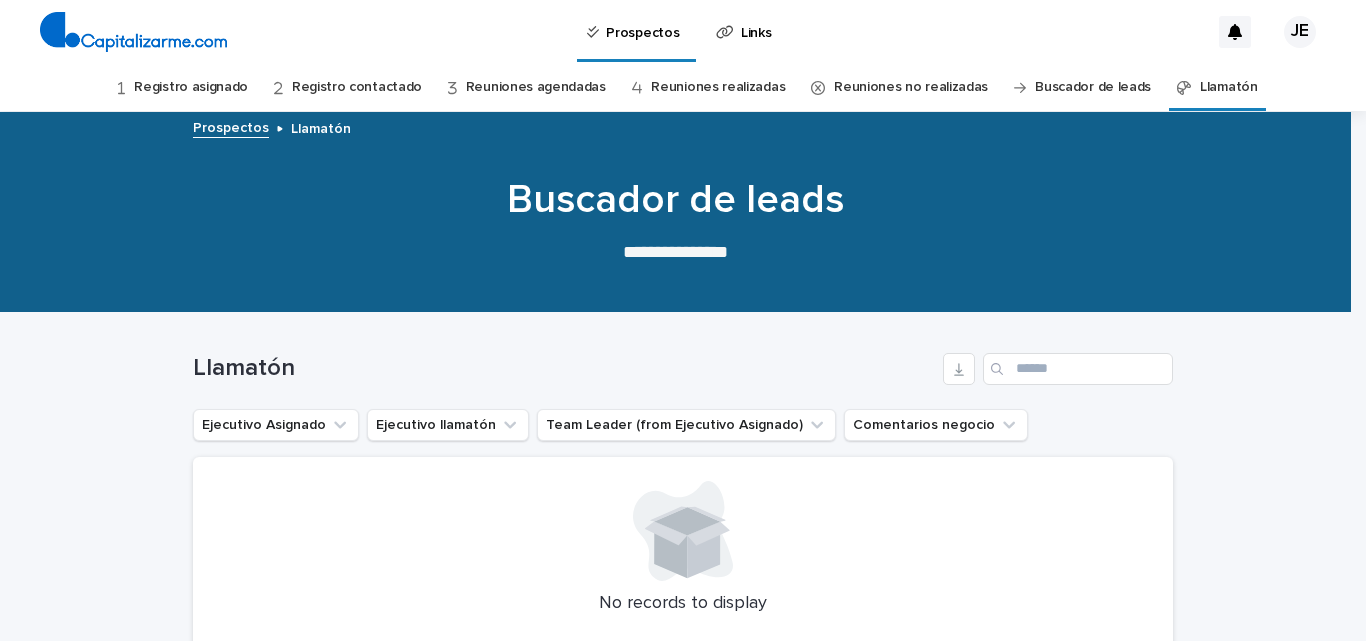 click on "Registro asignado" at bounding box center (191, 87) 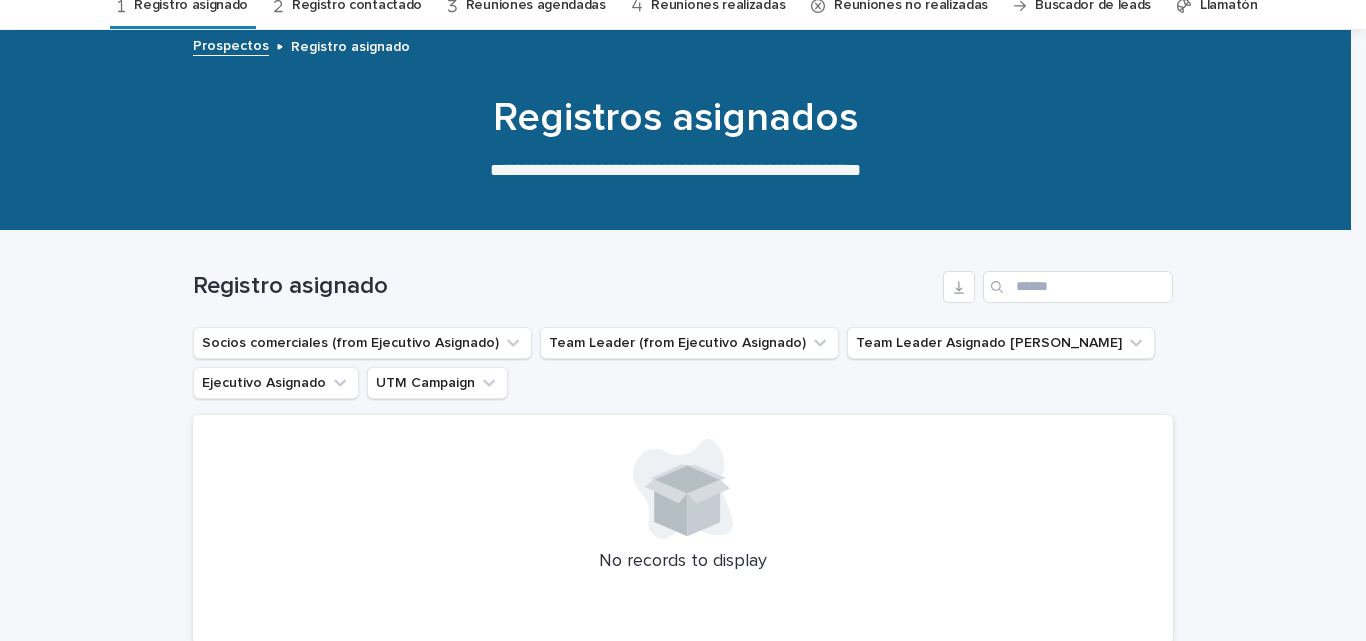 scroll, scrollTop: 0, scrollLeft: 0, axis: both 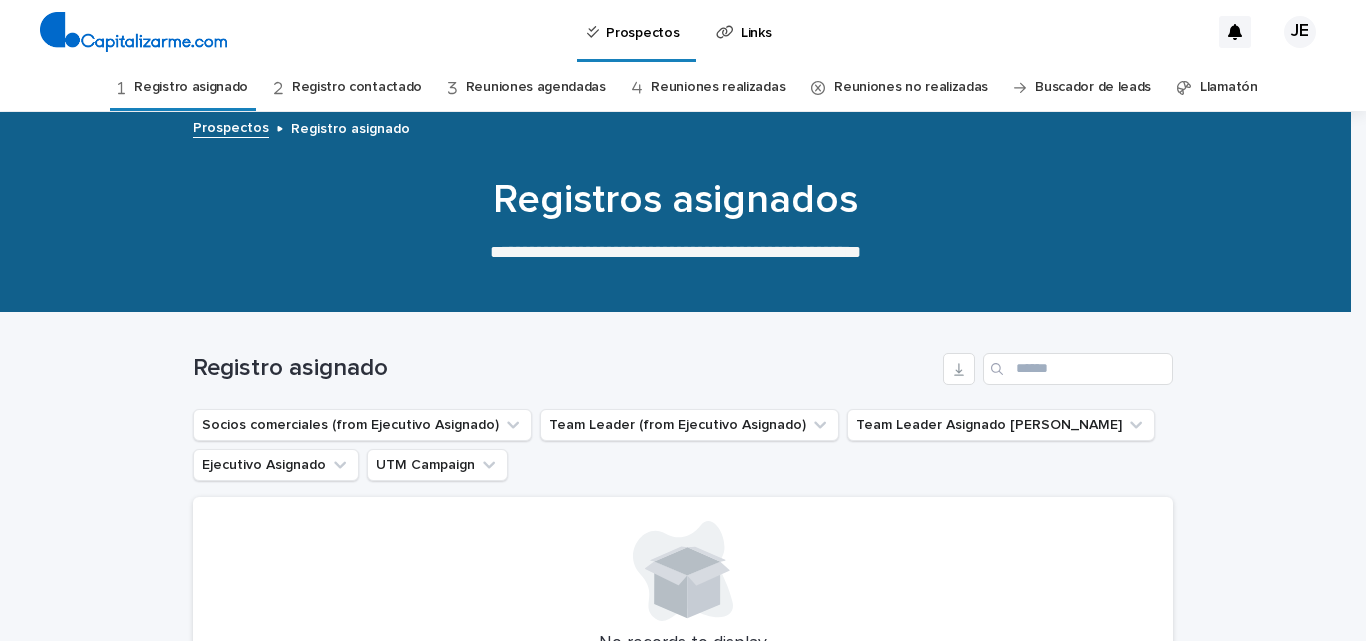 click on "Registro contactado" at bounding box center (357, 87) 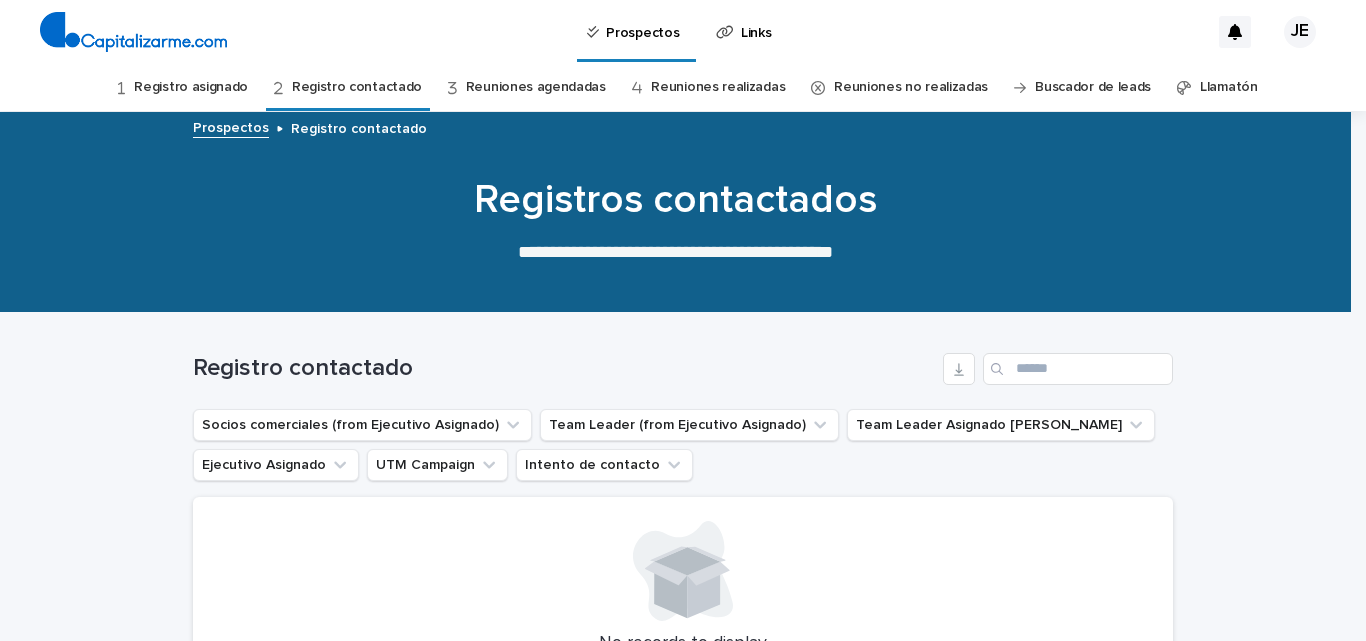 click on "Llamatón" at bounding box center (1229, 87) 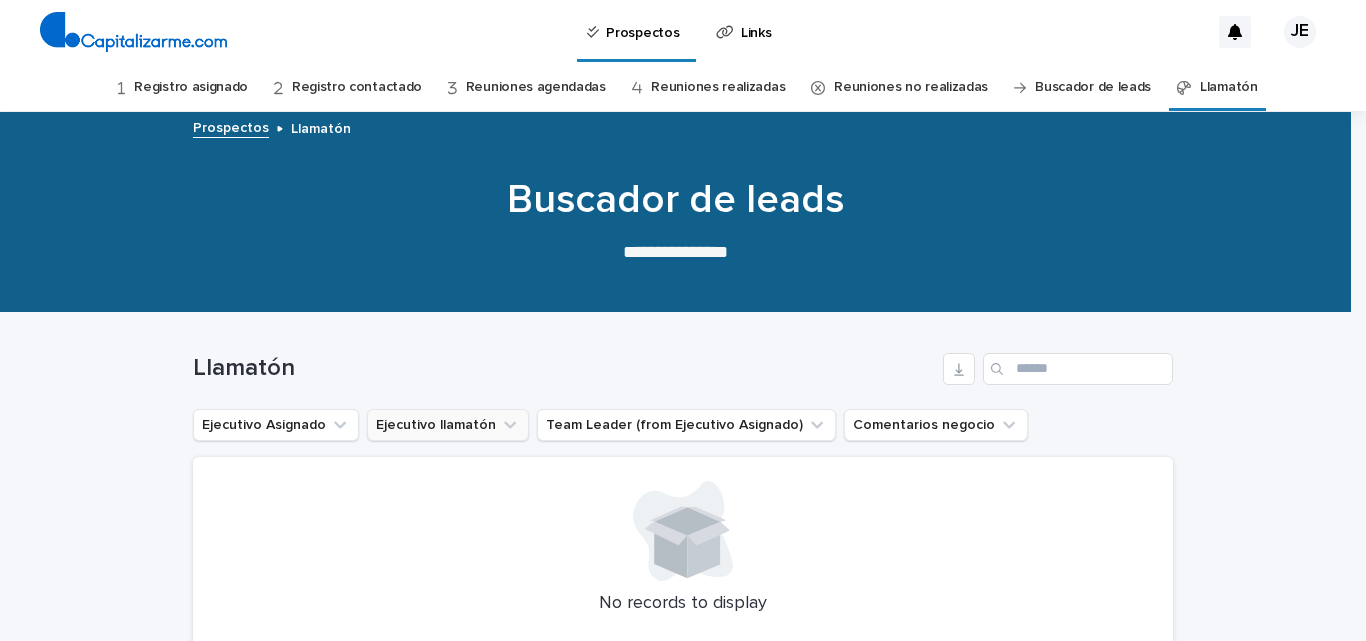 click on "Ejecutivo llamatón" at bounding box center (448, 425) 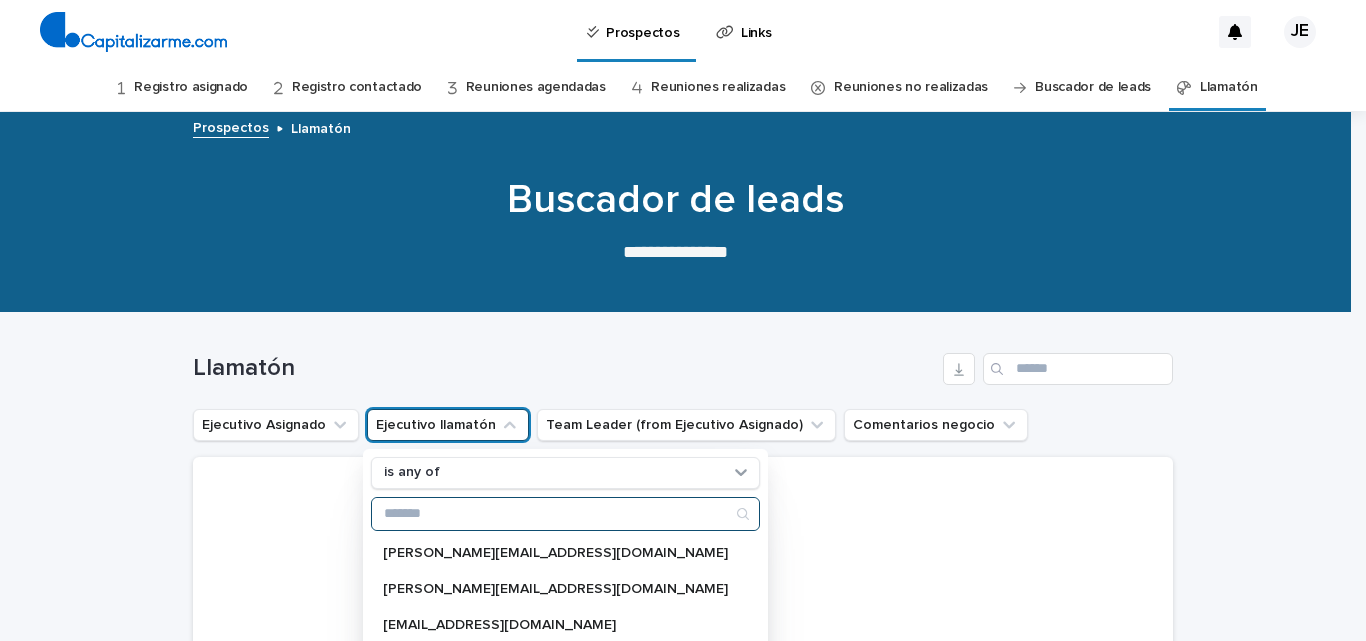 click at bounding box center [565, 514] 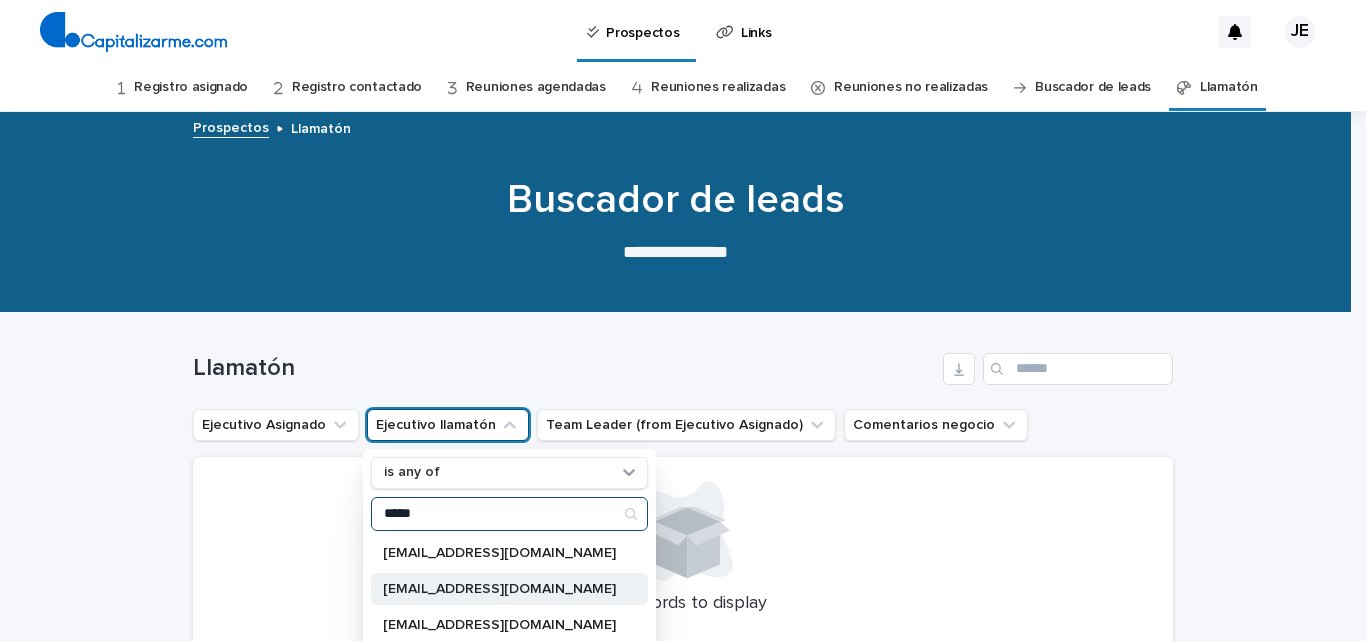 type on "*****" 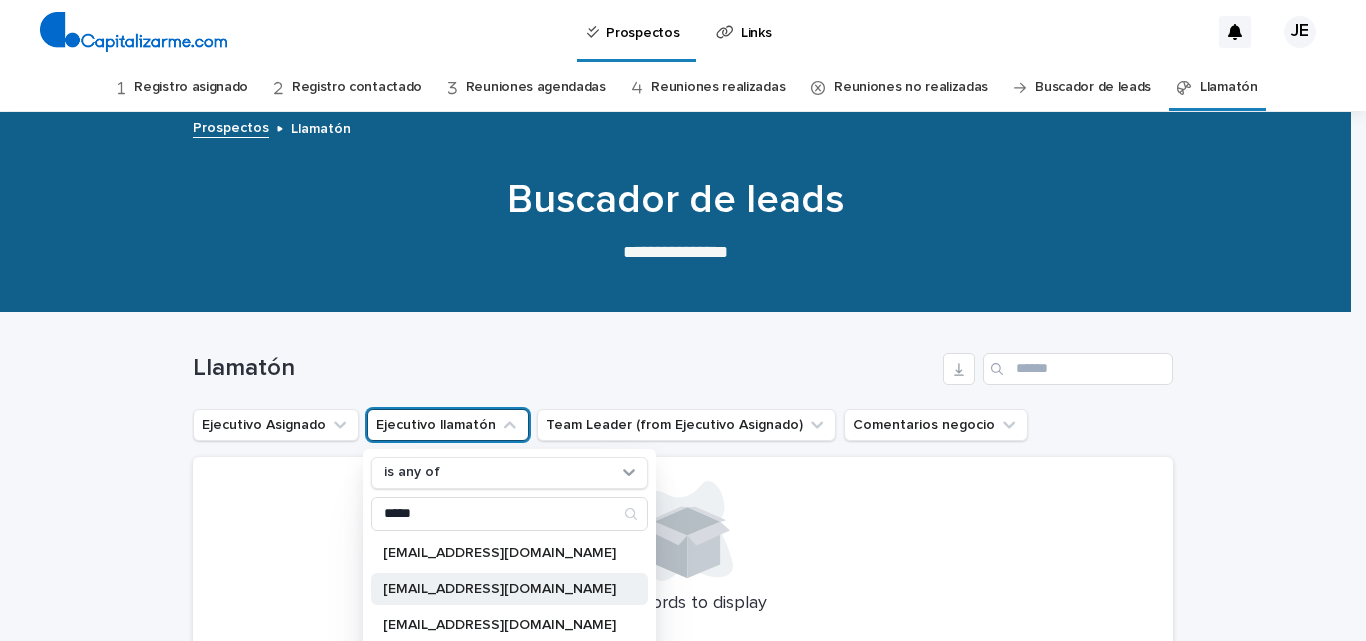 click on "[EMAIL_ADDRESS][DOMAIN_NAME]" at bounding box center [509, 589] 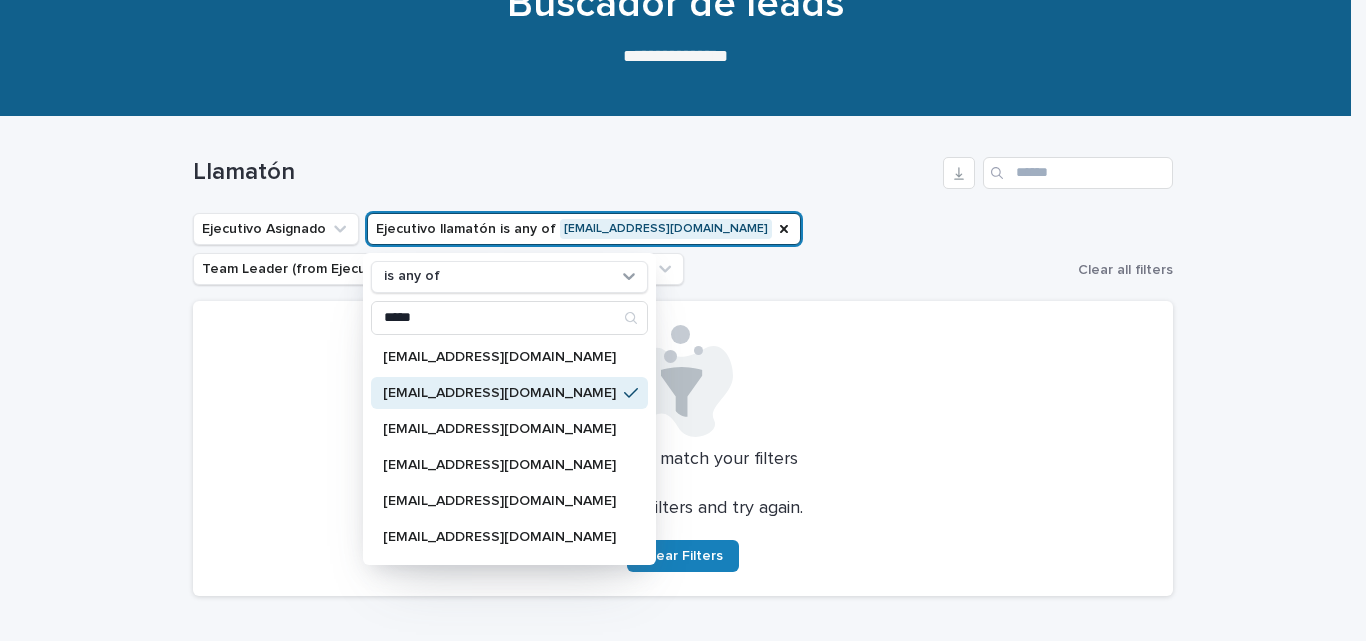 scroll, scrollTop: 200, scrollLeft: 0, axis: vertical 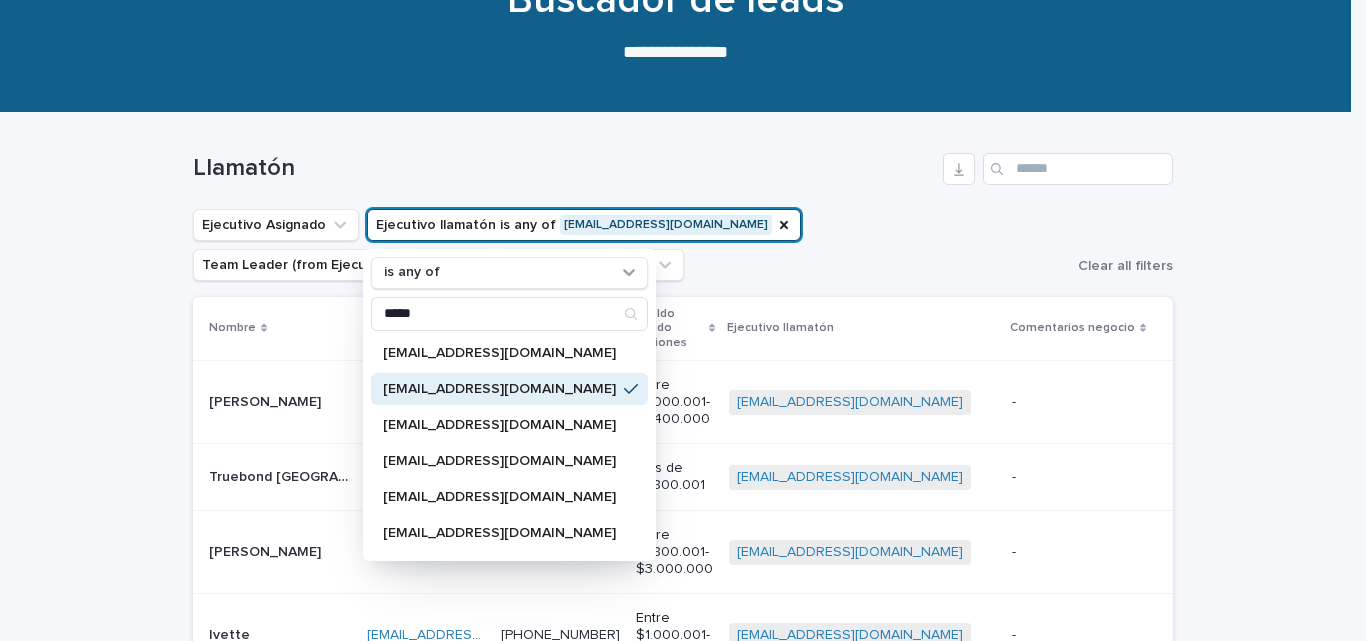 click on "Llamatón" at bounding box center [683, 161] 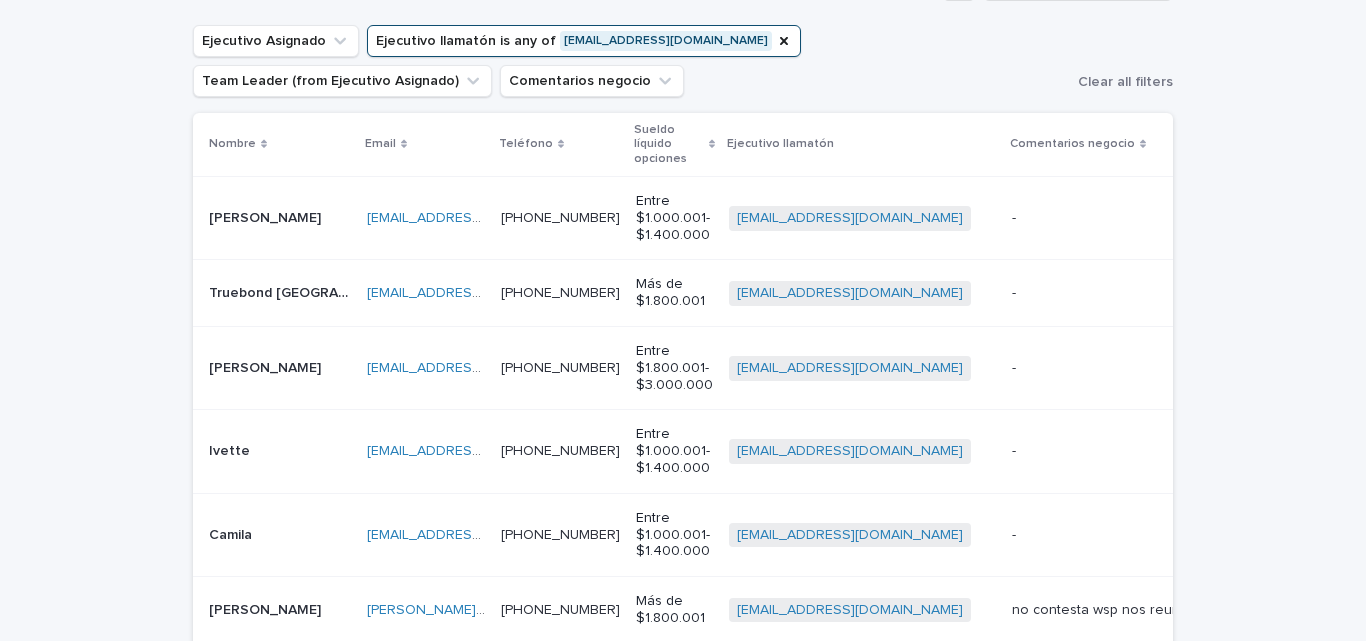 scroll, scrollTop: 400, scrollLeft: 0, axis: vertical 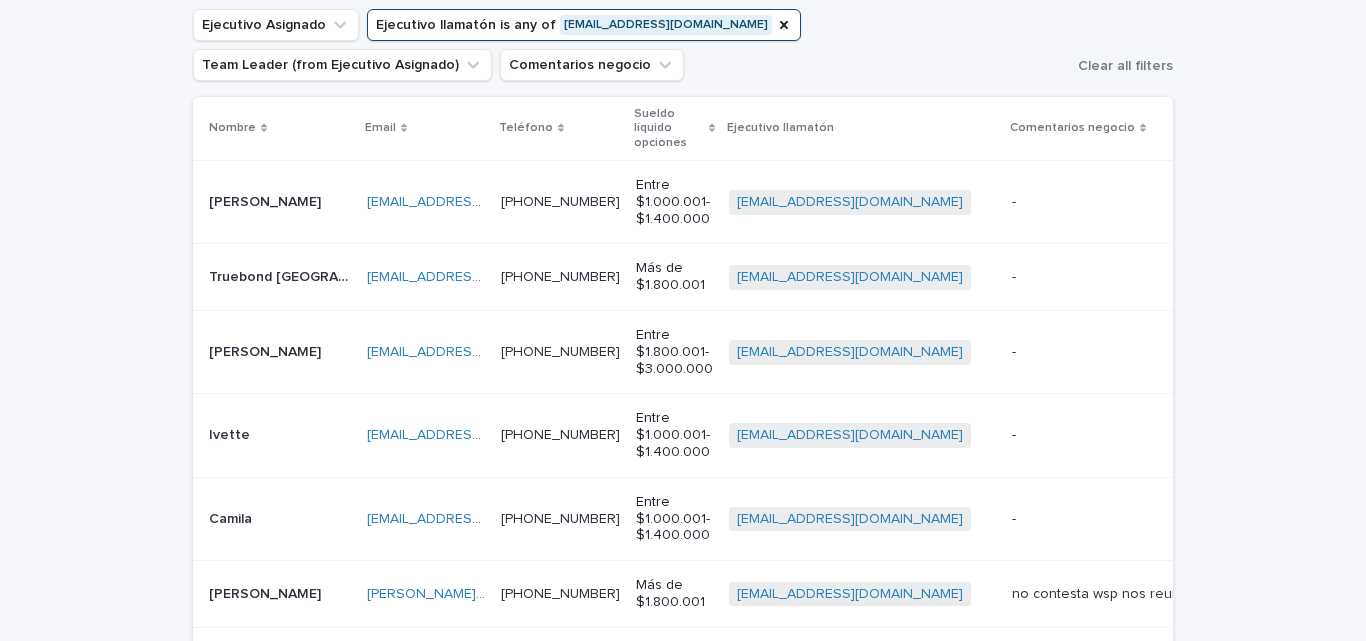 click on "[EMAIL_ADDRESS][DOMAIN_NAME] [EMAIL_ADDRESS][DOMAIN_NAME]" at bounding box center [426, 201] 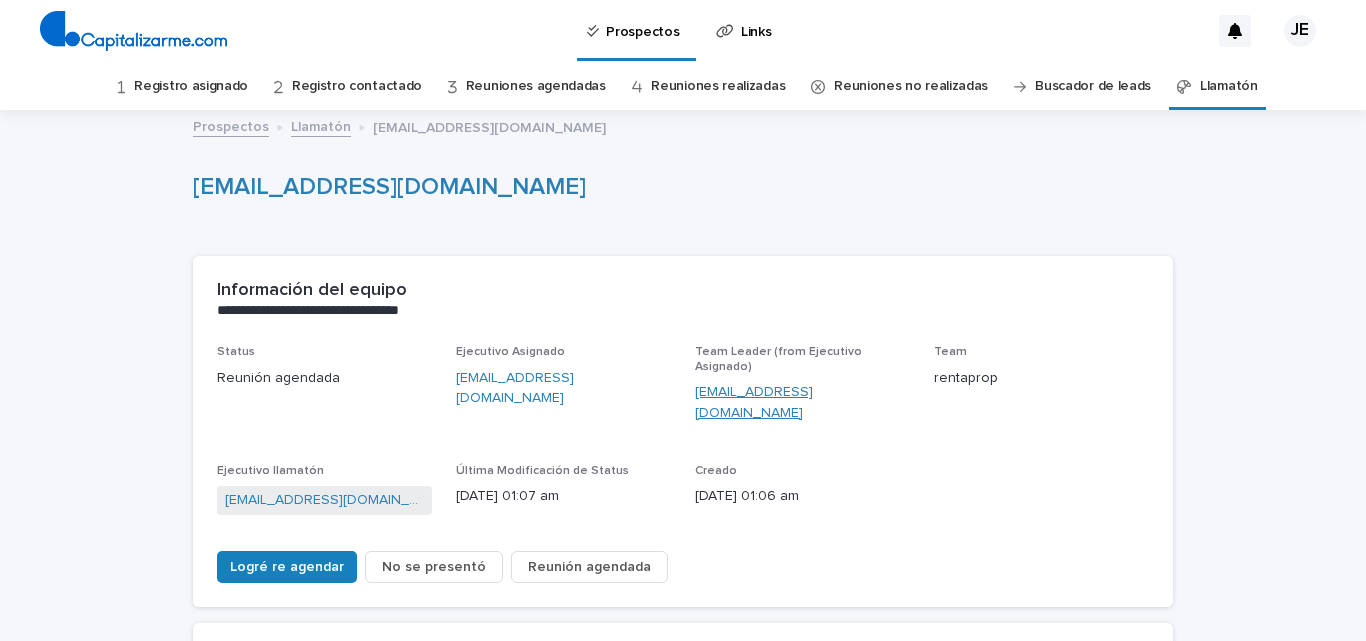 scroll, scrollTop: 0, scrollLeft: 0, axis: both 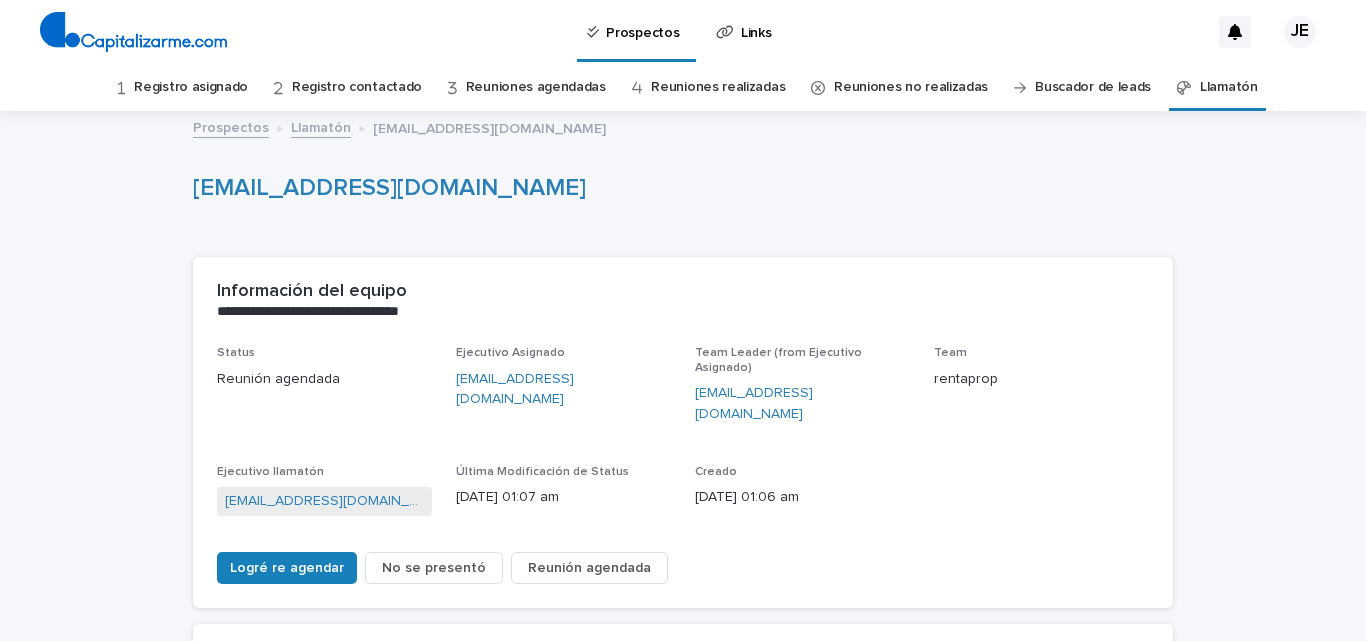 click on "Llamatón" at bounding box center [321, 126] 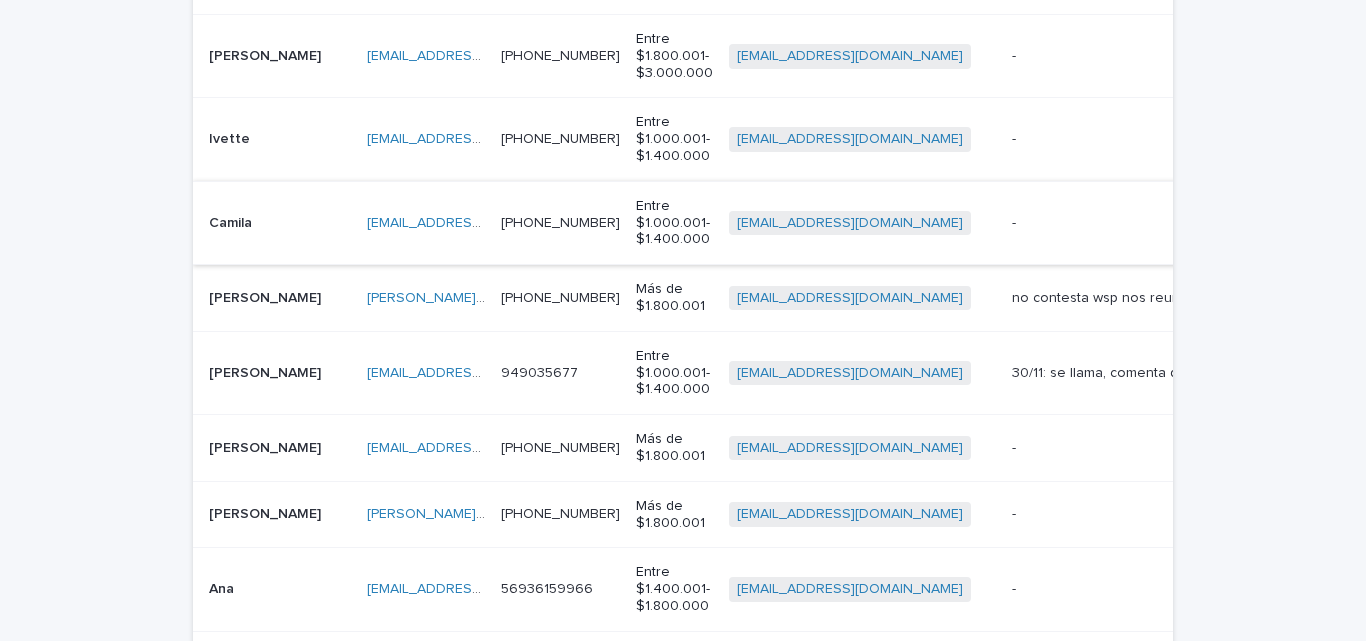 scroll, scrollTop: 628, scrollLeft: 0, axis: vertical 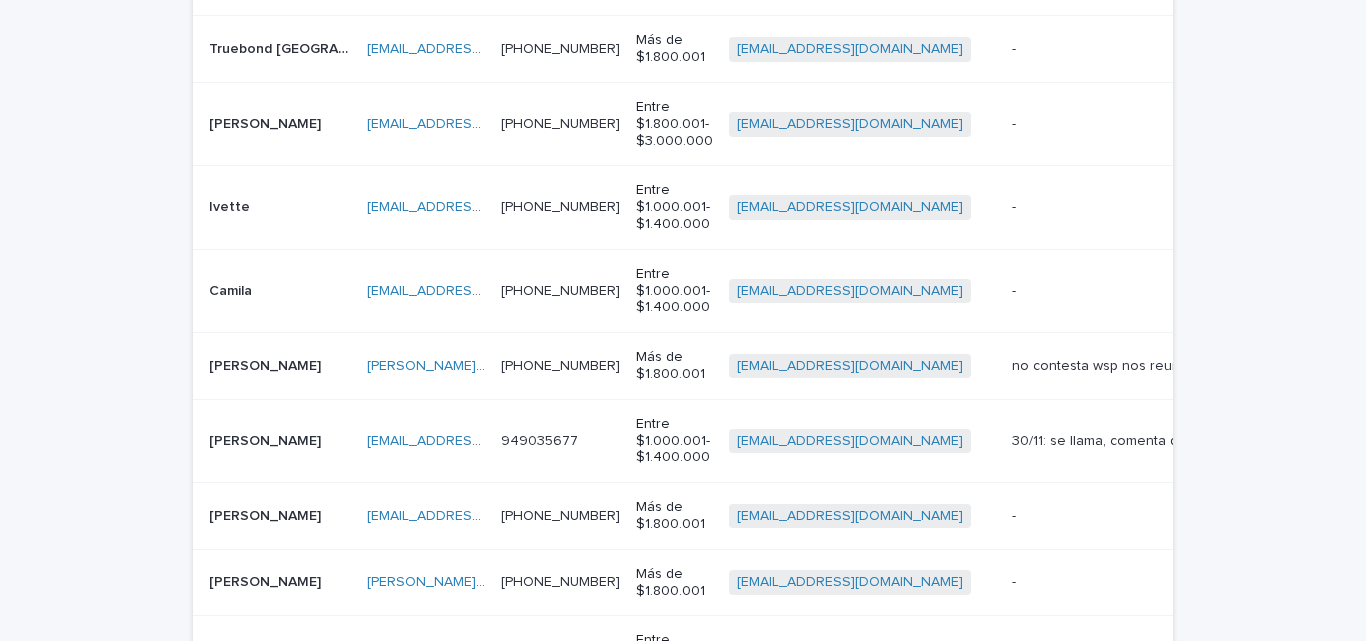 click on "- -" at bounding box center [1154, 207] 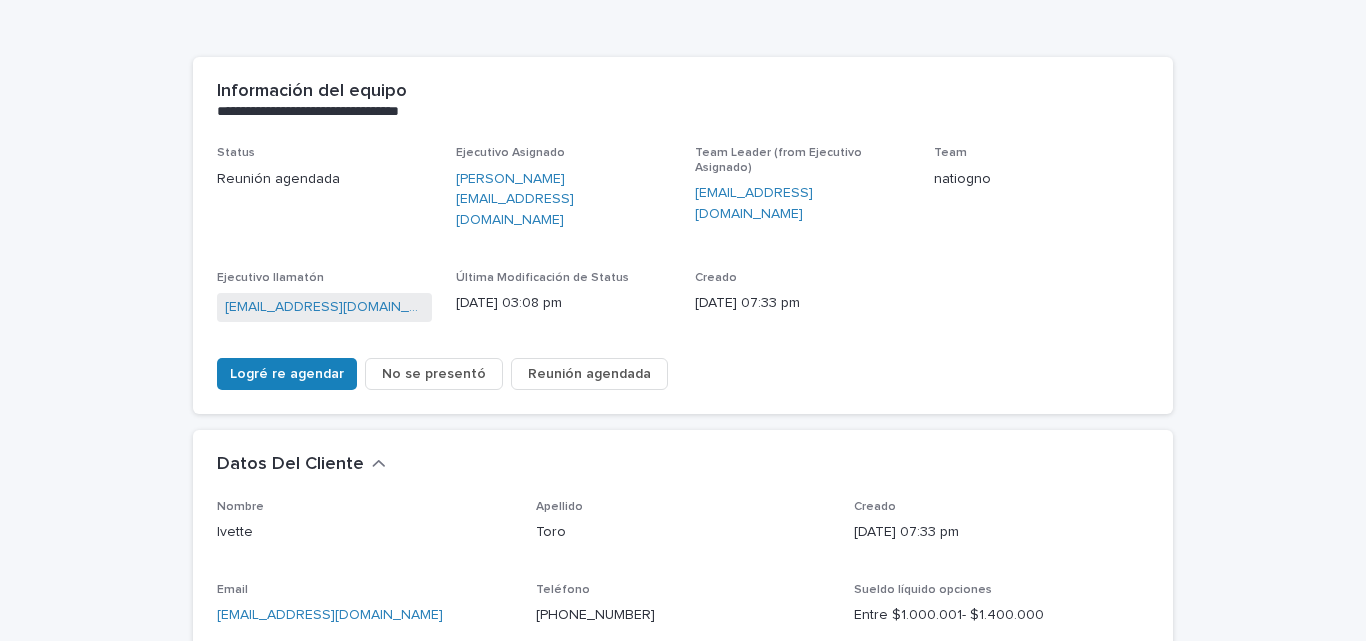 scroll, scrollTop: 0, scrollLeft: 0, axis: both 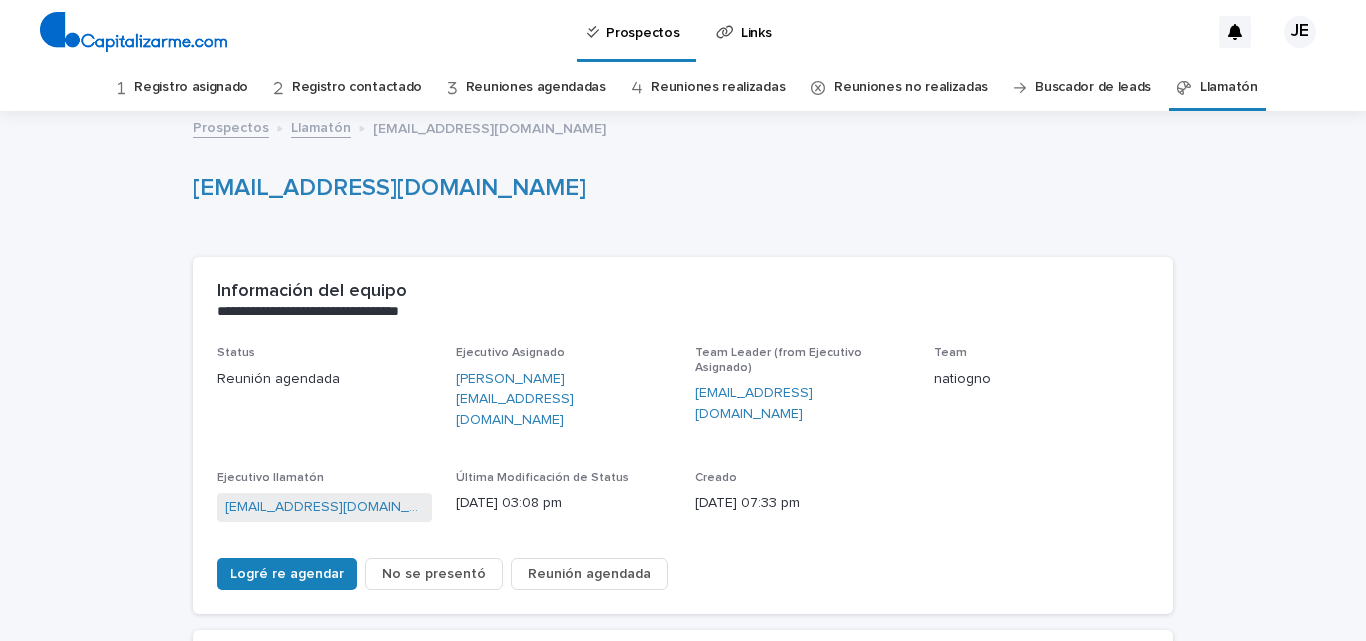click on "Llamatón" at bounding box center (1229, 87) 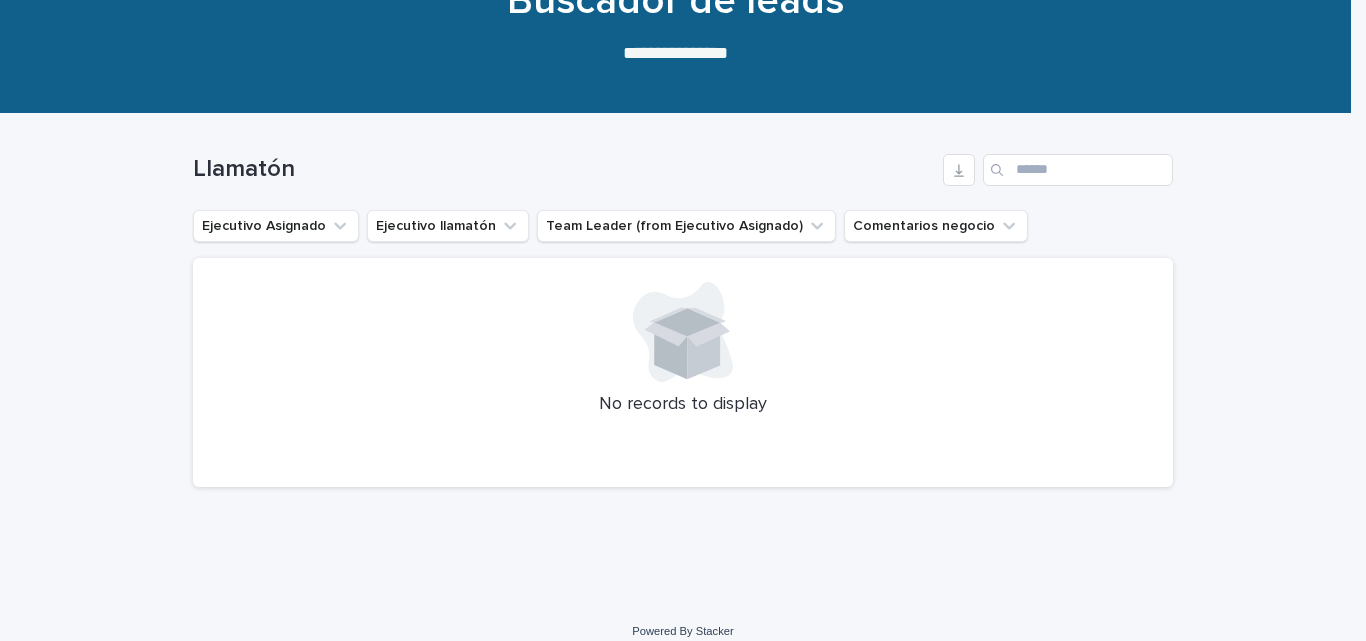 scroll, scrollTop: 200, scrollLeft: 0, axis: vertical 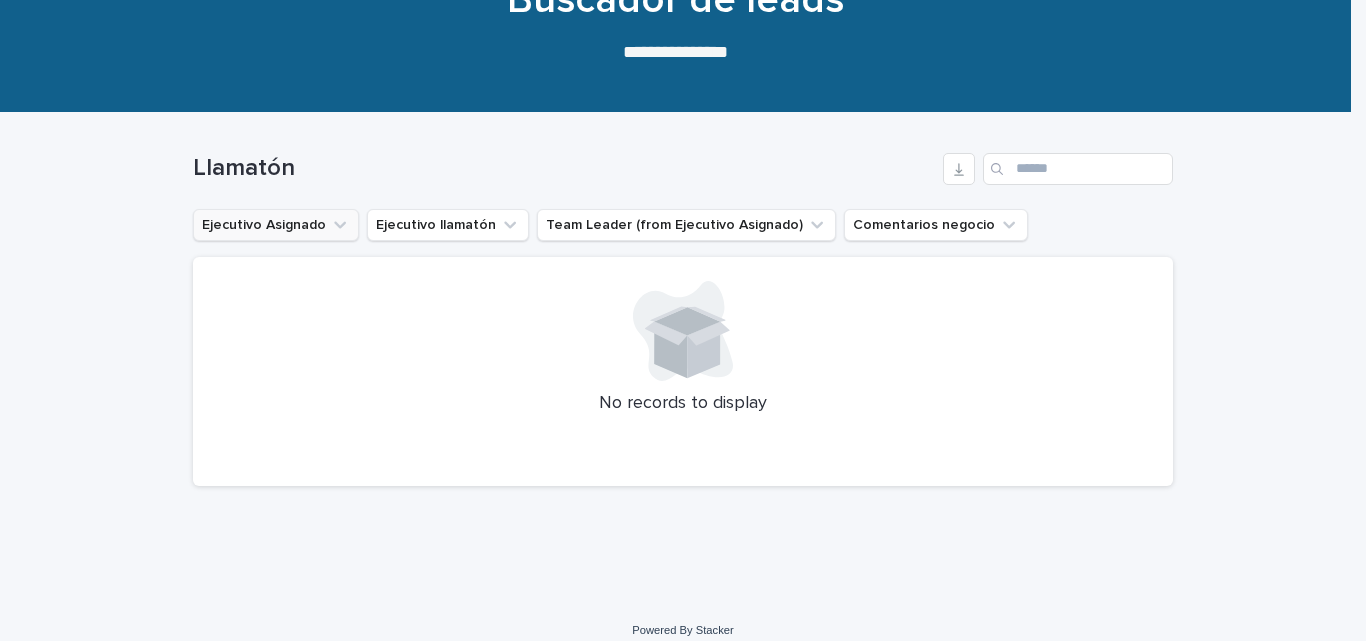 click 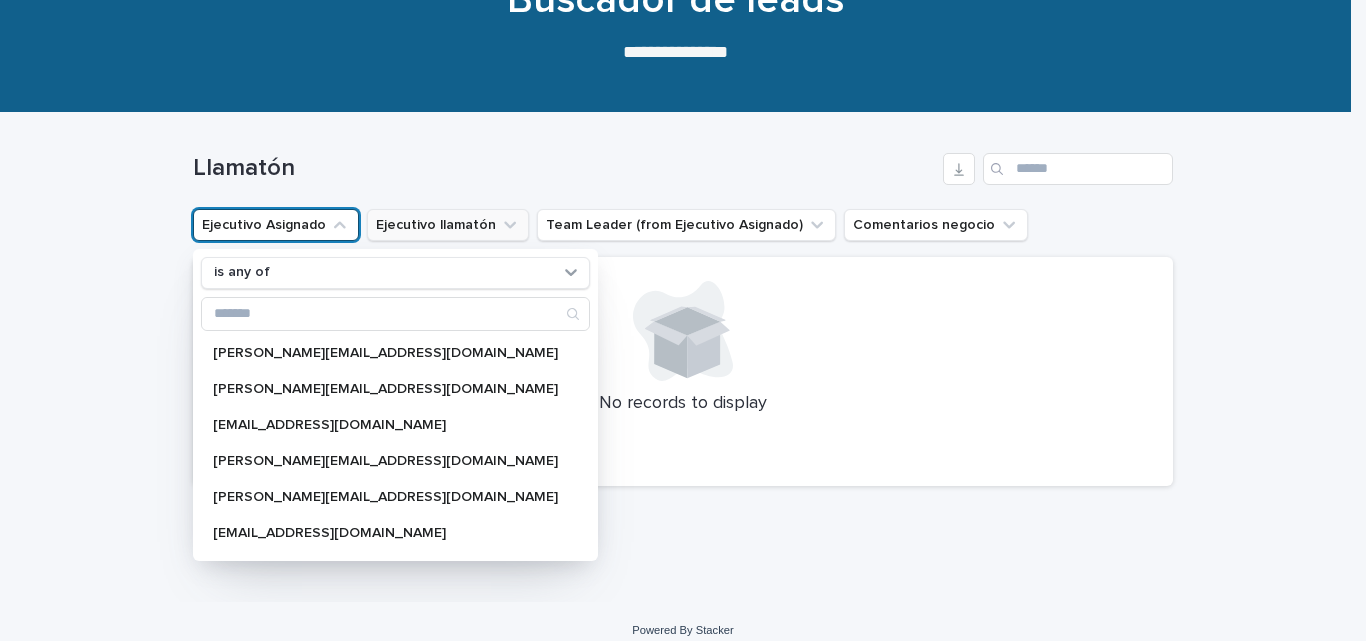 click on "Ejecutivo llamatón" at bounding box center [448, 225] 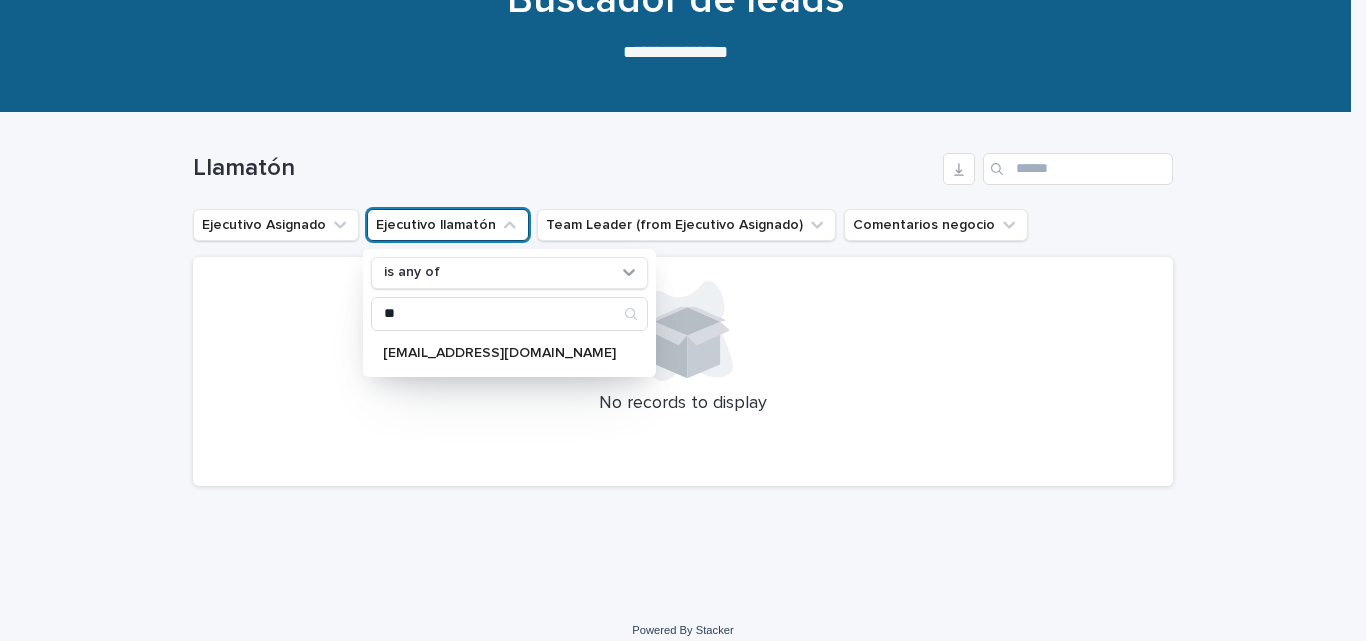 scroll, scrollTop: 0, scrollLeft: 0, axis: both 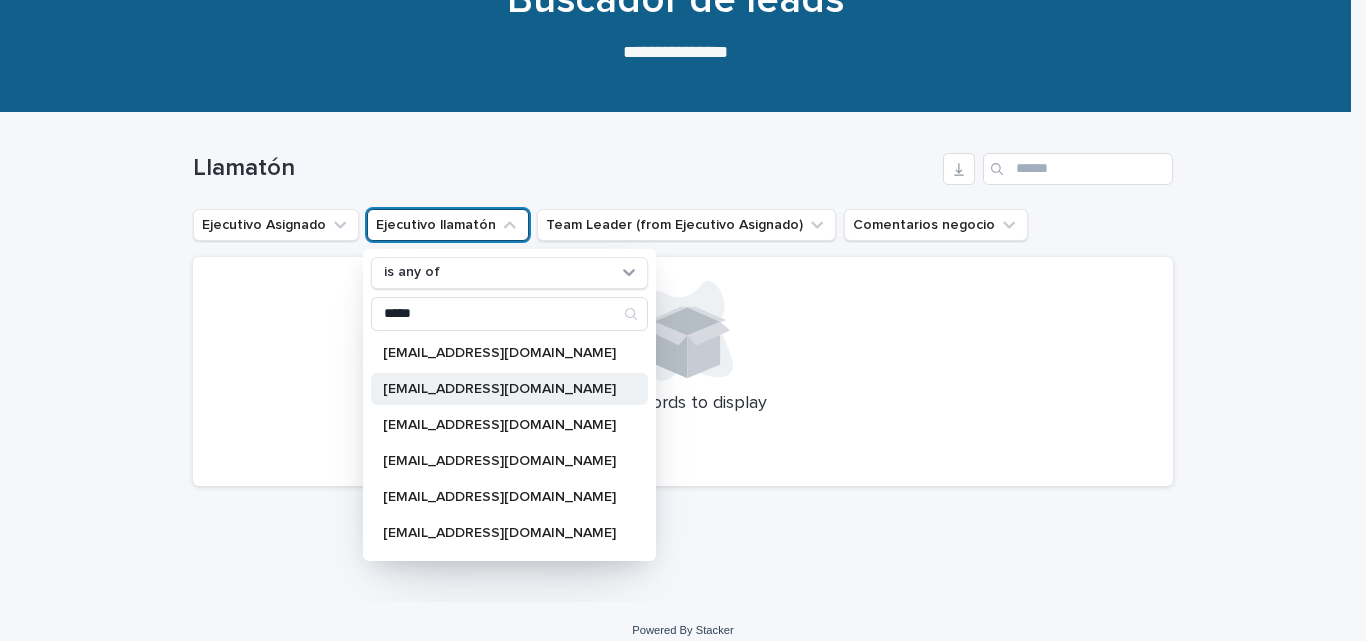 type on "*****" 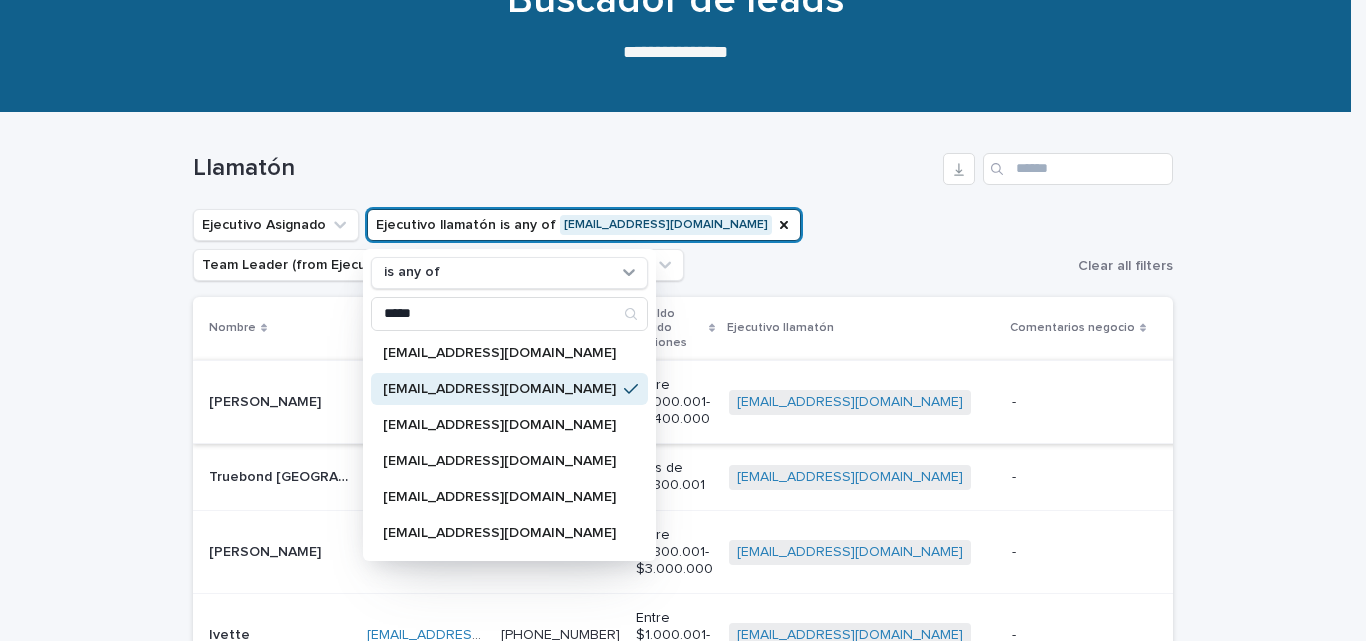 scroll, scrollTop: 300, scrollLeft: 0, axis: vertical 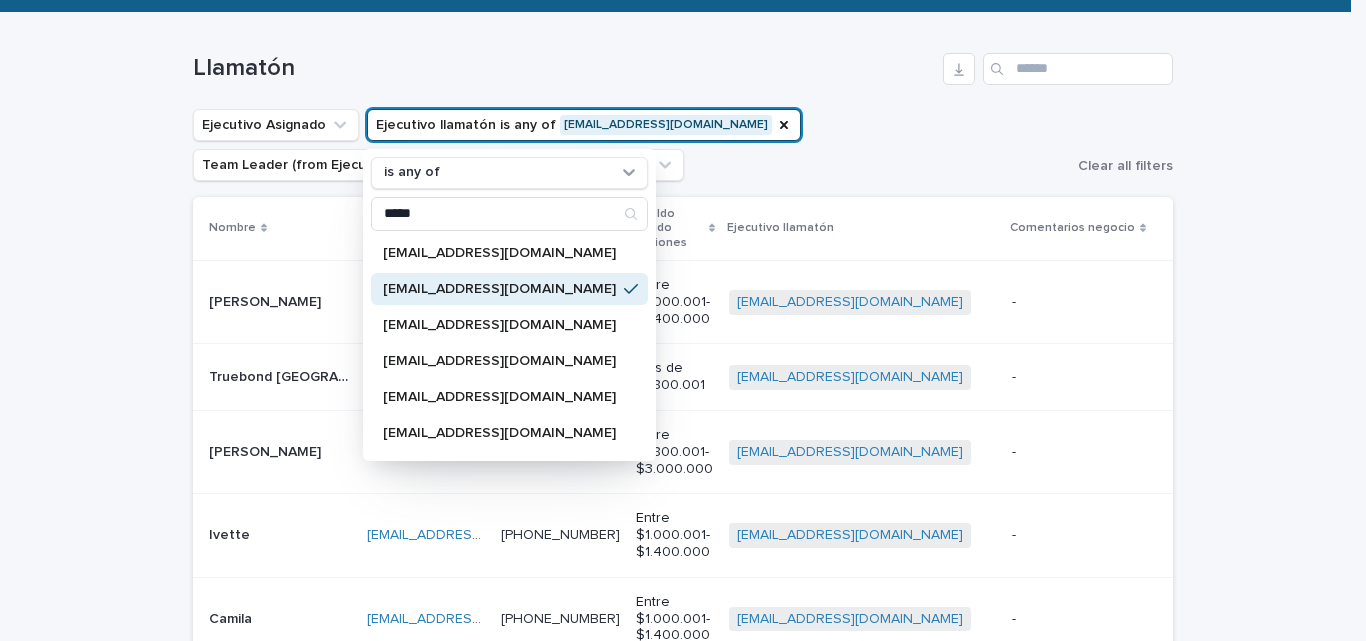 click on "[EMAIL_ADDRESS][DOMAIN_NAME] [EMAIL_ADDRESS][DOMAIN_NAME]" at bounding box center (426, 301) 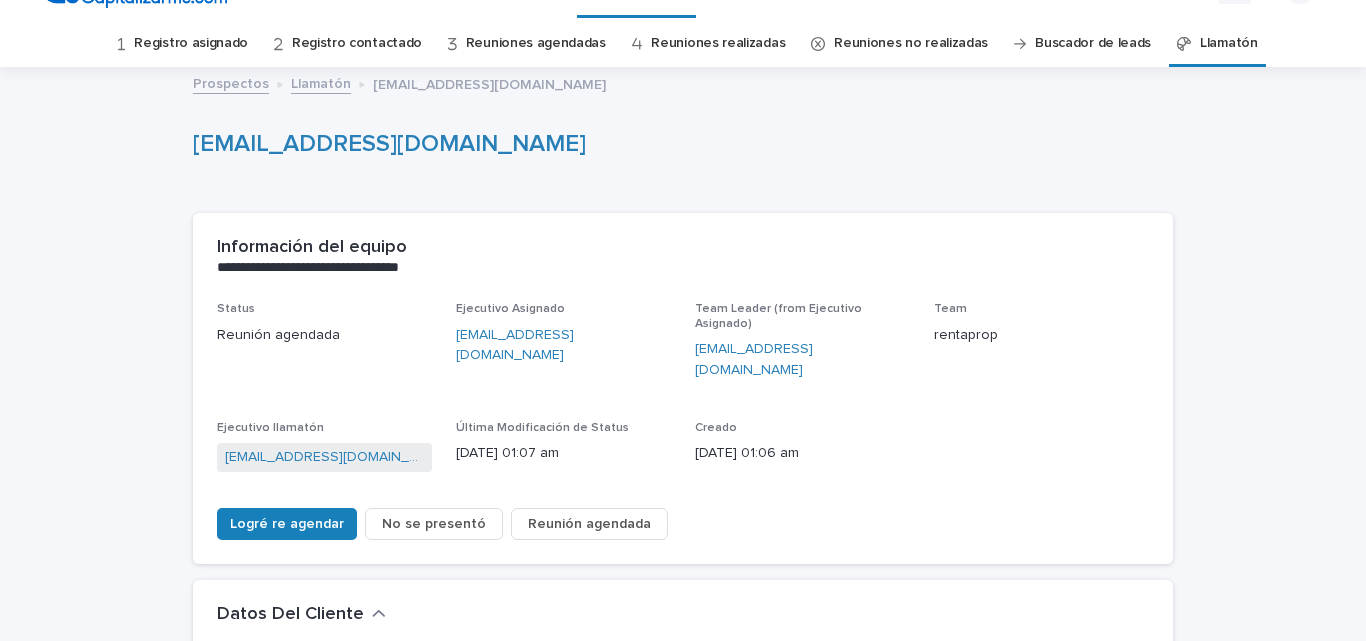 scroll, scrollTop: 0, scrollLeft: 0, axis: both 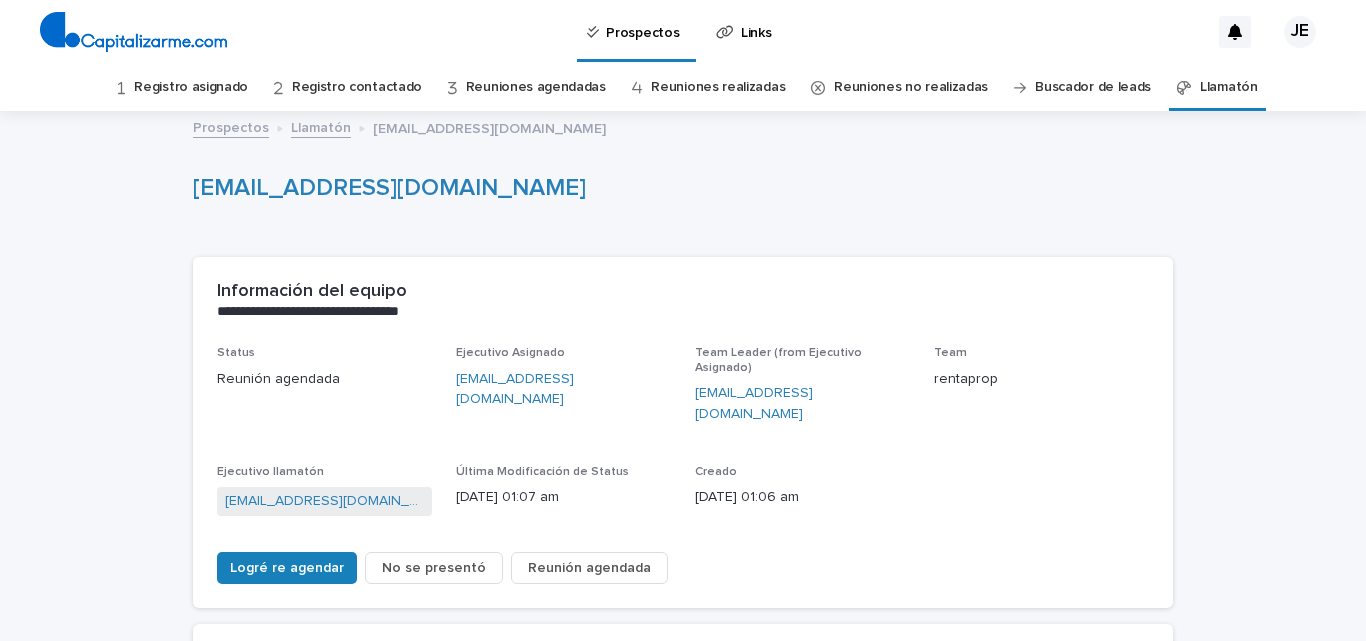 click on "Llamatón" at bounding box center [321, 126] 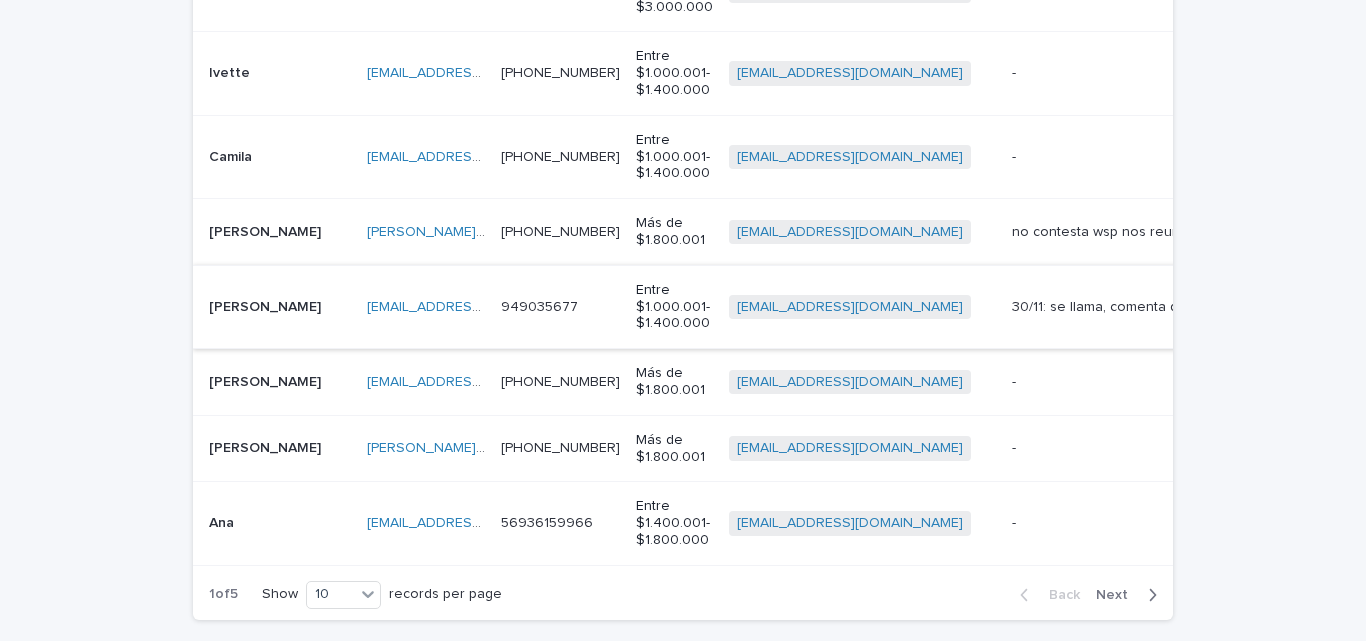 scroll, scrollTop: 928, scrollLeft: 0, axis: vertical 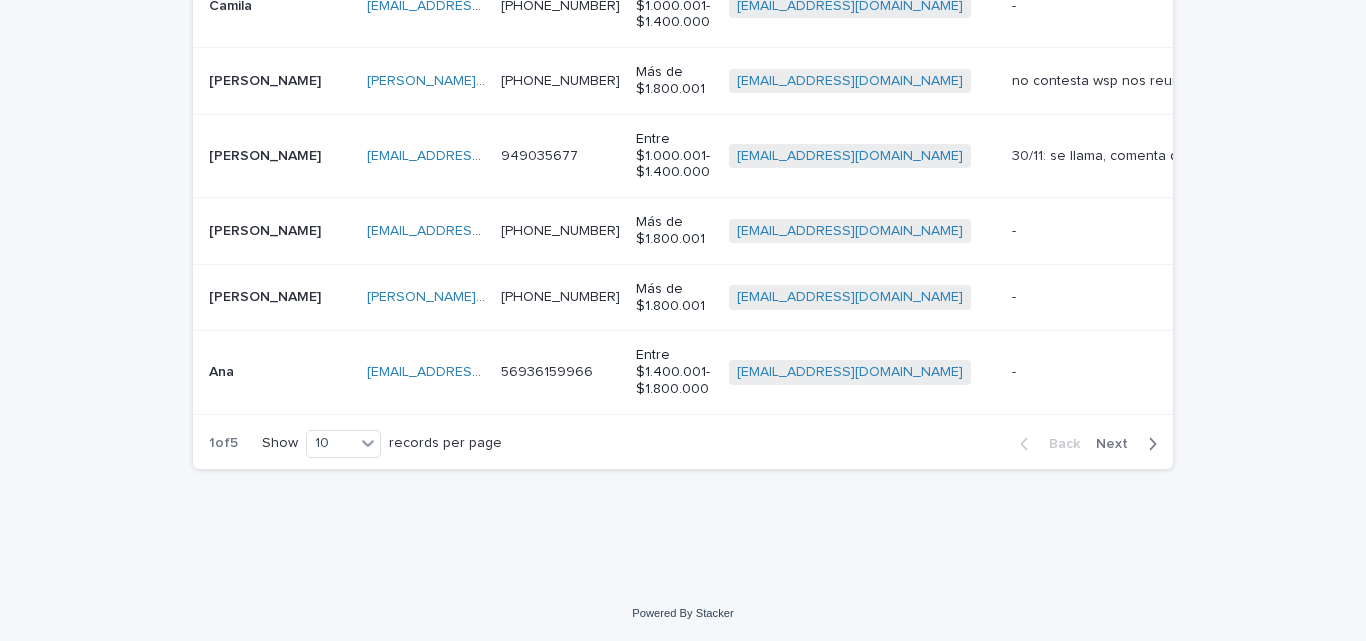 click on "30/11: se llama, comenta que sigue interesado, que no puede hablar ahora pero que lo llame mañana de nuevo
1/12: se llama. No contesta. Se le deja mensaje
04/11: se le deja mensaje nuevamente invitándolo a que me cuenta qué busca
Responde... comenta que quiere ver bien el tema, ya que esta pagando pie de una casa con entrega futura (para inversión). Busca algo para invertir, pago máximo mensual de hasta 200.000, desea recuperar el IVA.
5/12: se le invita a evento de Tocornal para el día de mañana
6/12: Se hace nuevamente la invitación al evento de hoy 19:30 dejando link de invitación
9/12: se escribe para saber si aún tiene interés
11/12: No contesta mensajes, deja en visto.
Se llama. No contesta
13/12: se  [DOMAIN_NAME]  contesta
15/12: se le deja mensaje nuevamente
18/12: Deja mensajes en visto y no contesta telefono" at bounding box center (1154, 156) 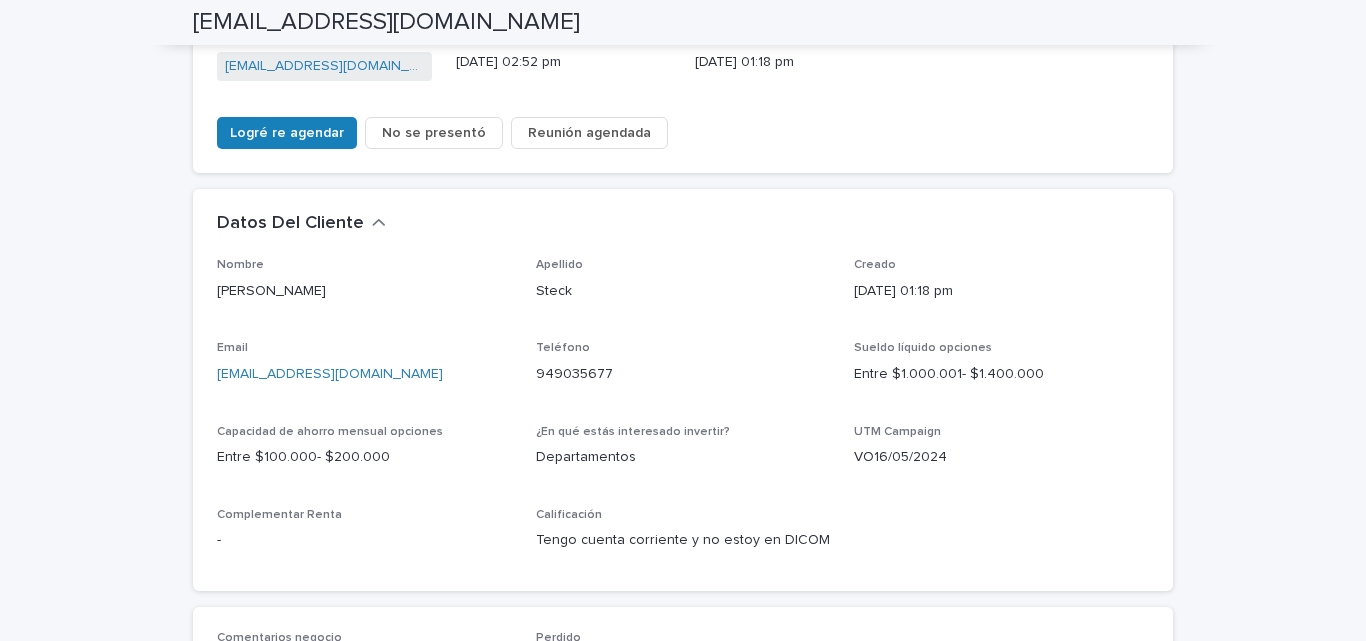 scroll, scrollTop: 0, scrollLeft: 0, axis: both 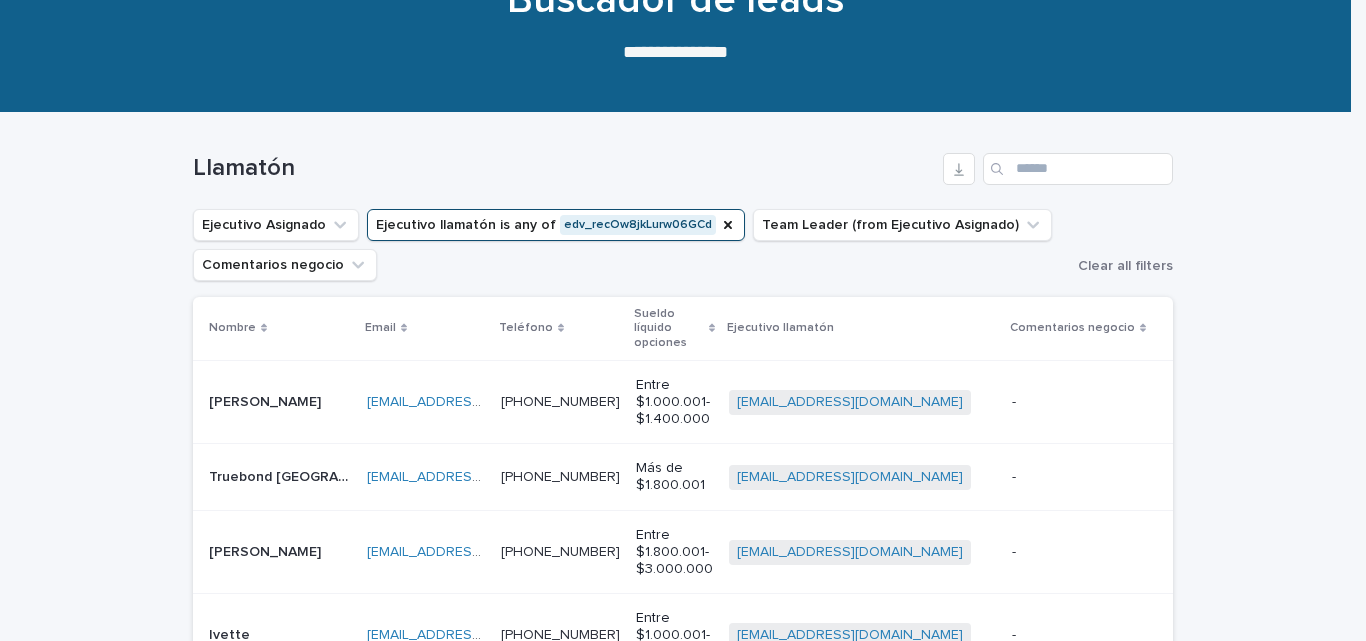 click on "-" at bounding box center (1014, 402) 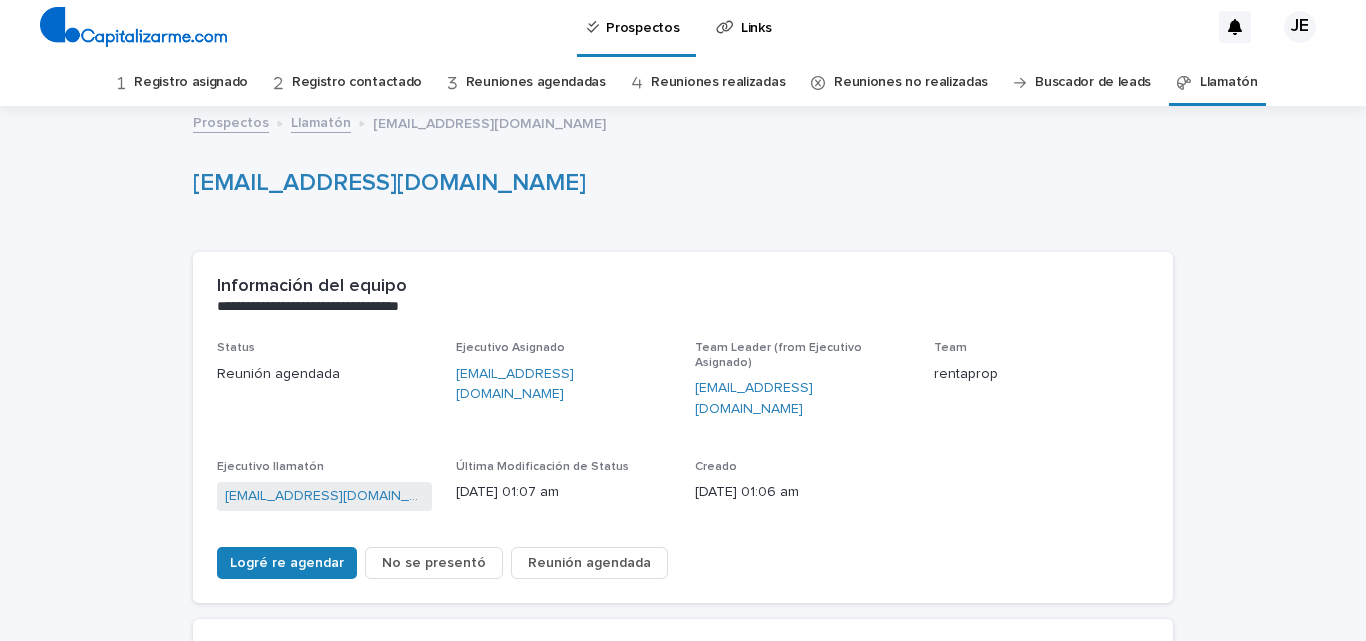 scroll, scrollTop: 0, scrollLeft: 0, axis: both 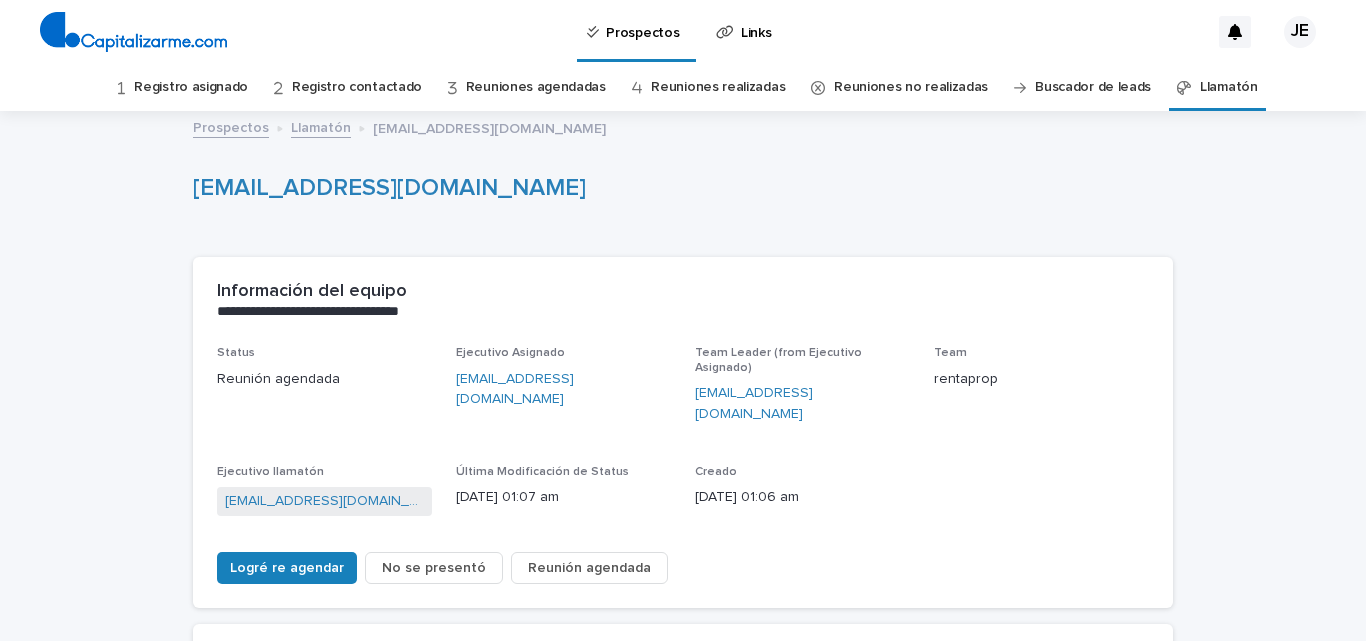click on "Buscador de leads" at bounding box center (1093, 87) 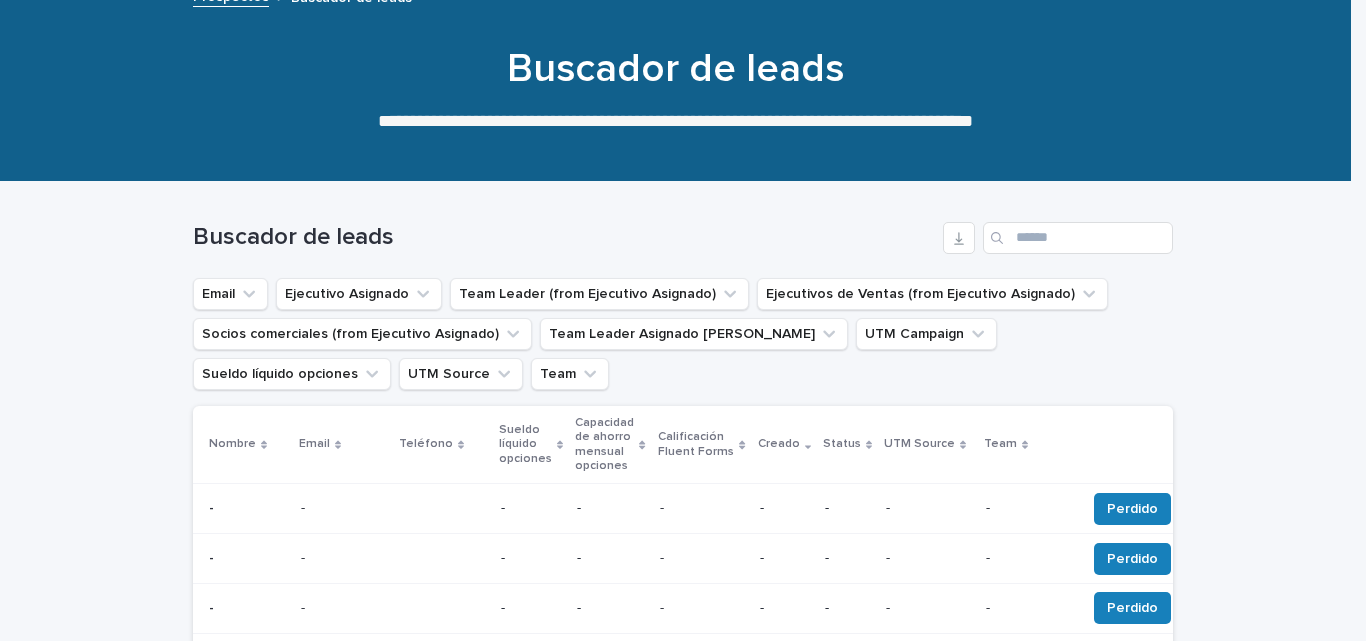 scroll, scrollTop: 0, scrollLeft: 0, axis: both 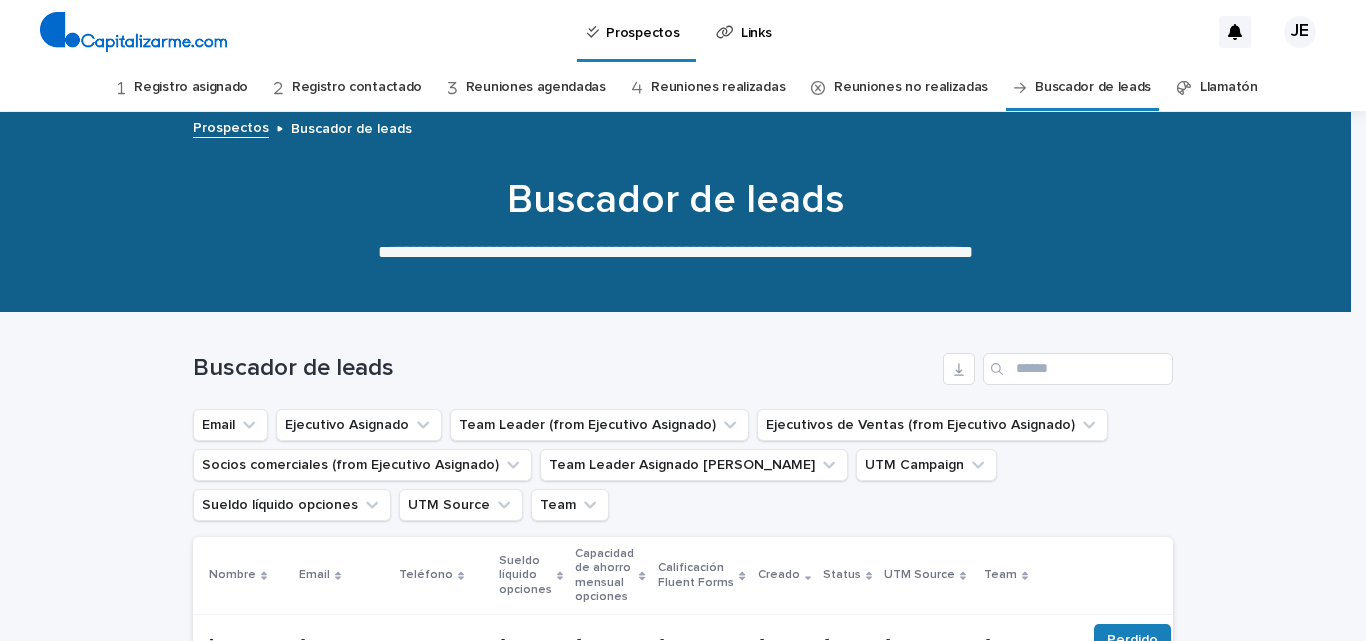 click on "Reuniones no realizadas" at bounding box center [911, 87] 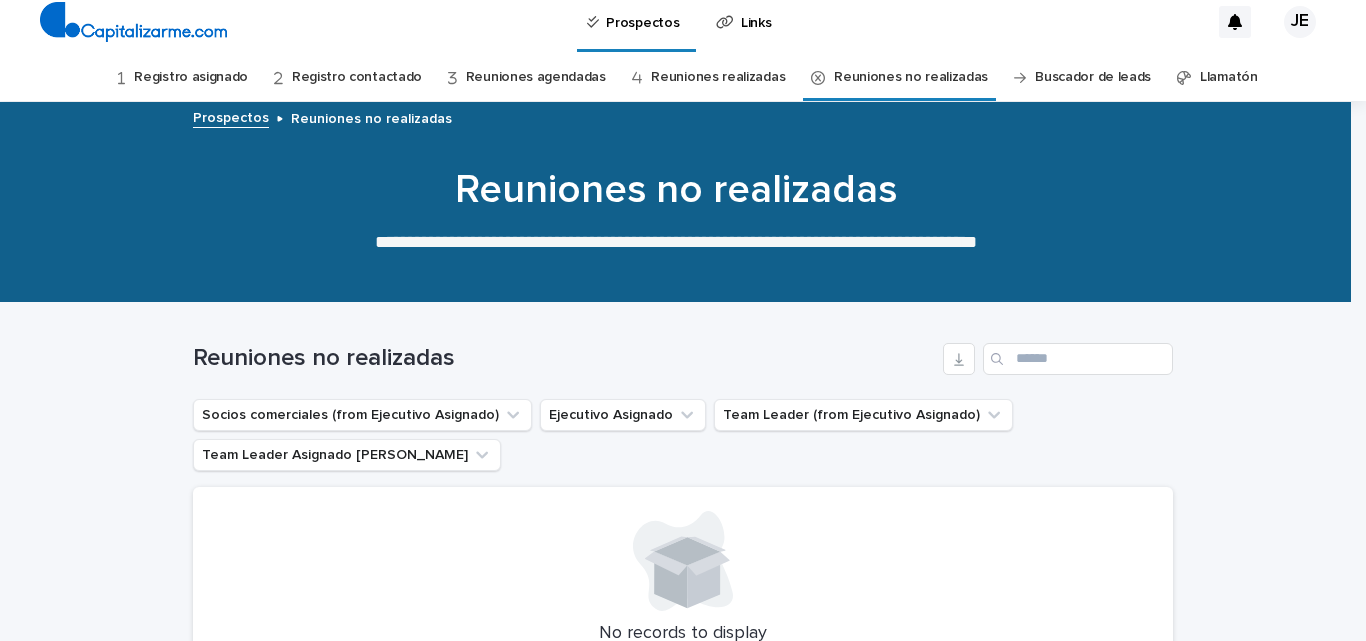 scroll, scrollTop: 0, scrollLeft: 0, axis: both 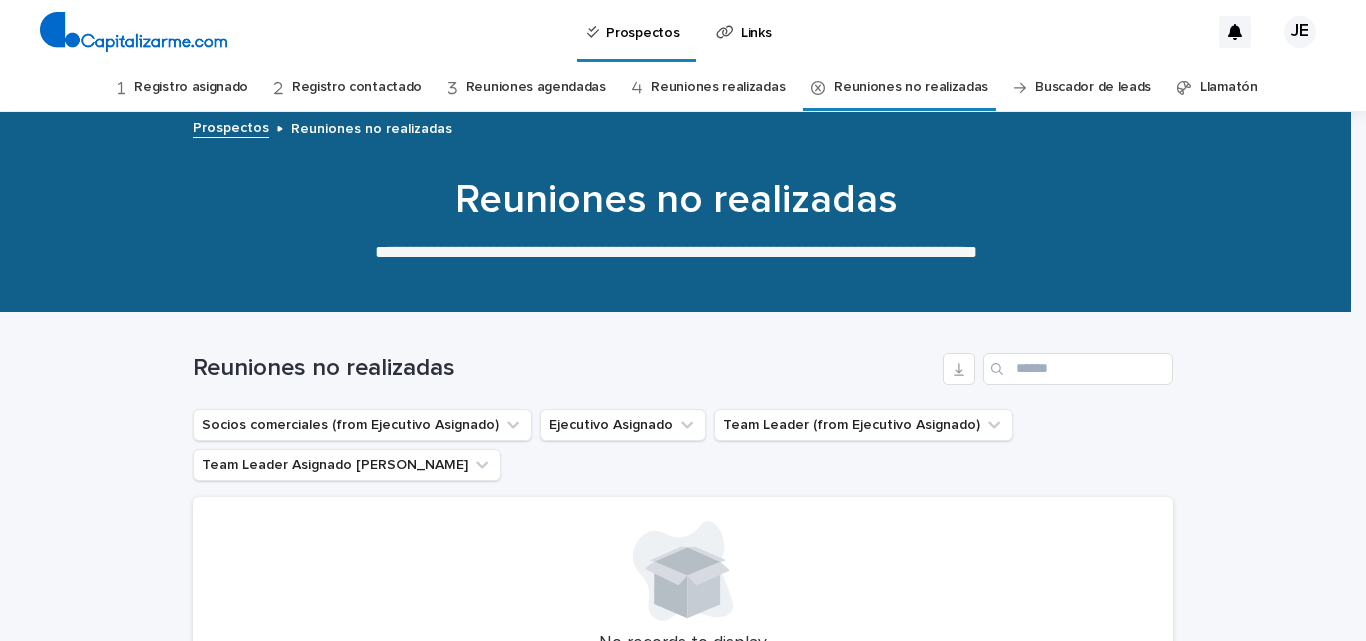 click on "Reuniones realizadas" at bounding box center [718, 87] 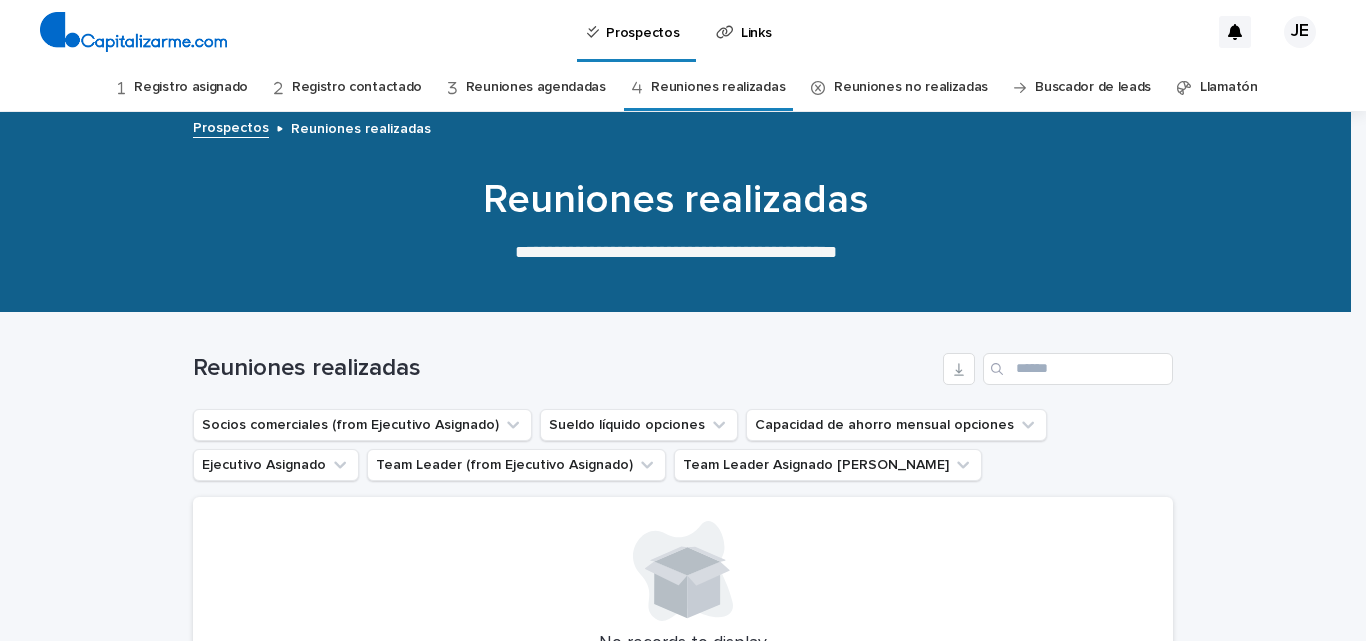 click on "Reuniones agendadas" at bounding box center [536, 87] 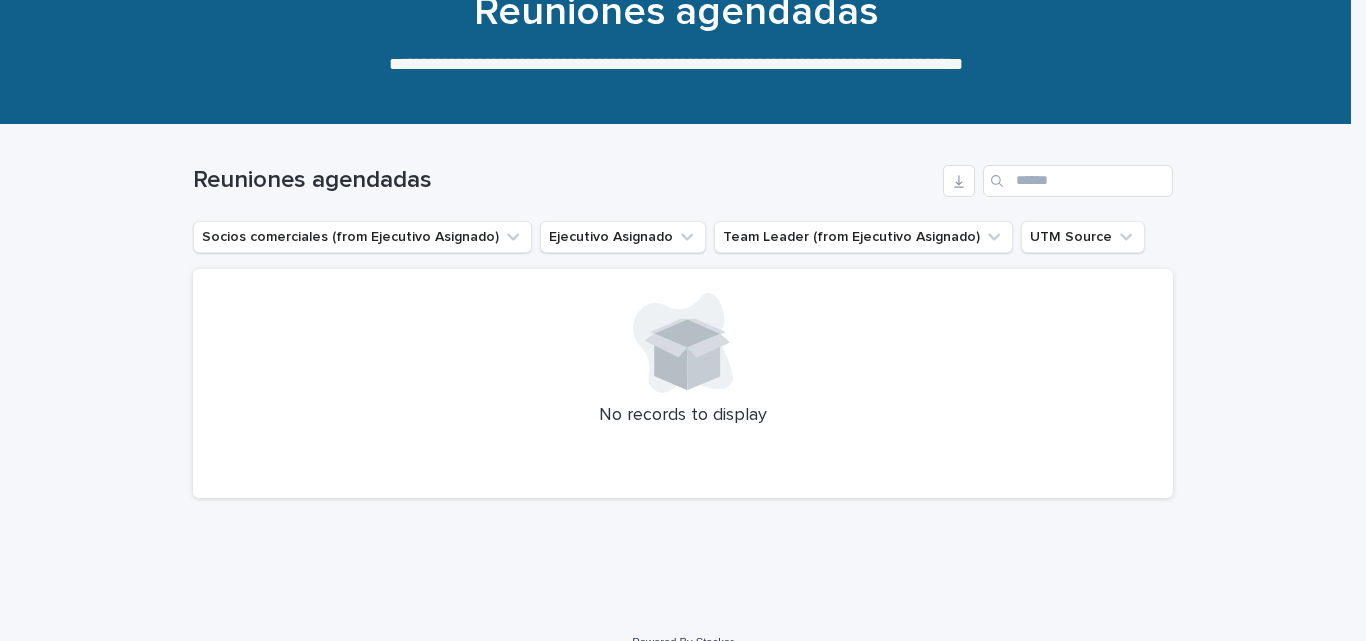 scroll, scrollTop: 200, scrollLeft: 0, axis: vertical 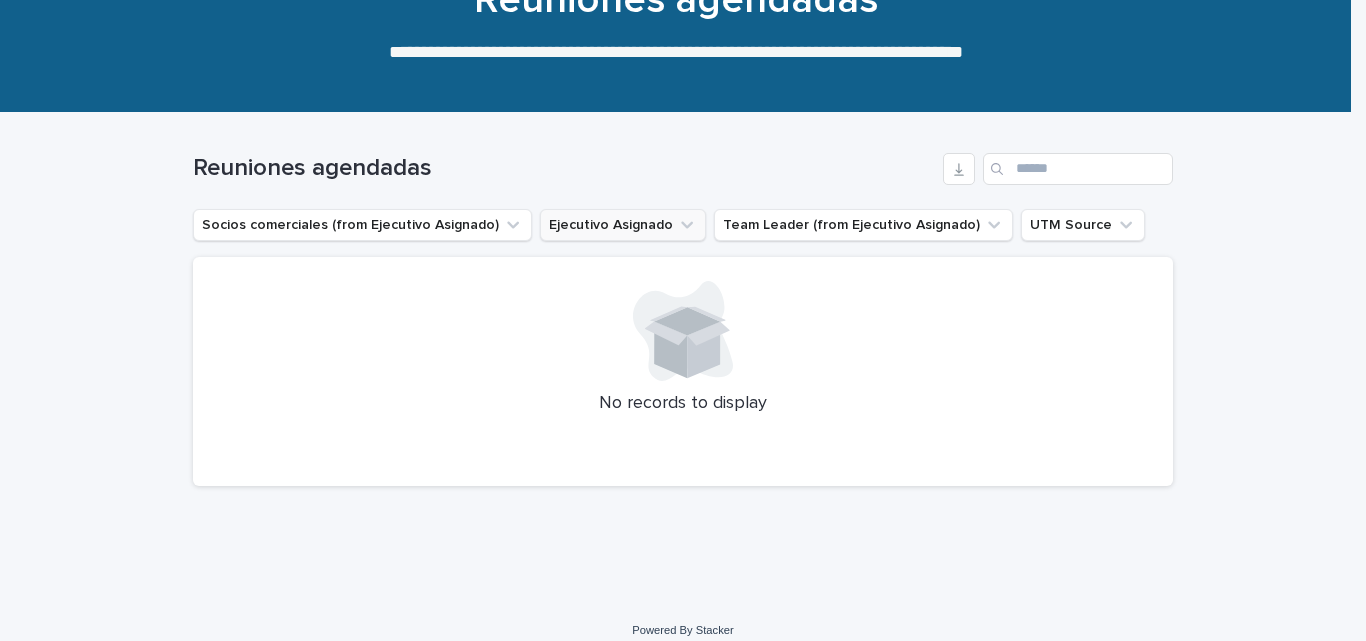 click on "Ejecutivo Asignado" at bounding box center (623, 225) 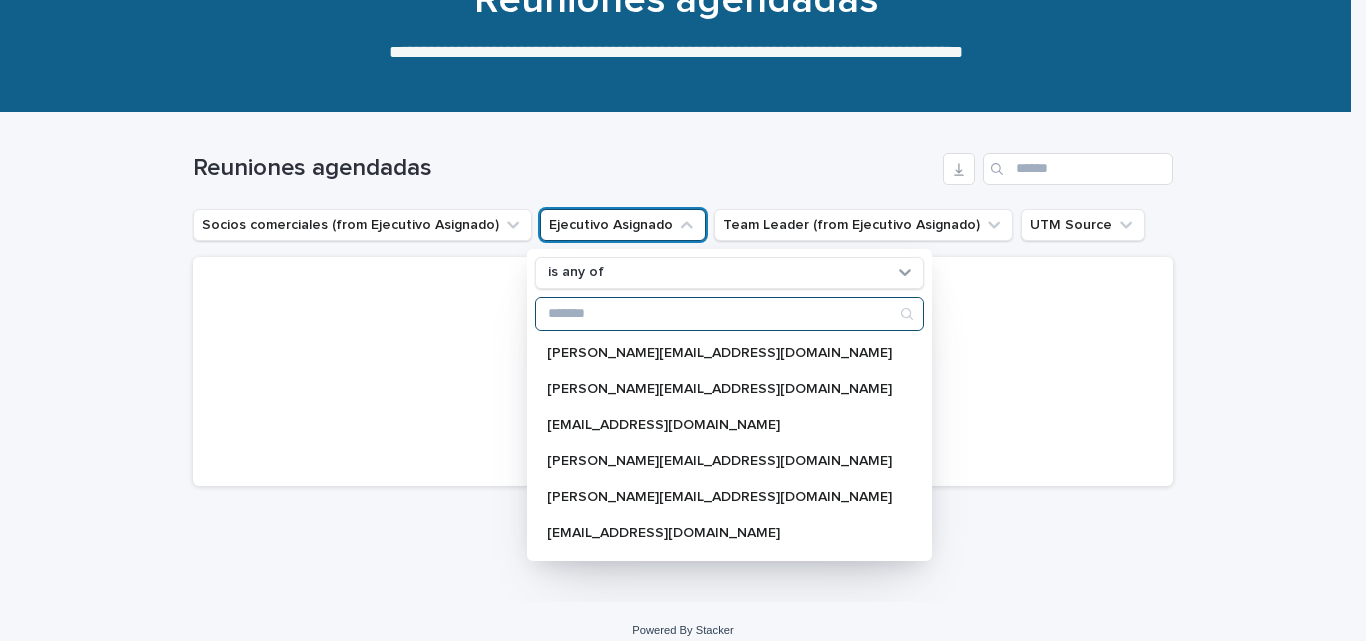 click at bounding box center [729, 314] 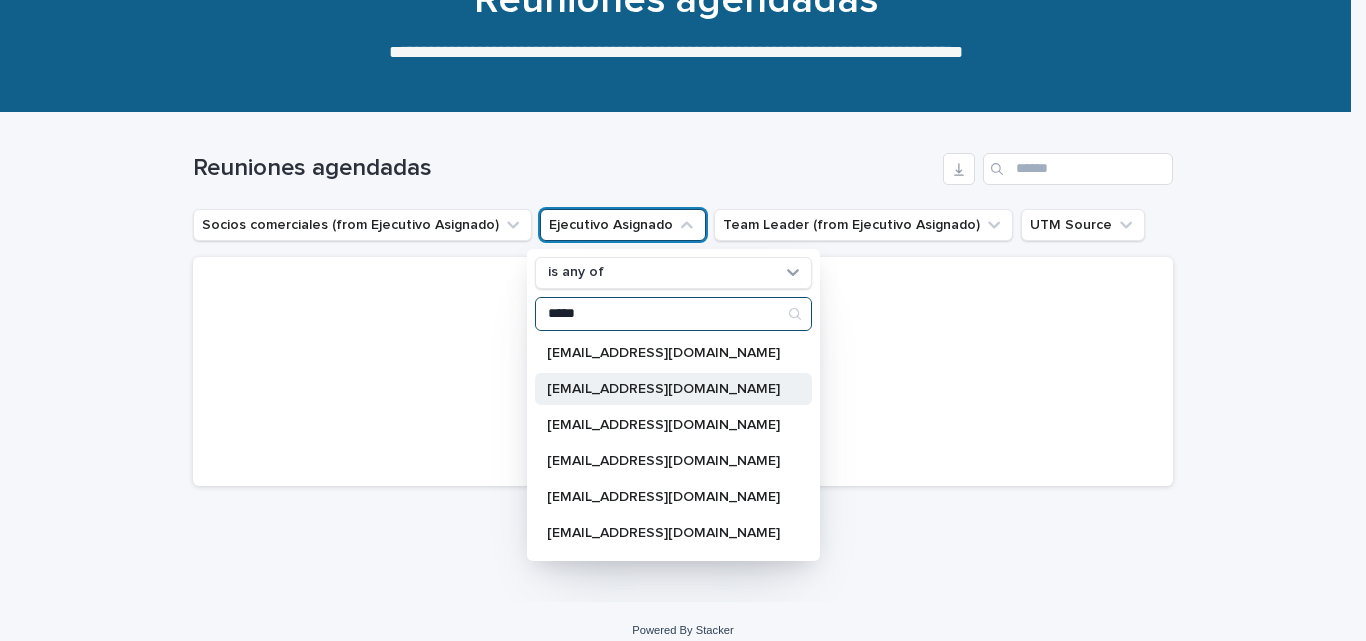 type on "*****" 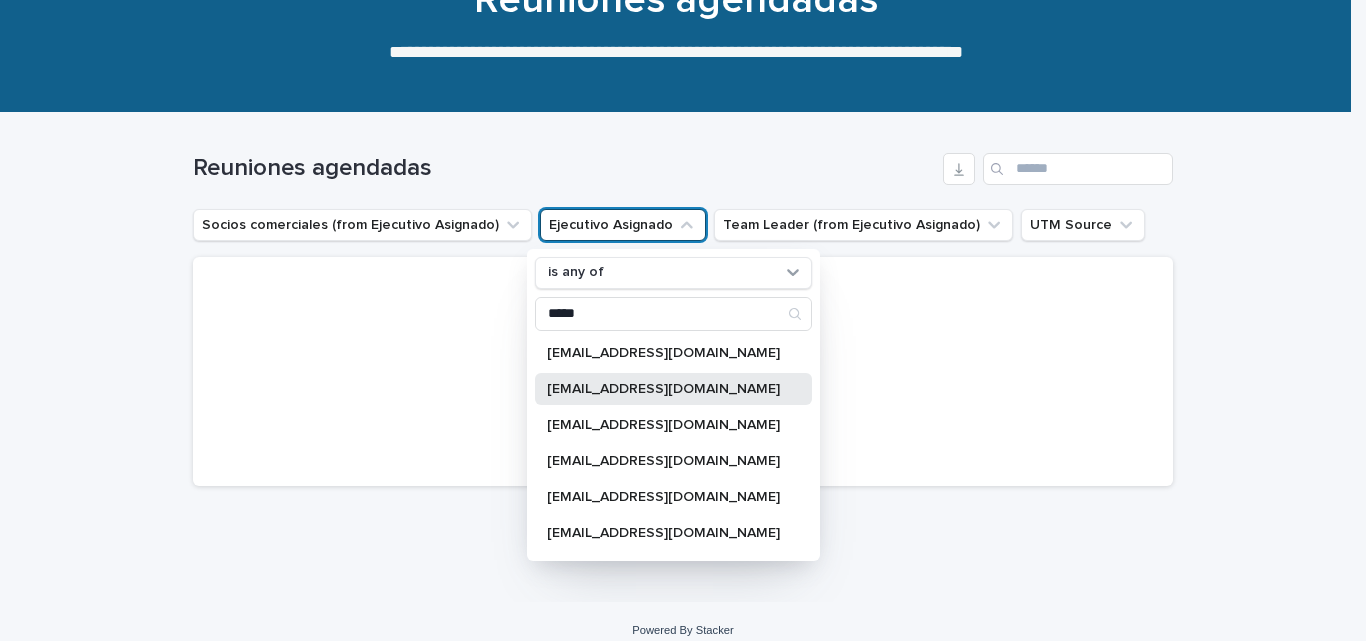 click on "[EMAIL_ADDRESS][DOMAIN_NAME]" at bounding box center (663, 389) 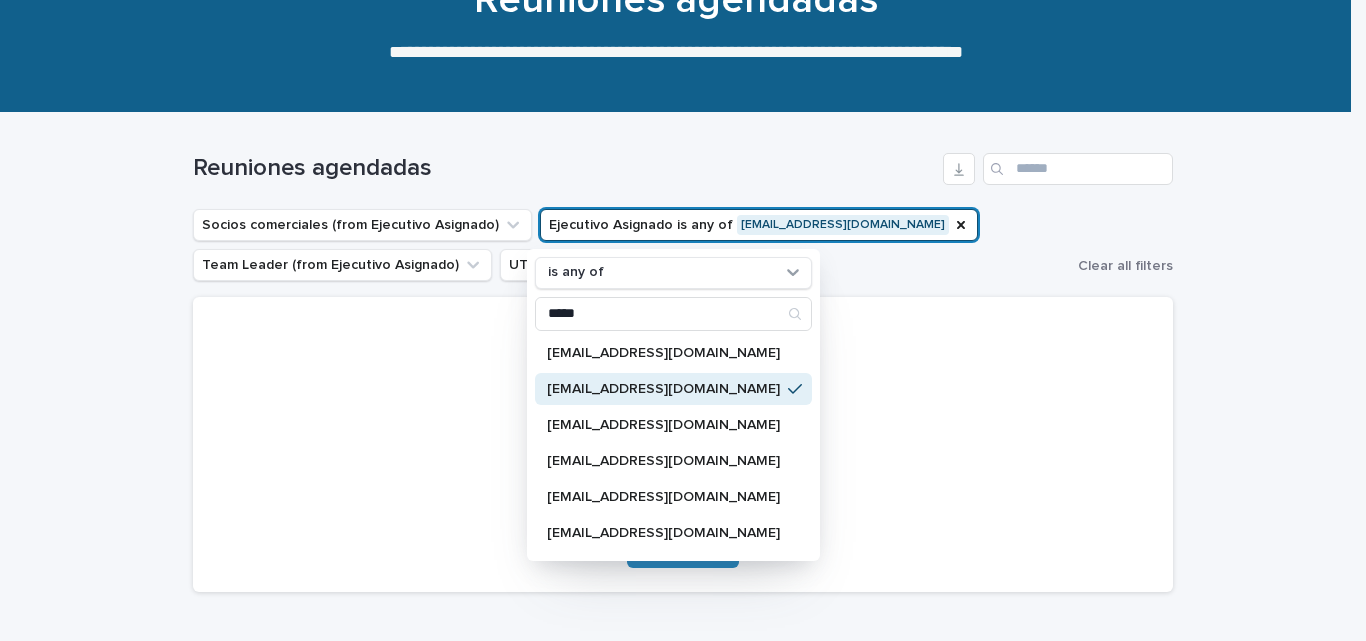 click on "Socios comerciales (from Ejecutivo Asignado) Ejecutivo Asignado is any of [EMAIL_ADDRESS][DOMAIN_NAME] is any of ***** [EMAIL_ADDRESS][DOMAIN_NAME] [DOMAIN_NAME][EMAIL_ADDRESS][DOMAIN_NAME] [DOMAIN_NAME][EMAIL_ADDRESS][DOMAIN_NAME] [EMAIL_ADDRESS][DOMAIN_NAME] [DOMAIN_NAME][EMAIL_ADDRESS][DOMAIN_NAME] [EMAIL_ADDRESS][DOMAIN_NAME] [EMAIL_ADDRESS][DOMAIN_NAME] Team Leader (from Ejecutivo Asignado) UTM Source" at bounding box center (631, 245) 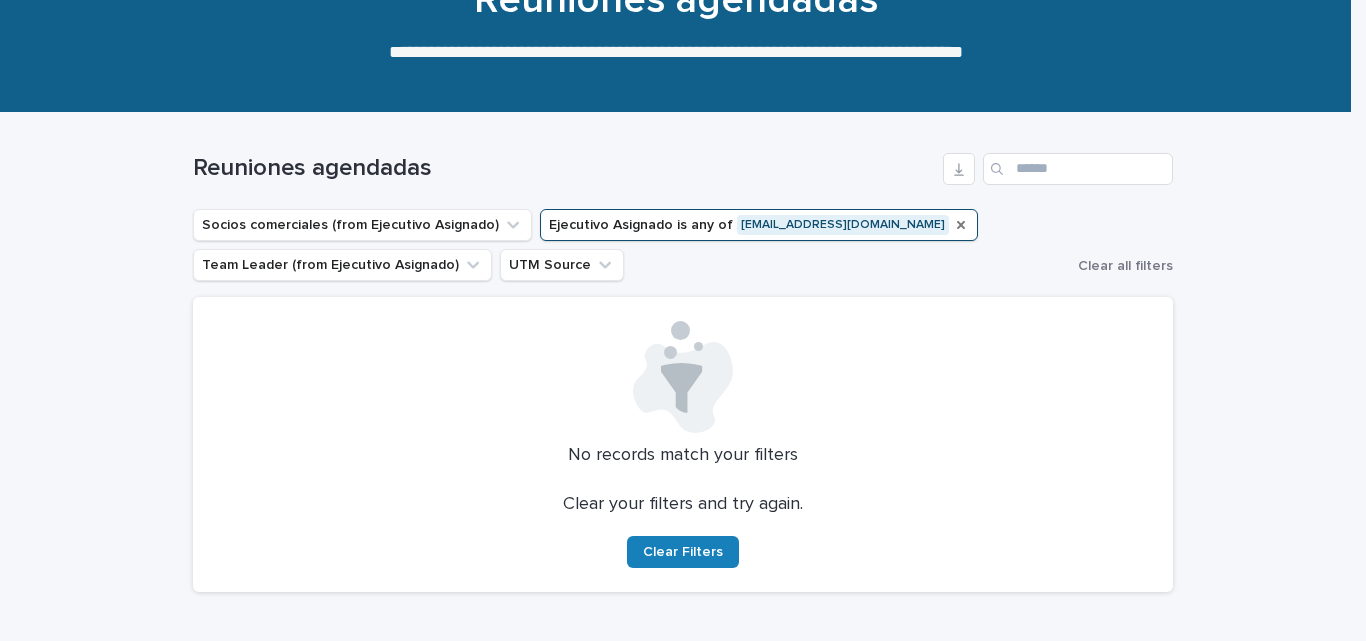 click 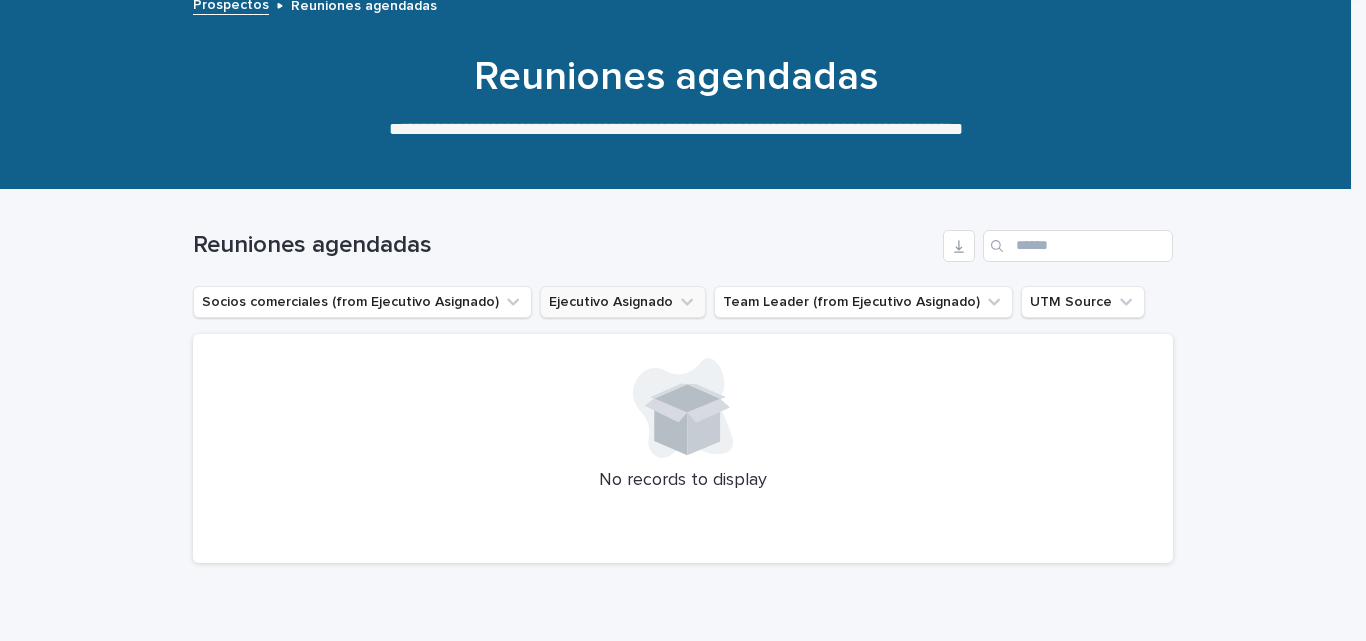 scroll, scrollTop: 0, scrollLeft: 0, axis: both 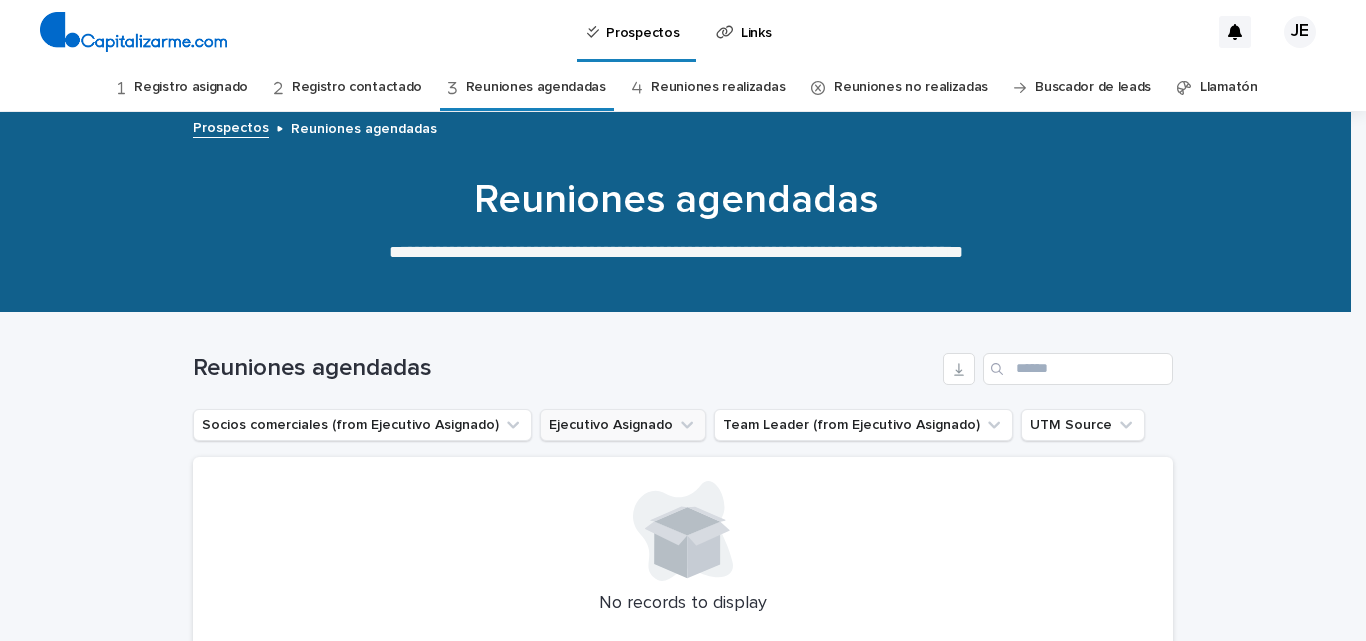 click on "Llamatón" at bounding box center [1229, 87] 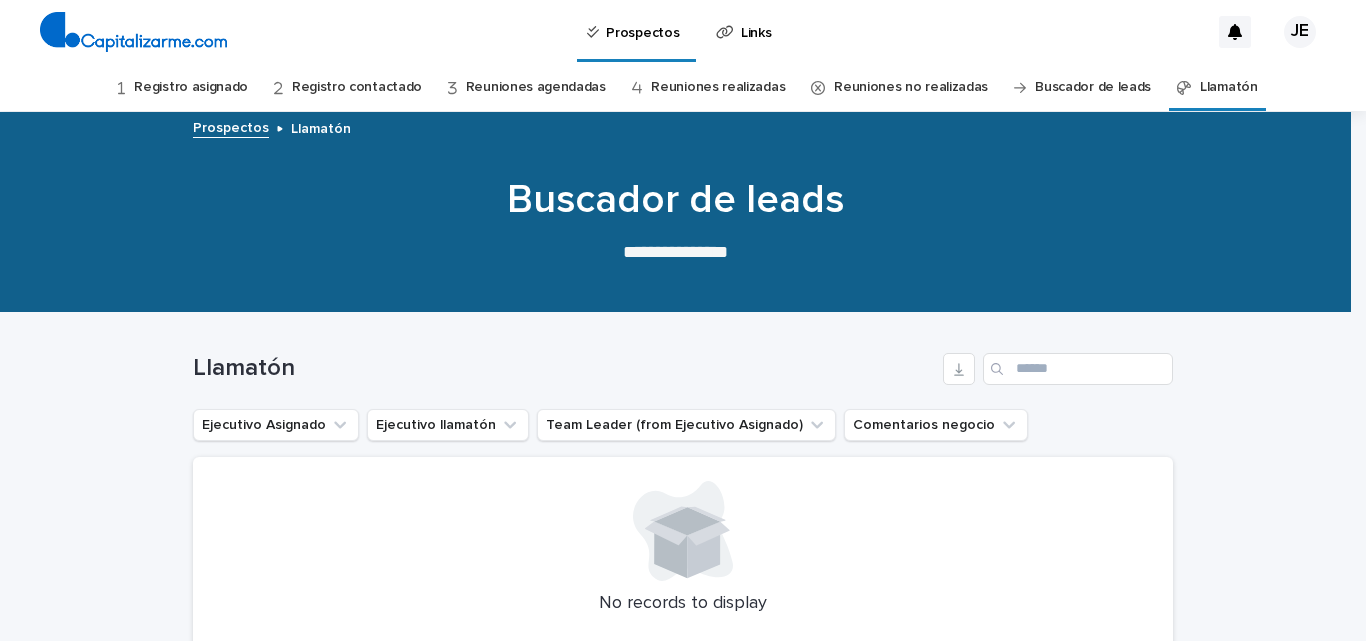 scroll, scrollTop: 100, scrollLeft: 0, axis: vertical 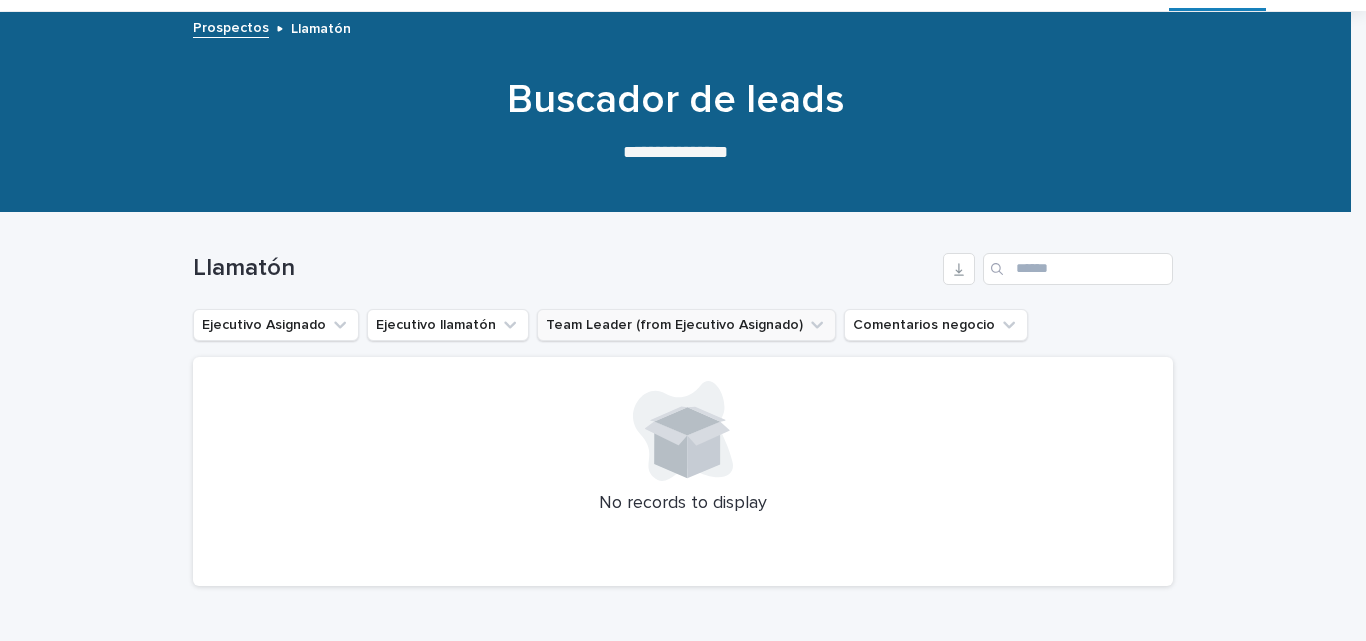 click on "Team Leader (from Ejecutivo Asignado)" at bounding box center (686, 325) 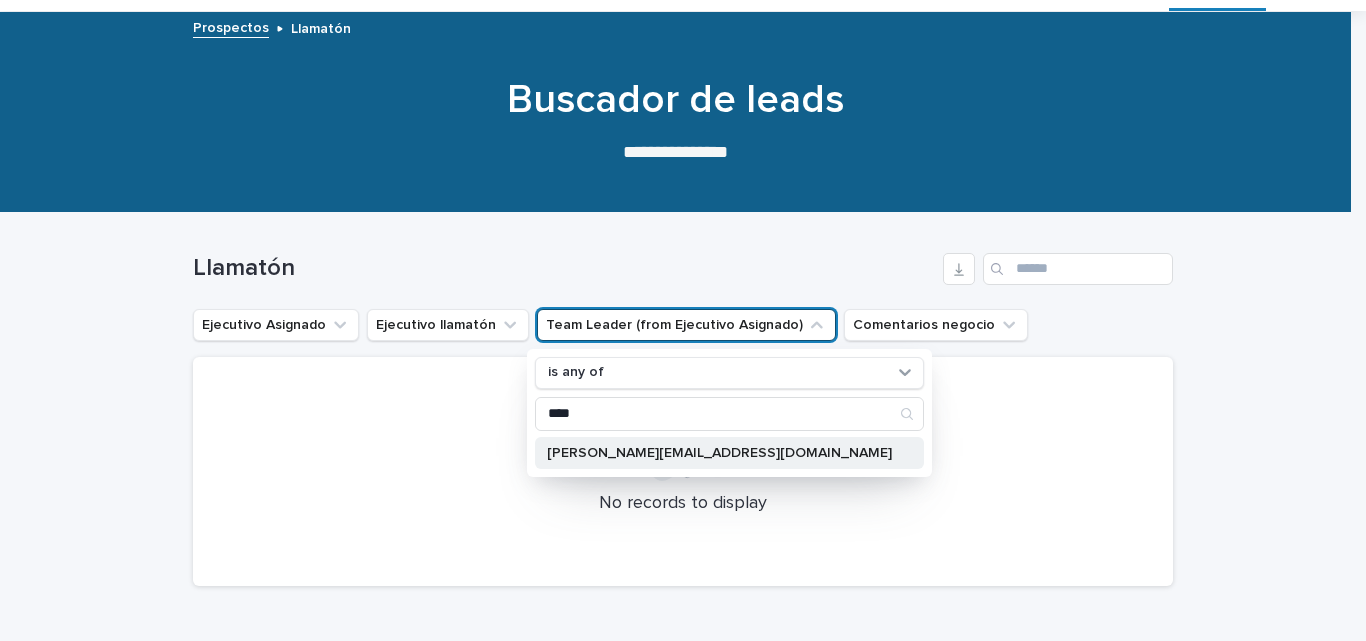 type on "****" 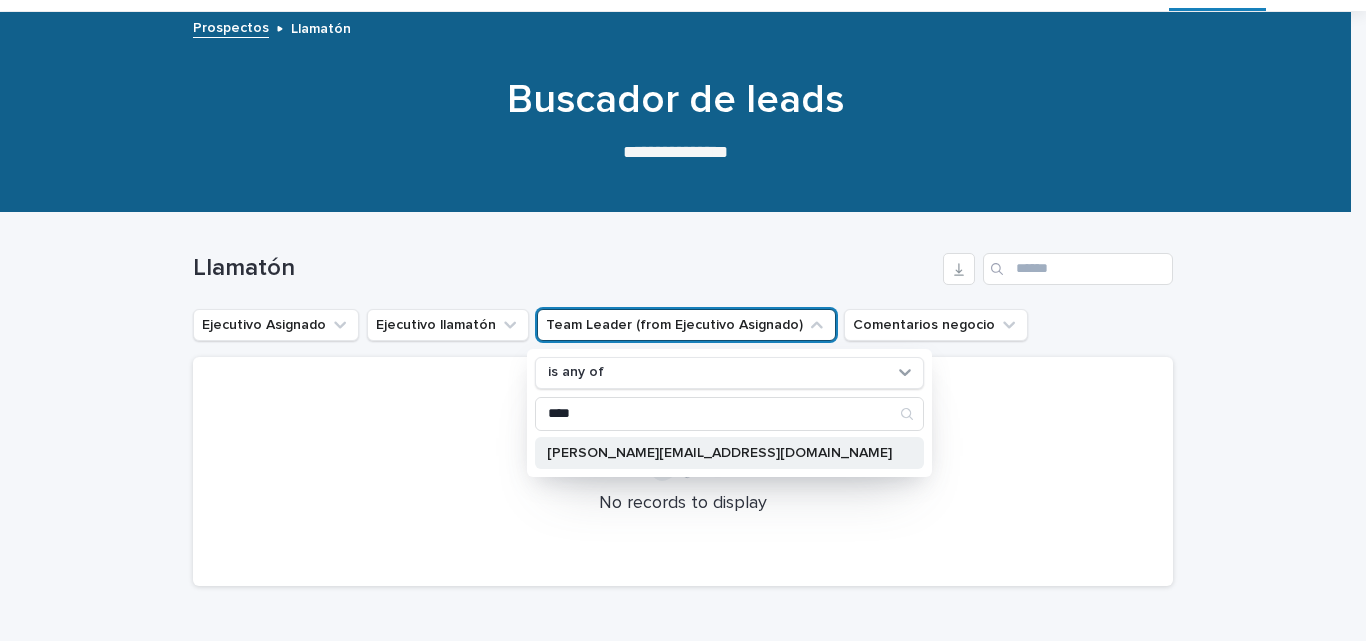 click on "[PERSON_NAME][EMAIL_ADDRESS][DOMAIN_NAME]" at bounding box center [719, 453] 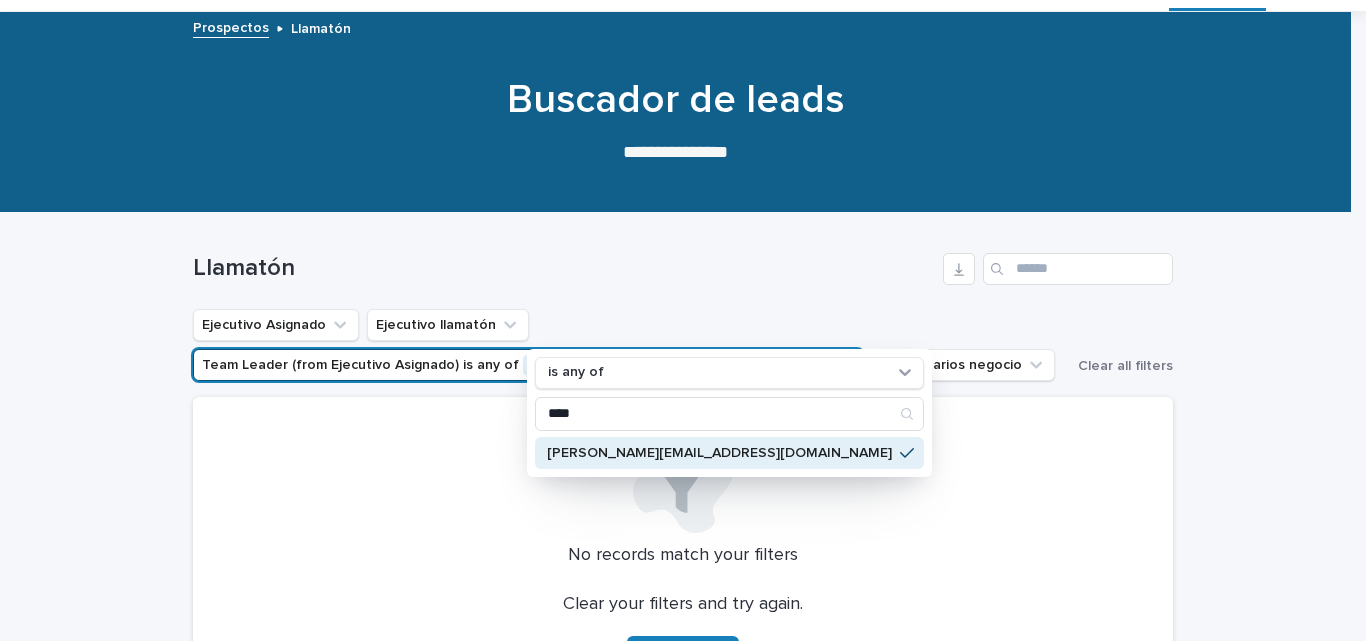 click on "Llamatón" at bounding box center (683, 261) 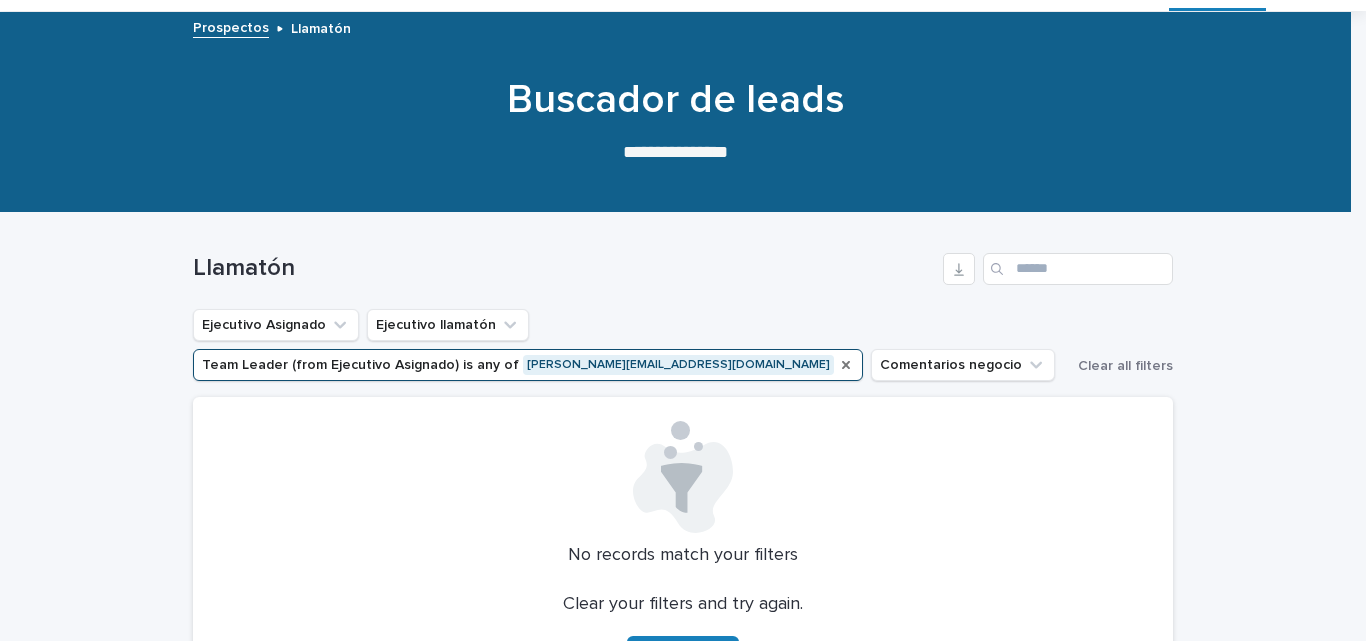 click 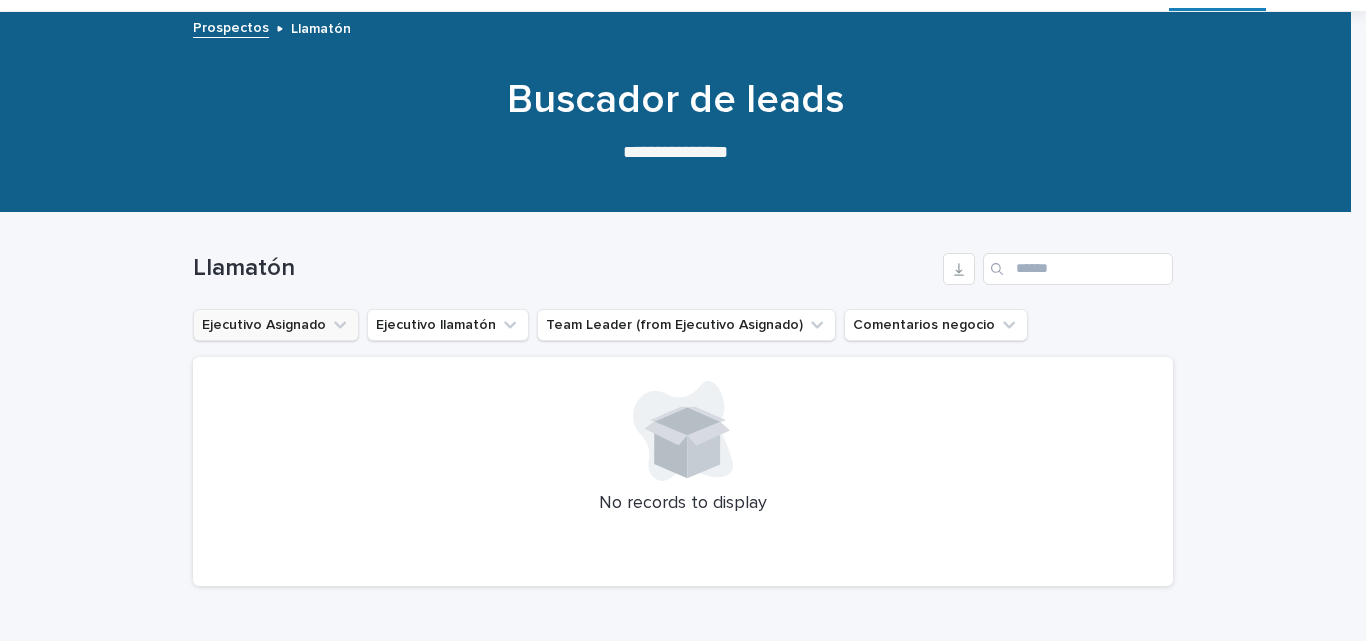 click on "Ejecutivo Asignado" at bounding box center [276, 325] 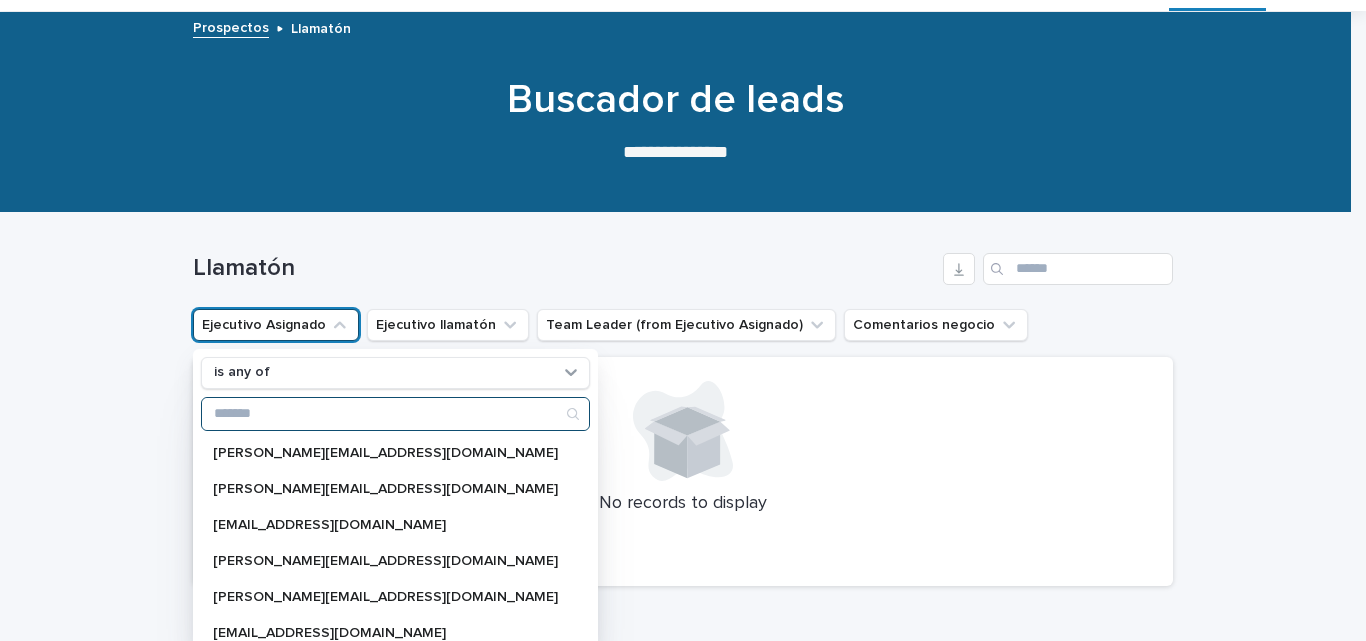 click at bounding box center [395, 414] 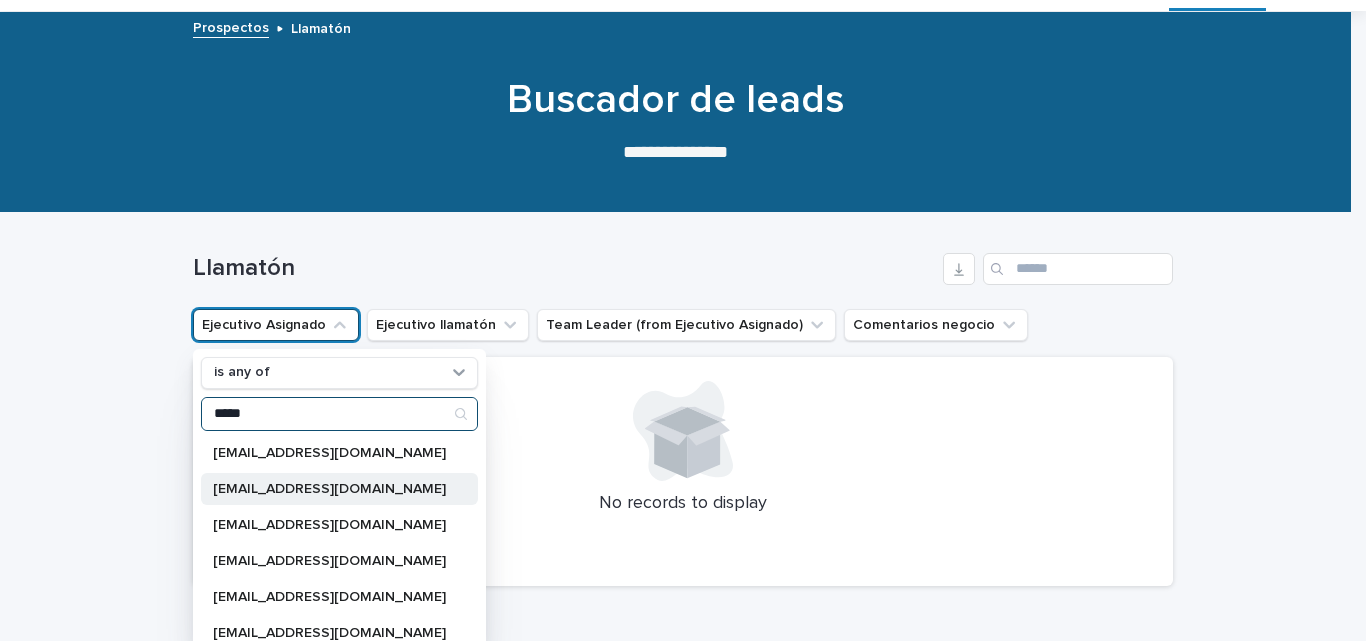 type on "*****" 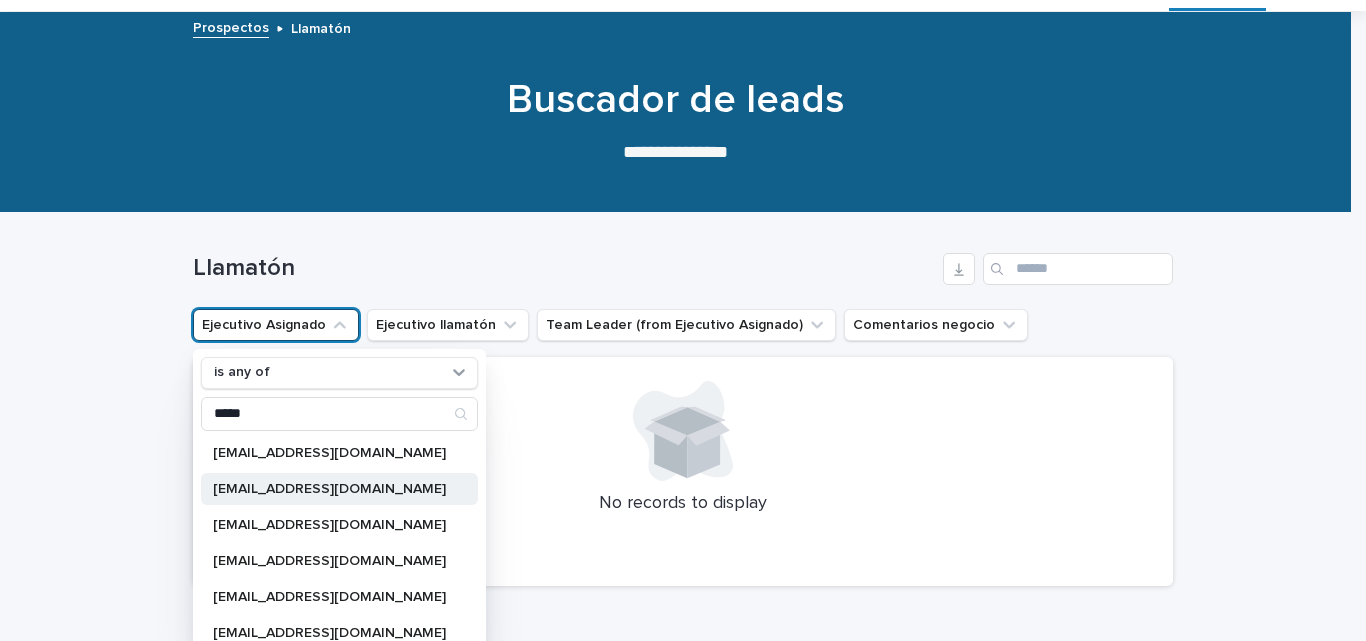 click on "[EMAIL_ADDRESS][DOMAIN_NAME]" at bounding box center [339, 489] 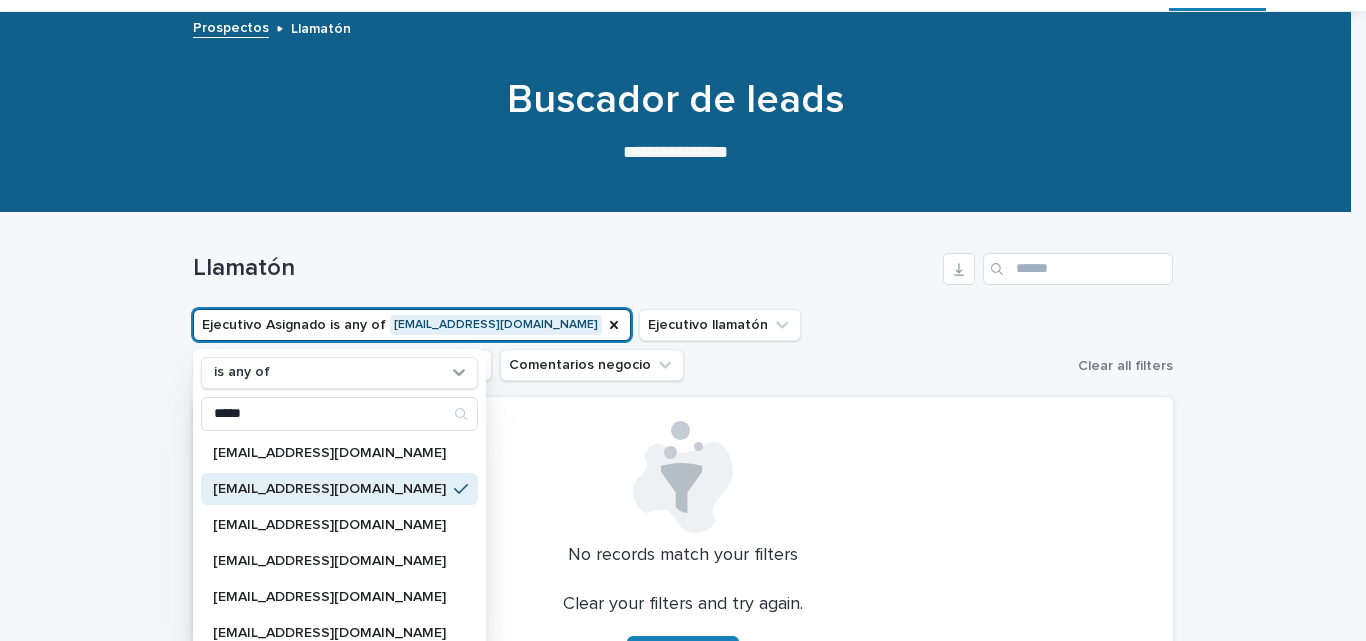 click on "Llamatón Ejecutivo Asignado is any of [EMAIL_ADDRESS][DOMAIN_NAME] is any of ***** [EMAIL_ADDRESS][DOMAIN_NAME] [DOMAIN_NAME][EMAIL_ADDRESS][DOMAIN_NAME] [DOMAIN_NAME][EMAIL_ADDRESS][DOMAIN_NAME] [EMAIL_ADDRESS][DOMAIN_NAME] [DOMAIN_NAME][EMAIL_ADDRESS][DOMAIN_NAME] [EMAIL_ADDRESS][DOMAIN_NAME] [EMAIL_ADDRESS][DOMAIN_NAME] Ejecutivo llamatón Team Leader (from Ejecutivo Asignado) Comentarios negocio Clear all filters No records match your filters Clear your filters and try again. Clear Filters" at bounding box center [683, 460] 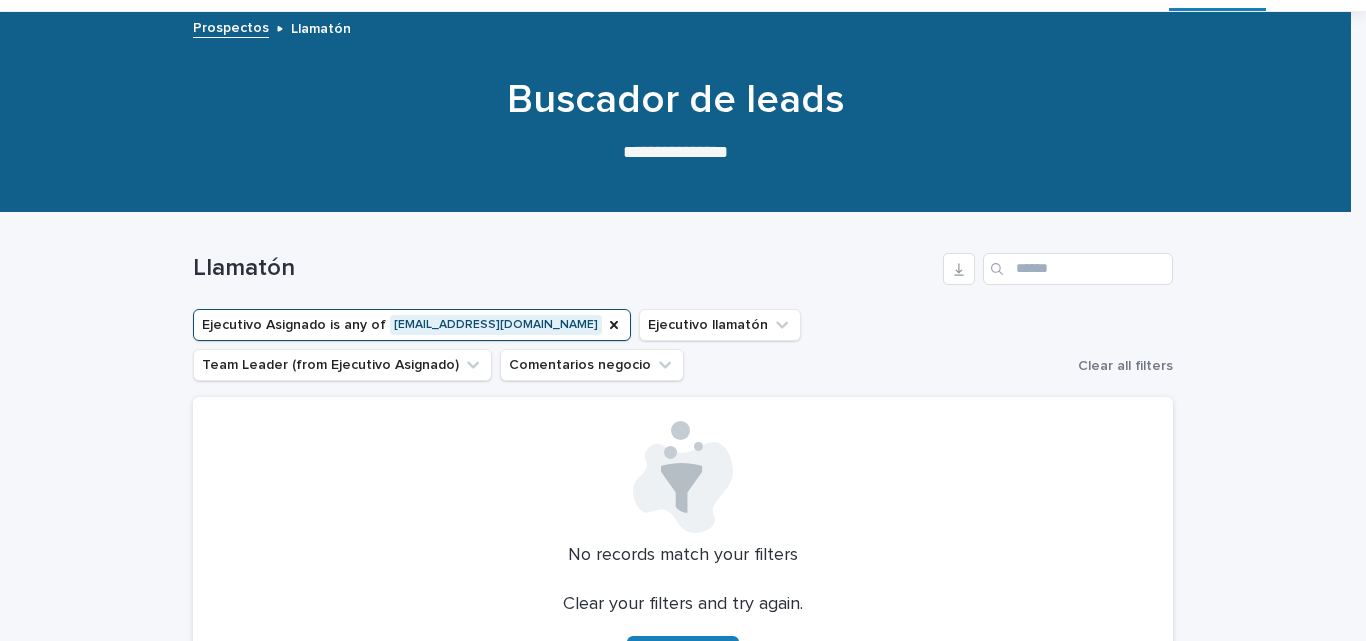 click on "Clear all filters" at bounding box center [1121, 366] 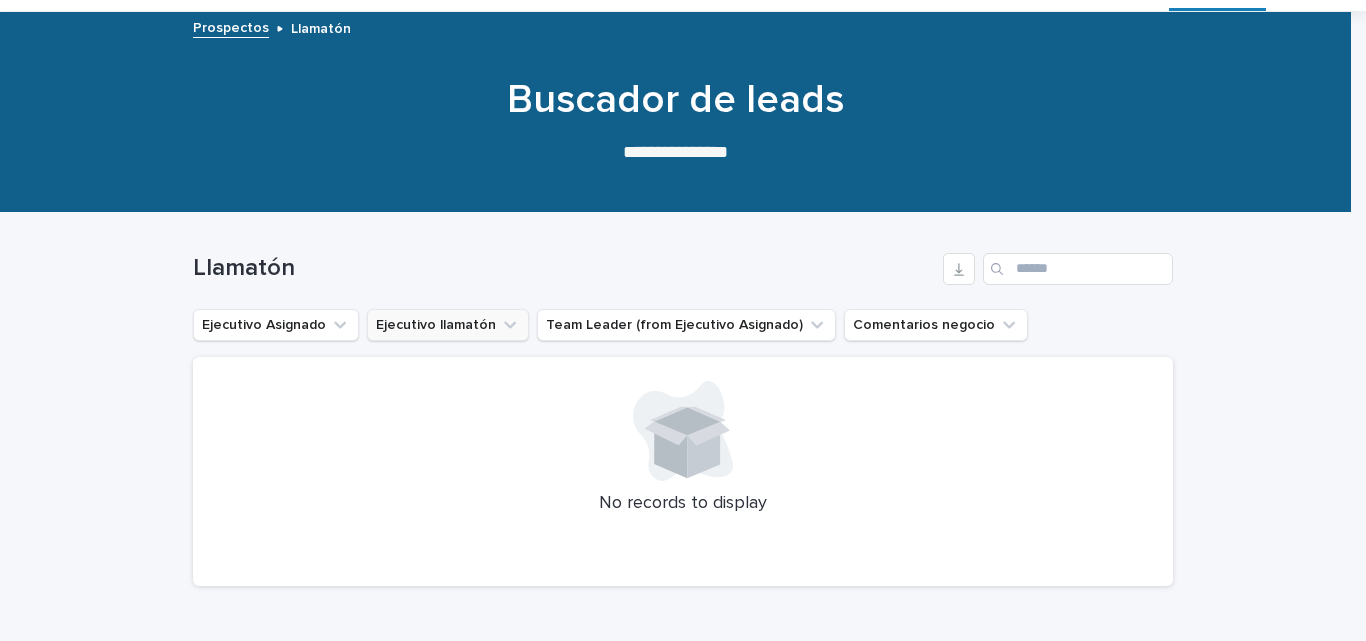click on "Ejecutivo llamatón" at bounding box center [448, 325] 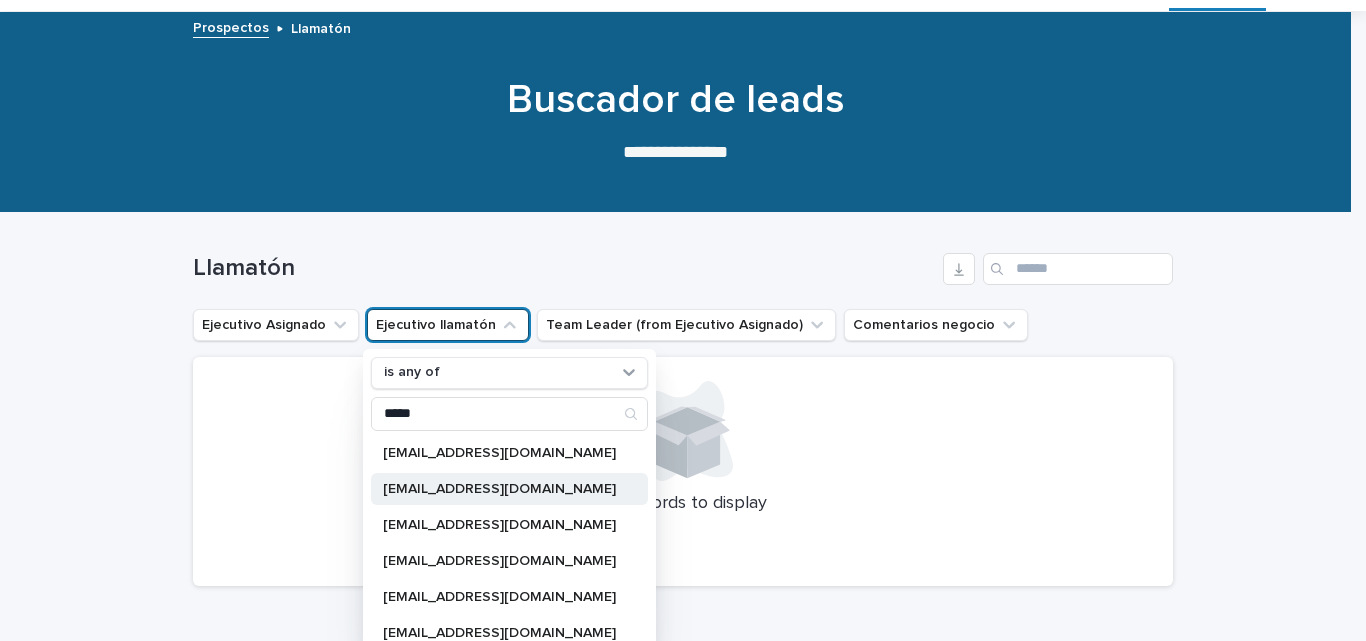 type on "*****" 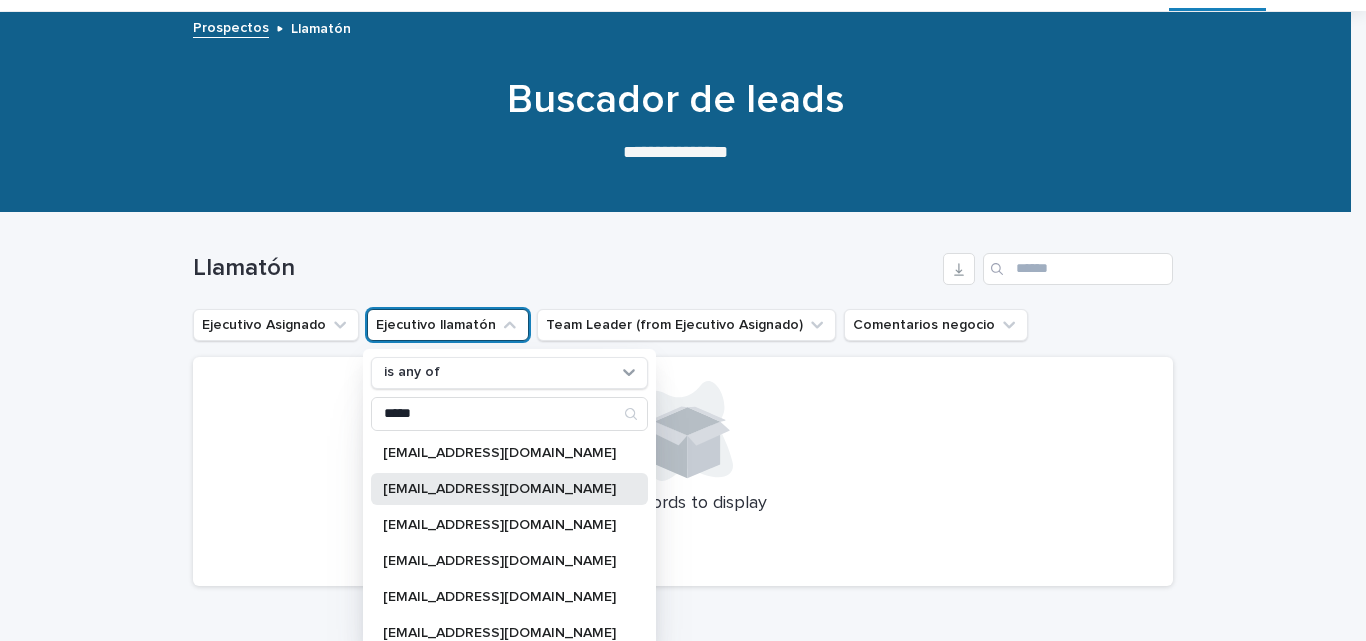 click on "[EMAIL_ADDRESS][DOMAIN_NAME]" at bounding box center (509, 489) 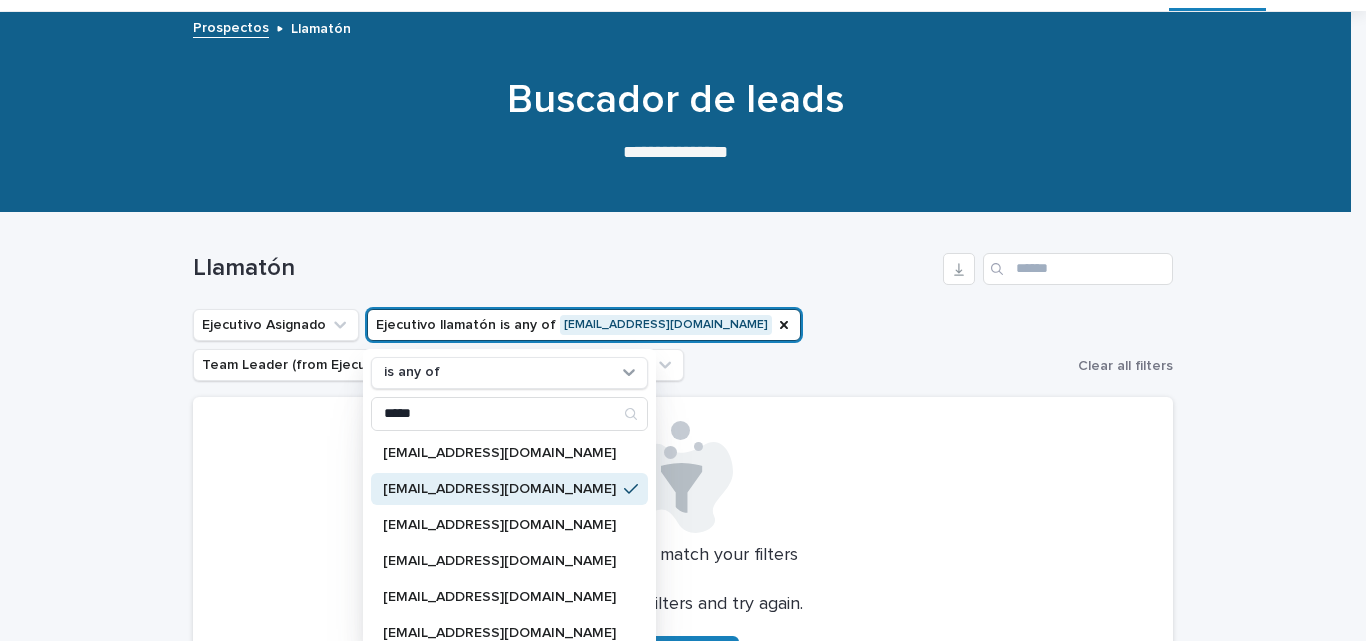 click on "Ejecutivo Asignado Ejecutivo llamatón is any of [EMAIL_ADDRESS][DOMAIN_NAME] is any of ***** [EMAIL_ADDRESS][DOMAIN_NAME] [DOMAIN_NAME][EMAIL_ADDRESS][DOMAIN_NAME] [DOMAIN_NAME][EMAIL_ADDRESS][DOMAIN_NAME] [EMAIL_ADDRESS][DOMAIN_NAME] [DOMAIN_NAME][EMAIL_ADDRESS][DOMAIN_NAME] [EMAIL_ADDRESS][DOMAIN_NAME] [EMAIL_ADDRESS][DOMAIN_NAME] Team Leader (from Ejecutivo Asignado) Comentarios negocio" at bounding box center (631, 345) 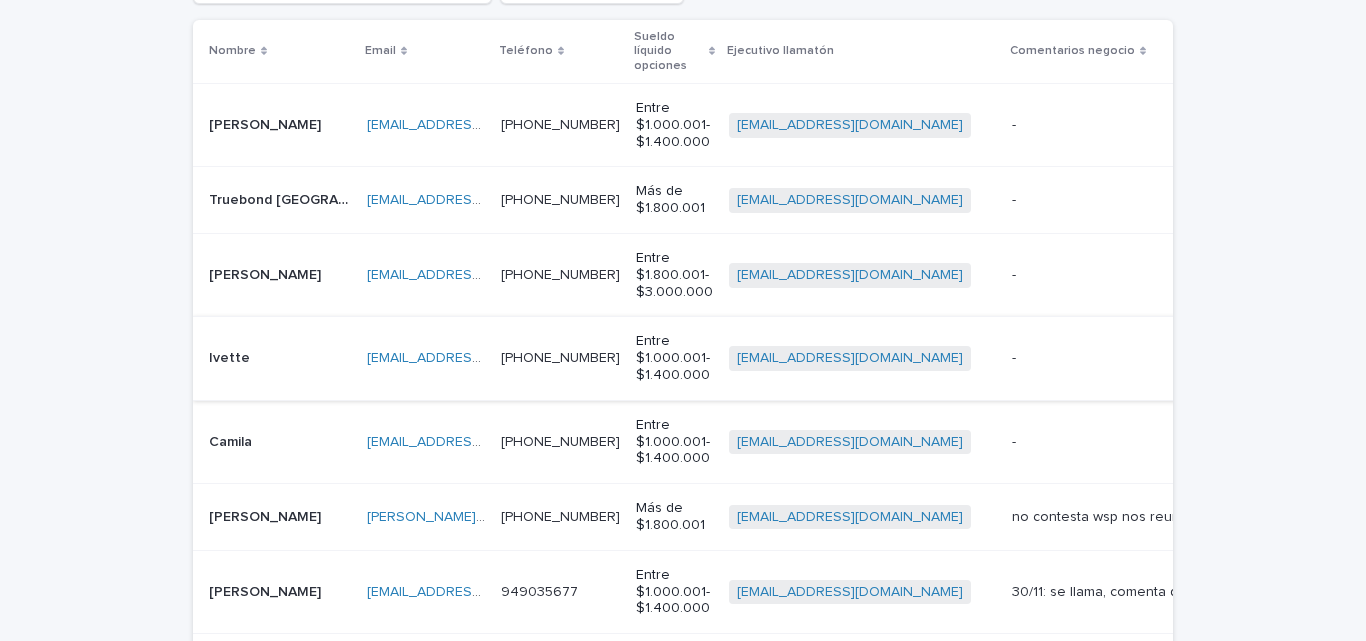 scroll, scrollTop: 500, scrollLeft: 0, axis: vertical 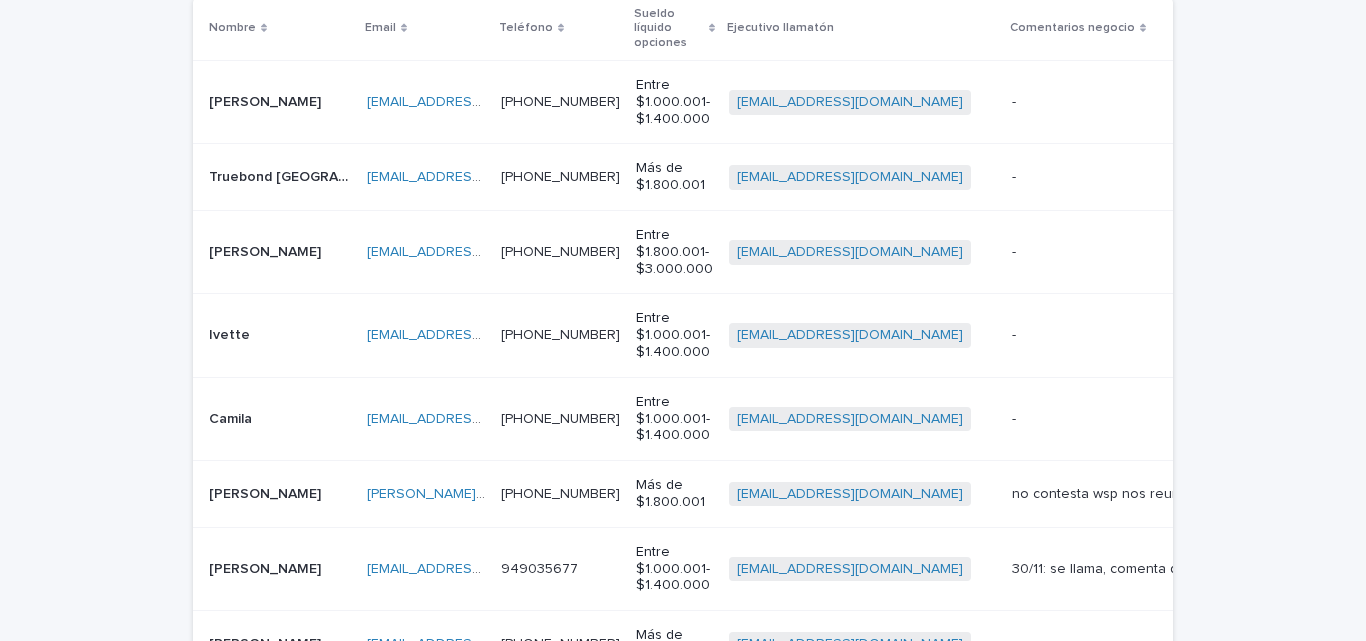 click at bounding box center [1154, 335] 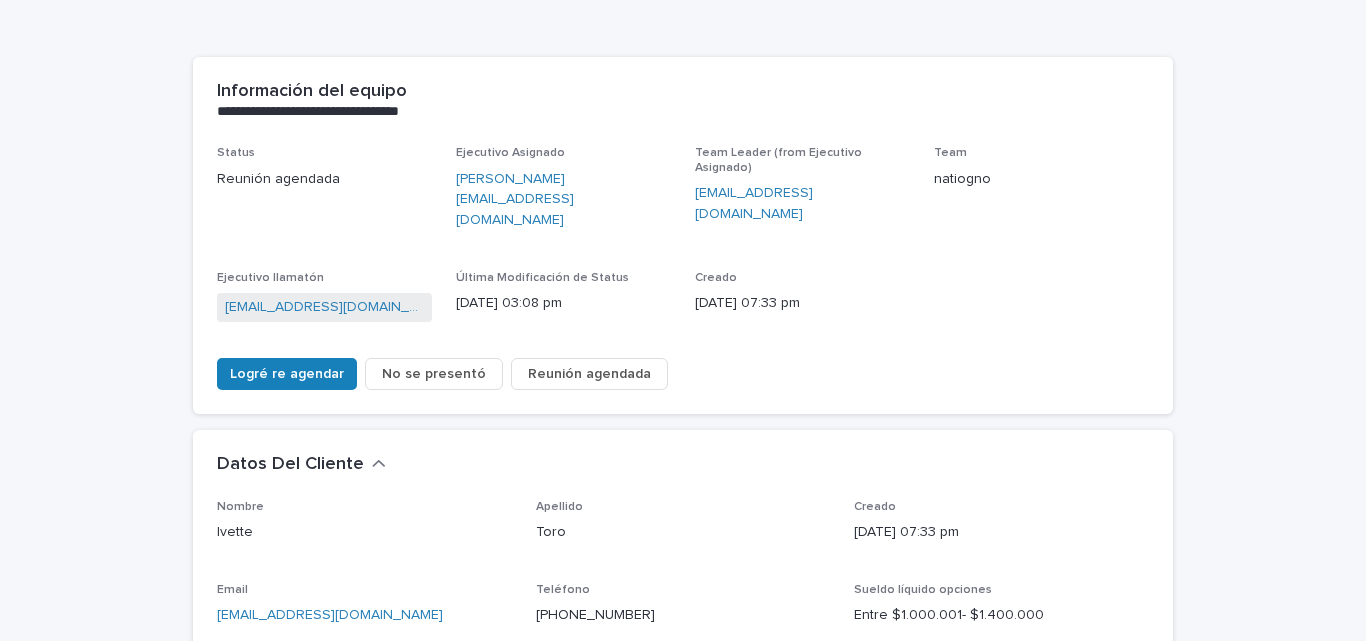 scroll, scrollTop: 0, scrollLeft: 0, axis: both 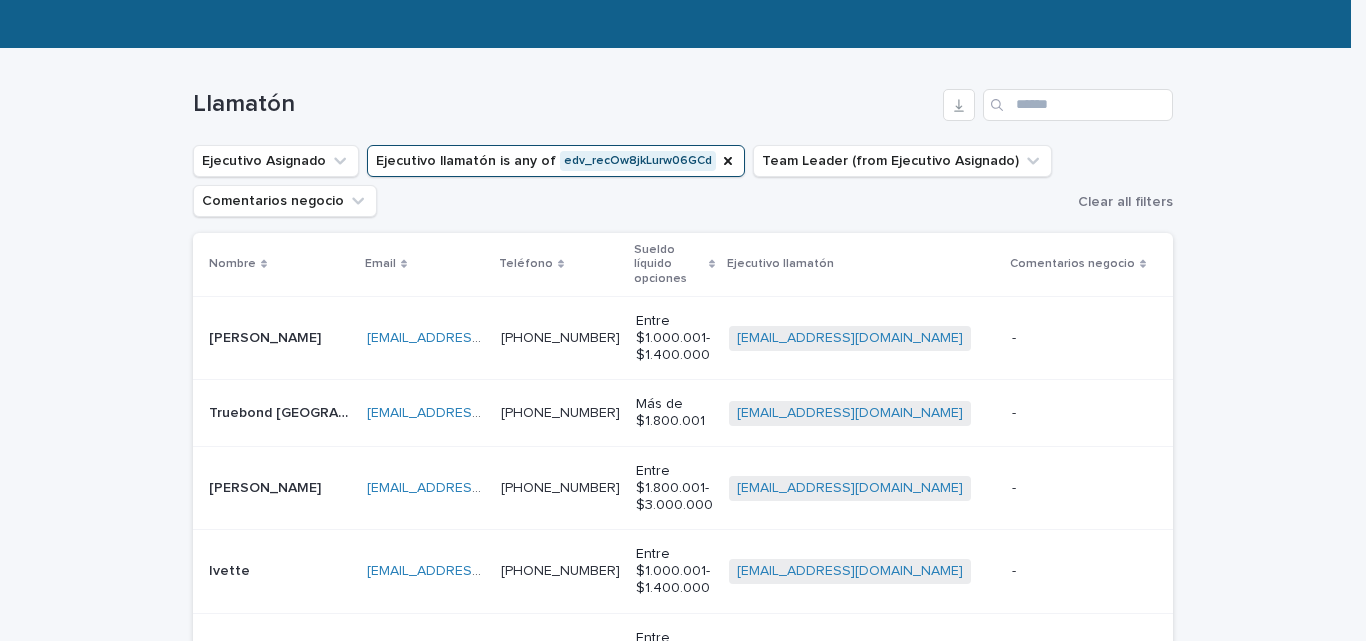 click at bounding box center (426, 338) 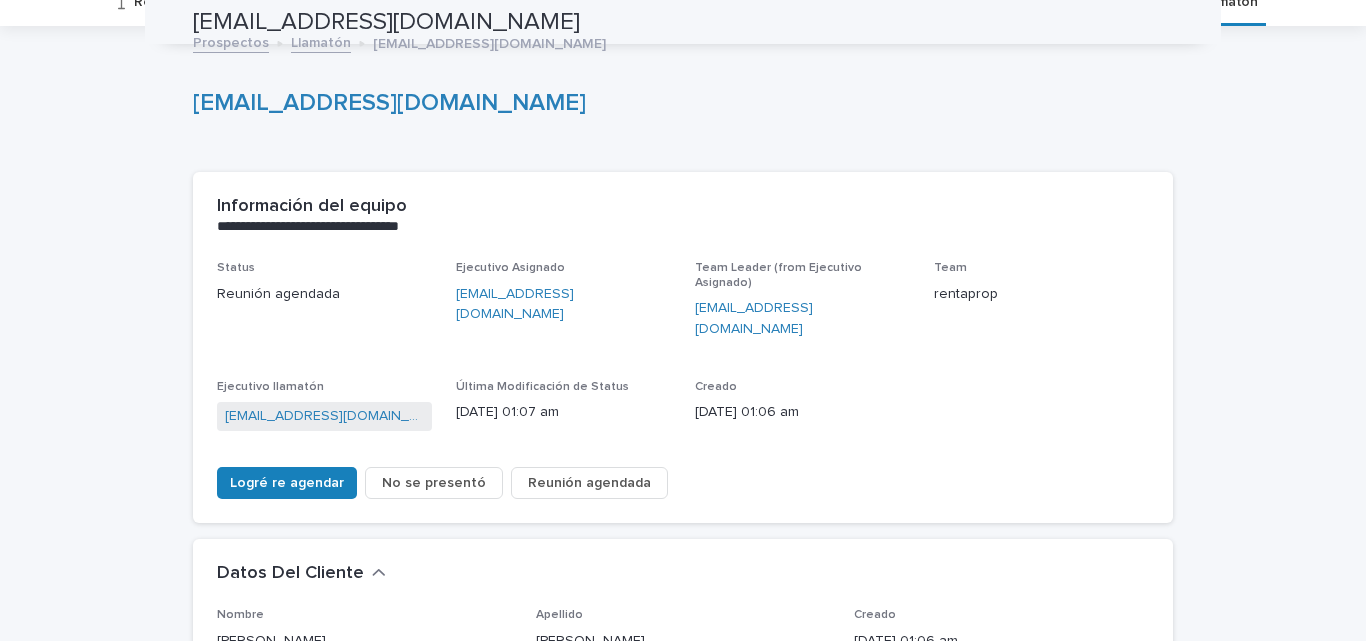 scroll, scrollTop: 64, scrollLeft: 0, axis: vertical 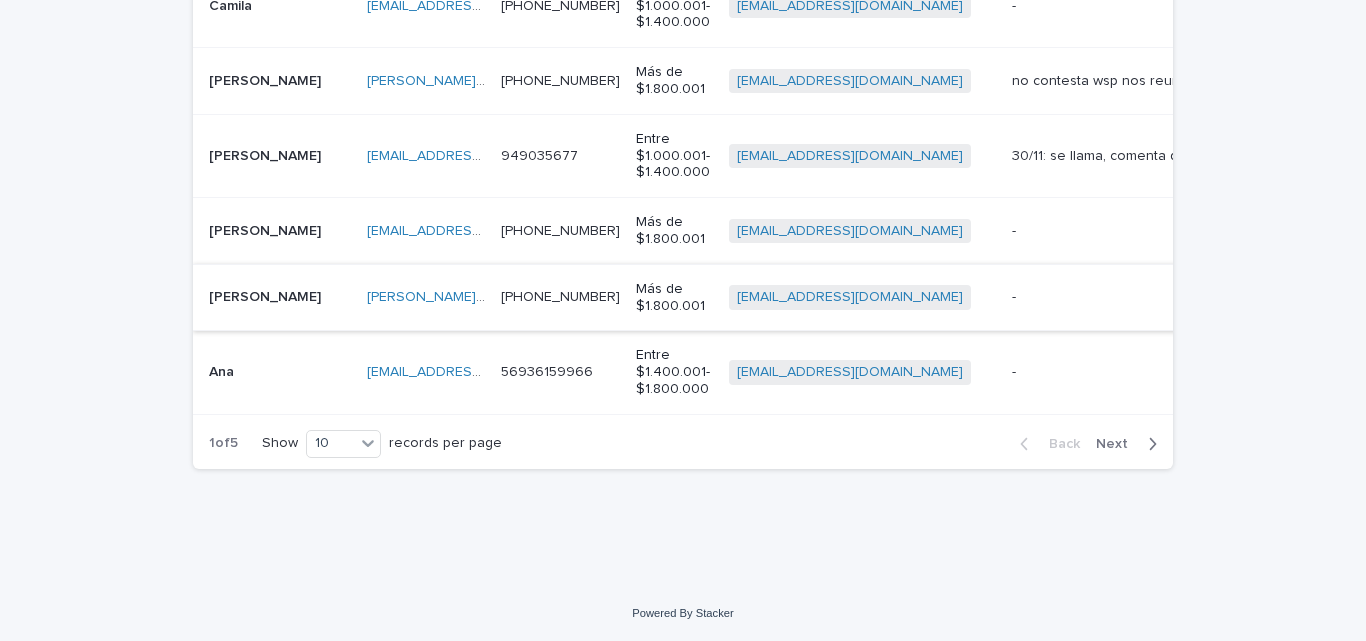 click on "[PERSON_NAME][EMAIL_ADDRESS][DOMAIN_NAME]" at bounding box center (534, 297) 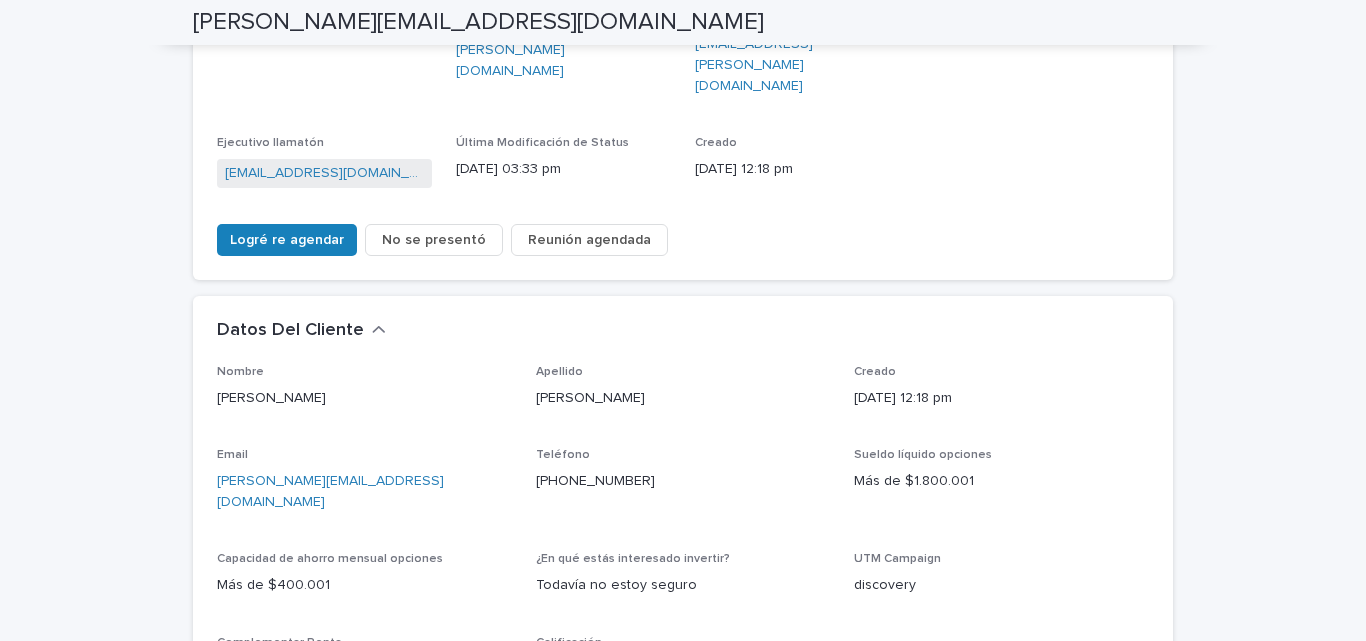 scroll, scrollTop: 0, scrollLeft: 0, axis: both 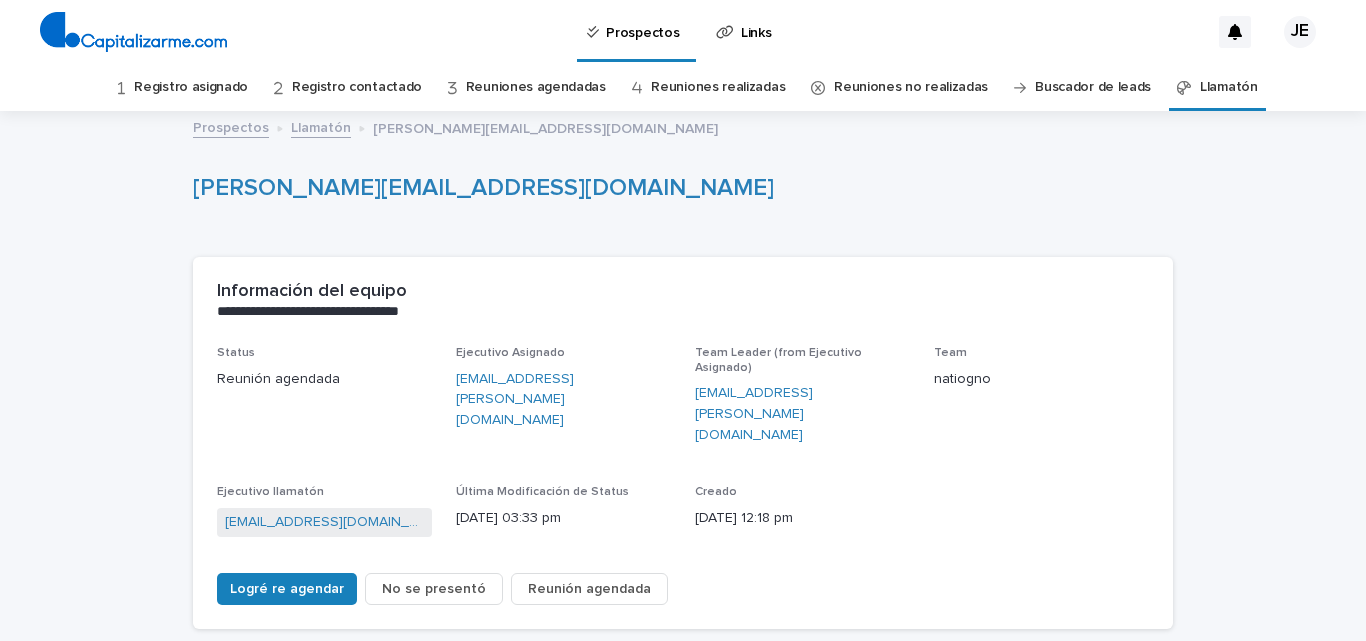 click on "Llamatón" at bounding box center [1229, 87] 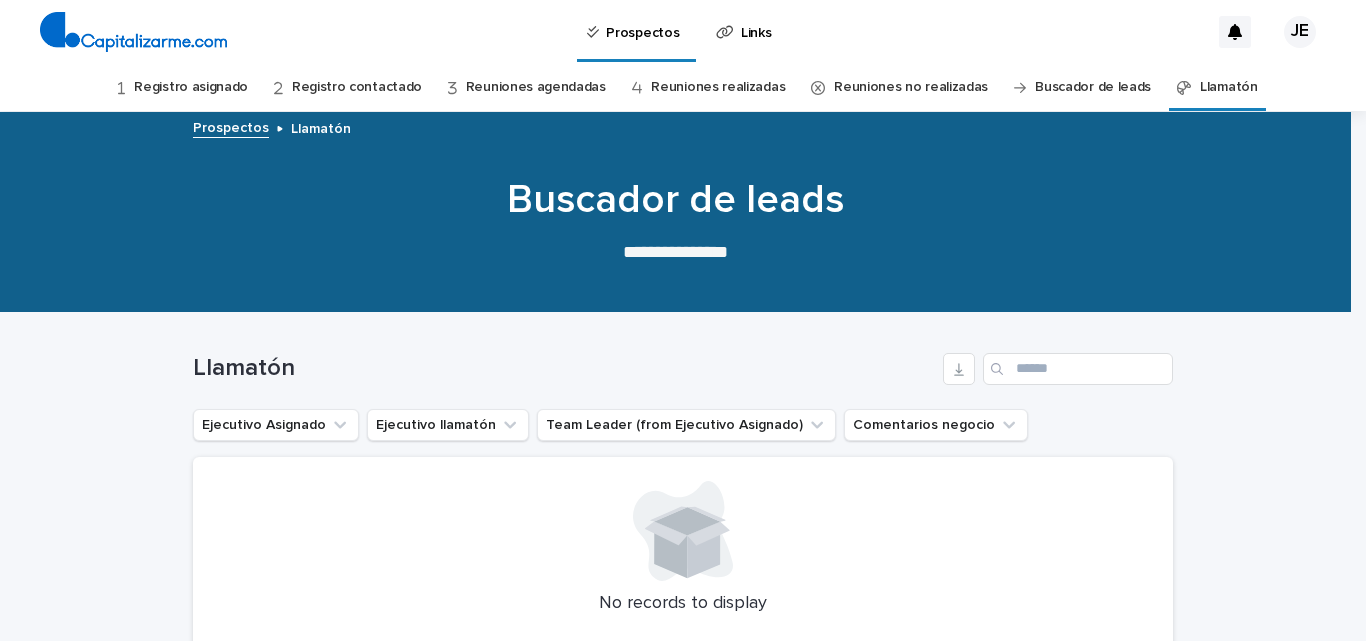 click on "Llamatón" at bounding box center [1229, 87] 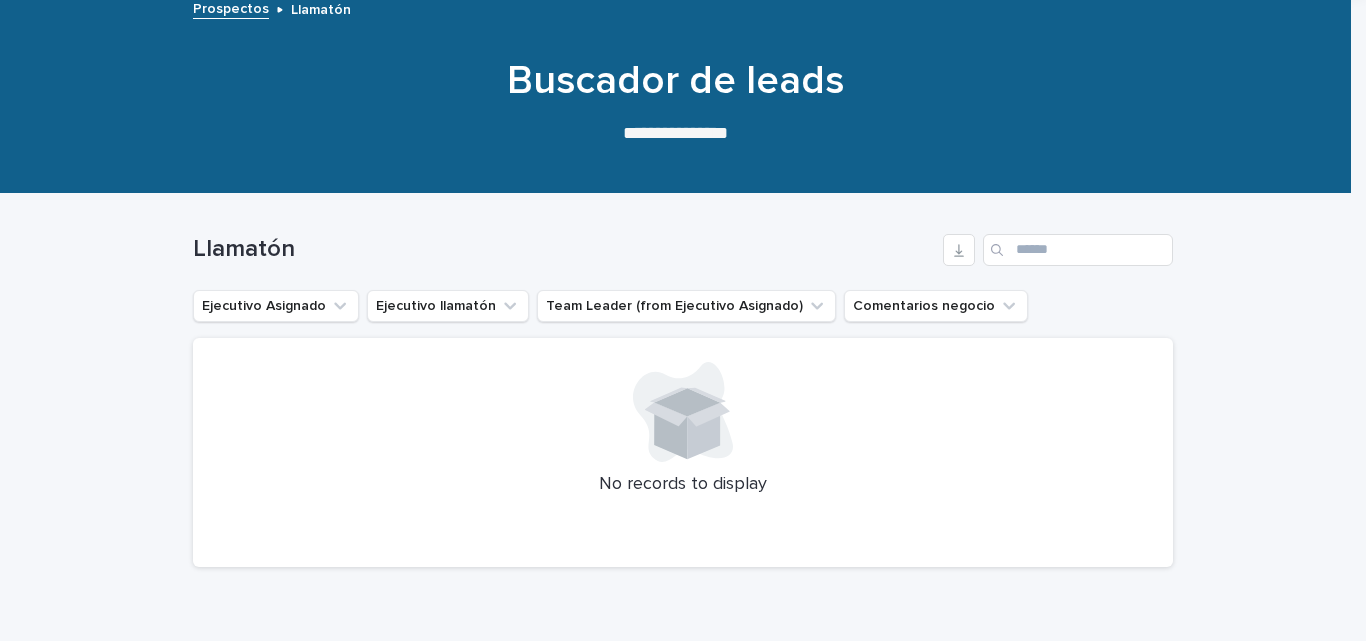 scroll, scrollTop: 0, scrollLeft: 0, axis: both 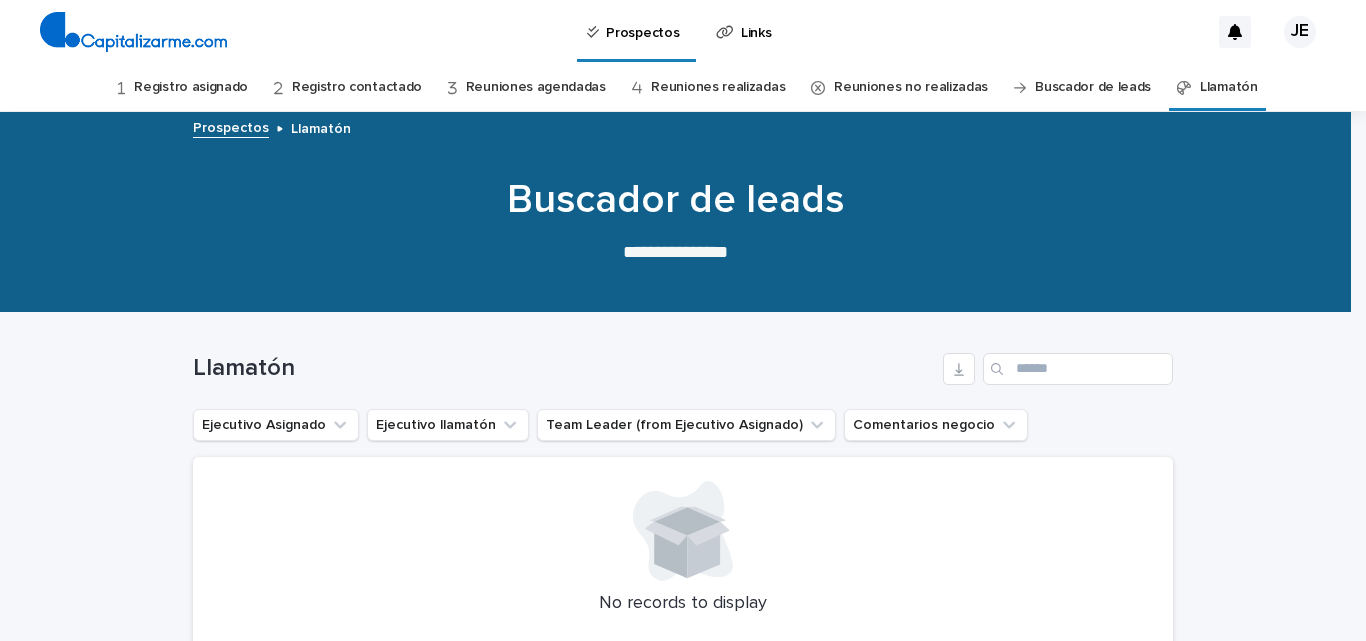 click on "Registro asignado" at bounding box center (191, 87) 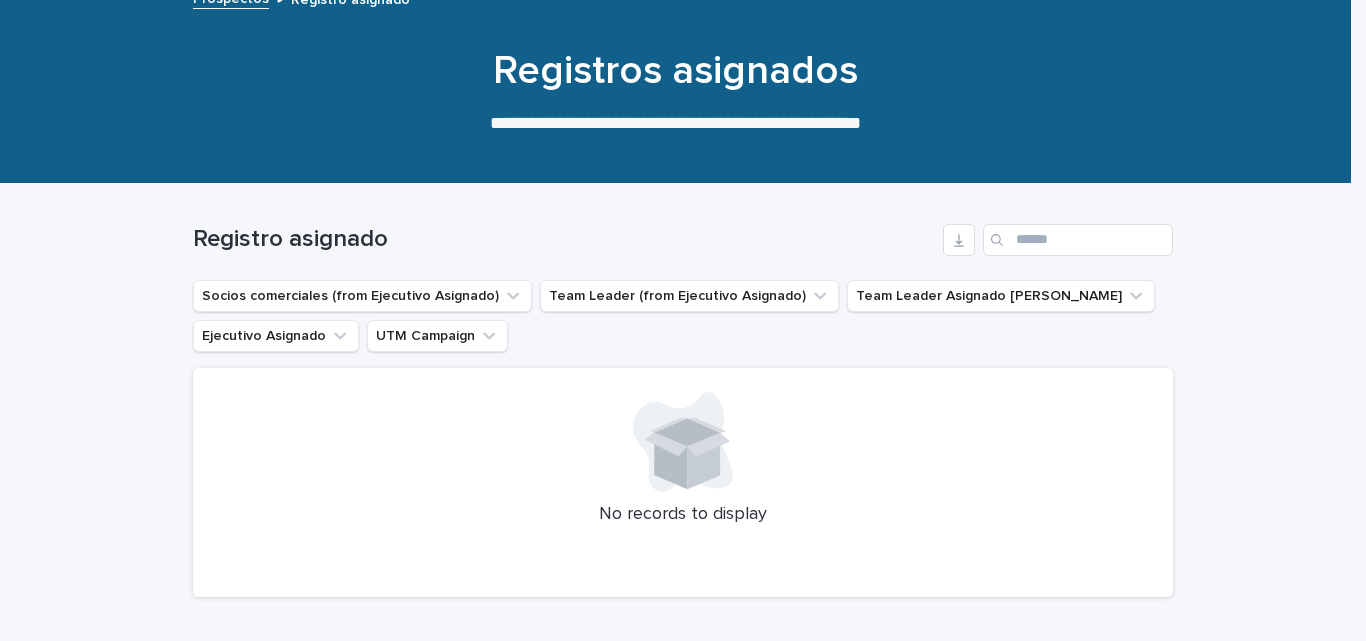 scroll, scrollTop: 0, scrollLeft: 0, axis: both 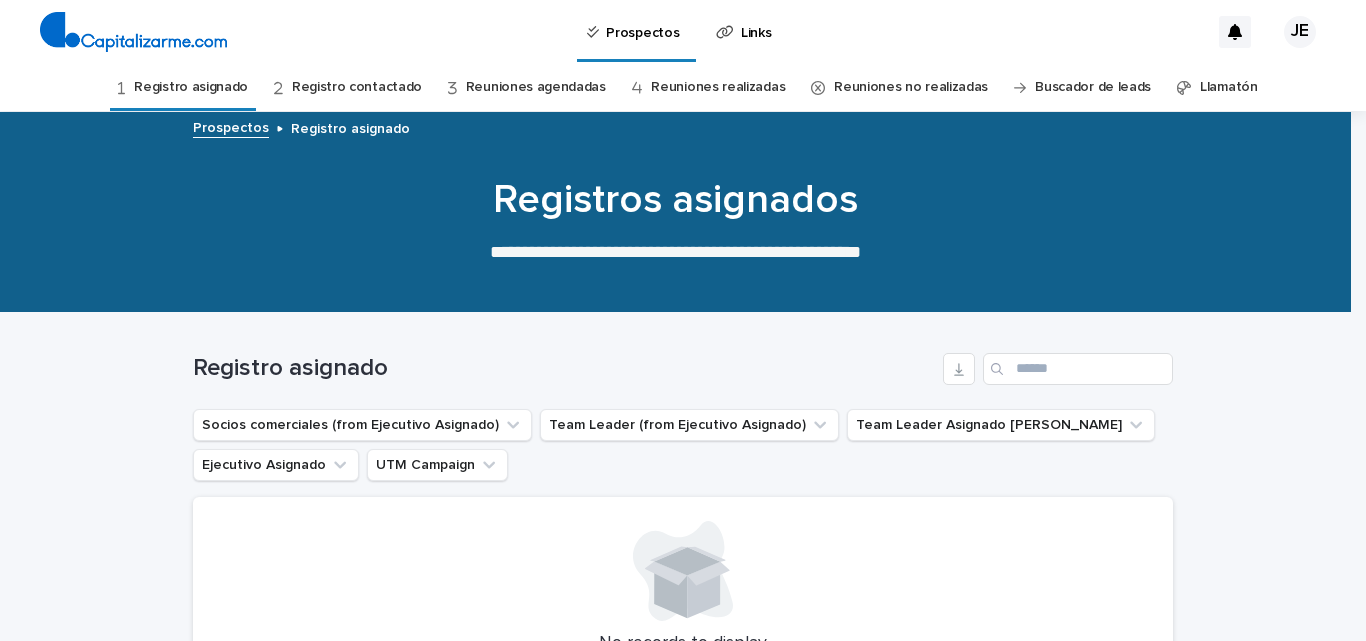 click on "Llamatón" at bounding box center [1229, 87] 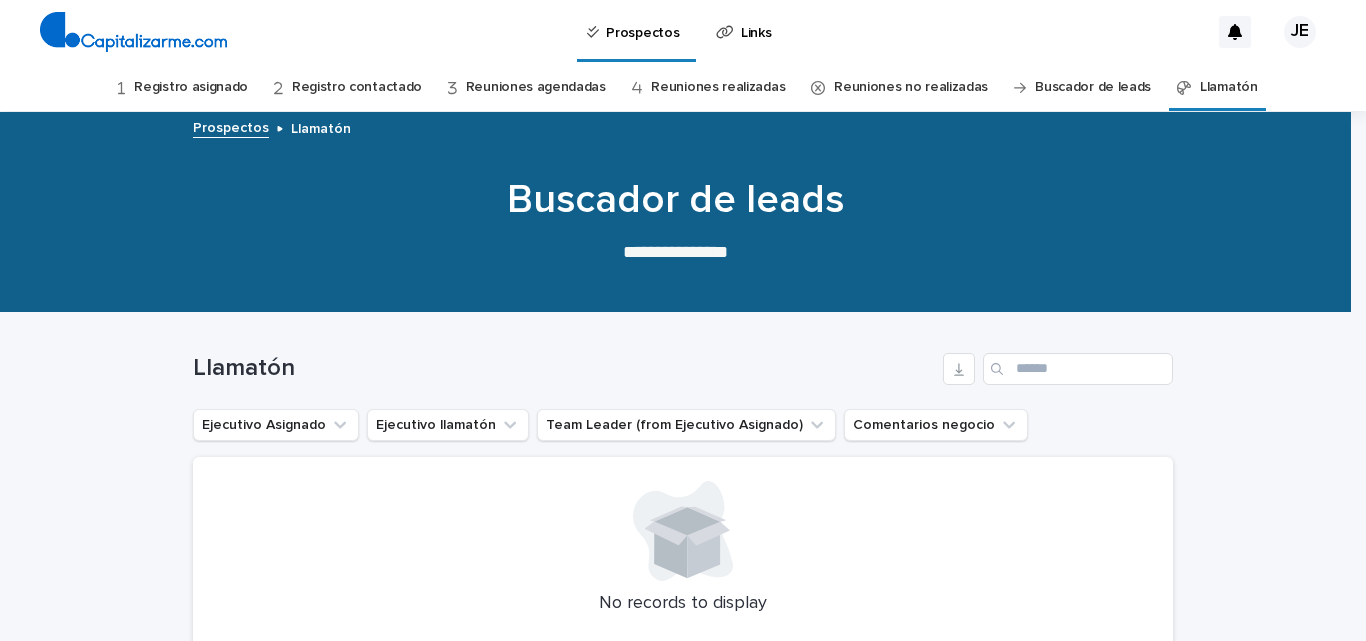 click on "Llamatón" at bounding box center (1229, 87) 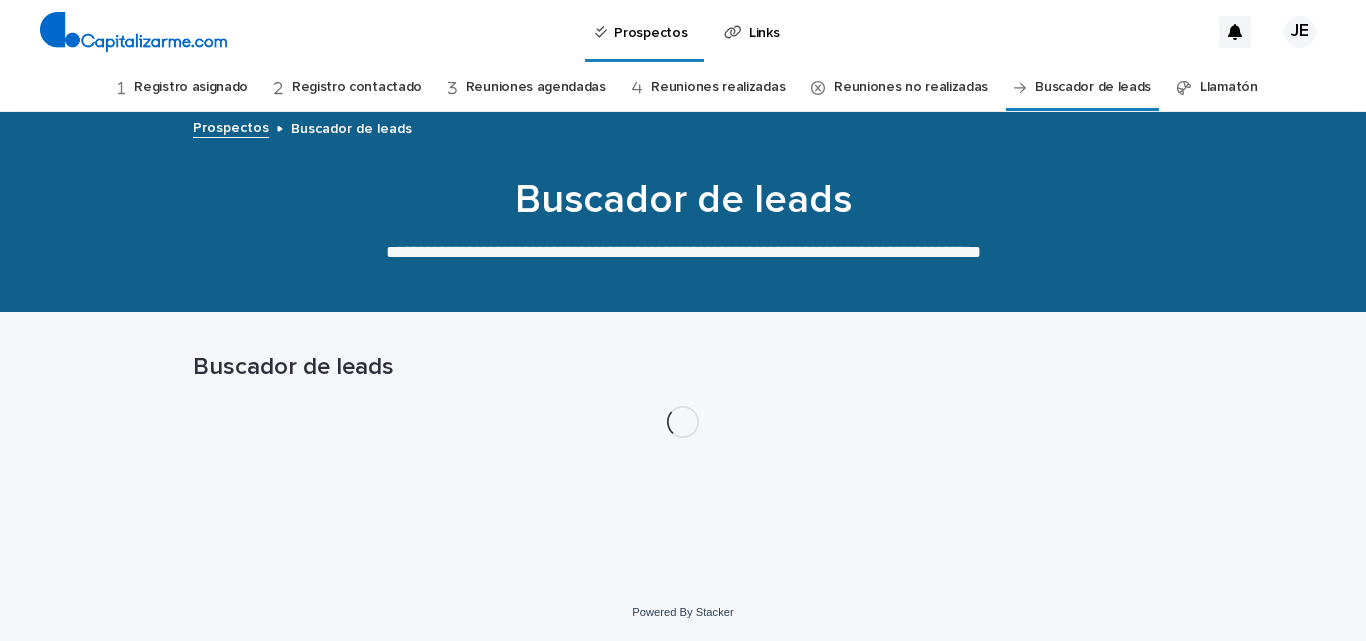 click on "Llamatón" at bounding box center (1229, 87) 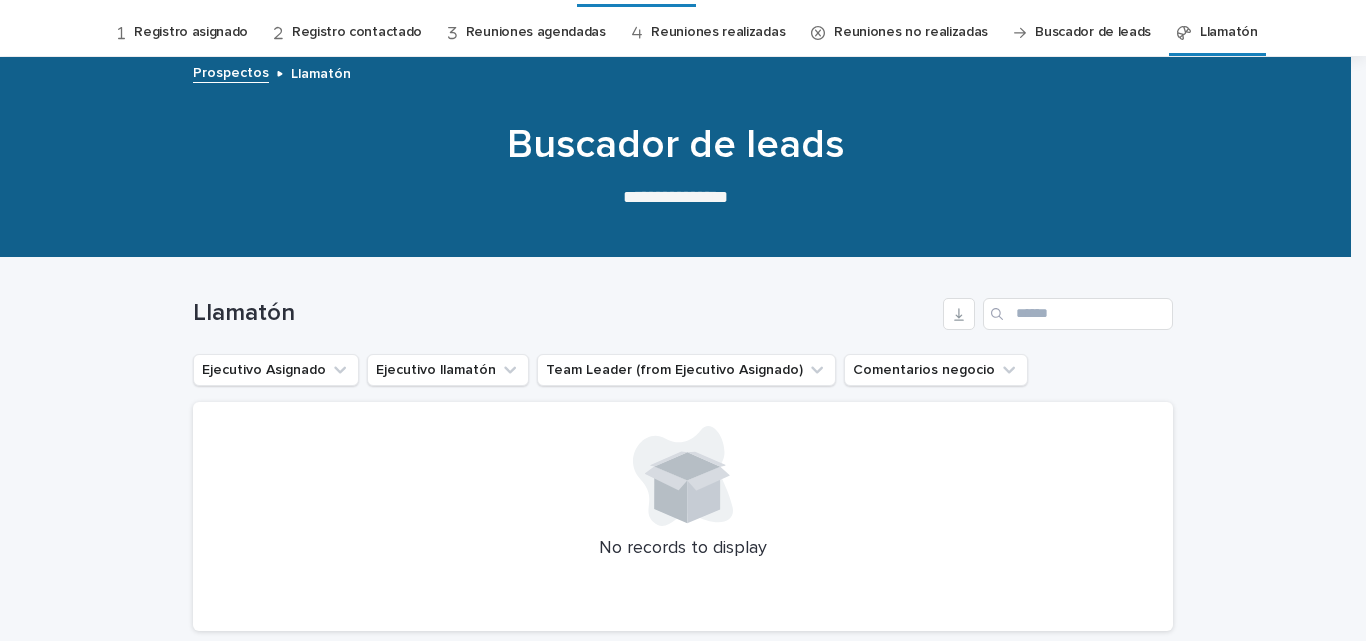 scroll, scrollTop: 100, scrollLeft: 0, axis: vertical 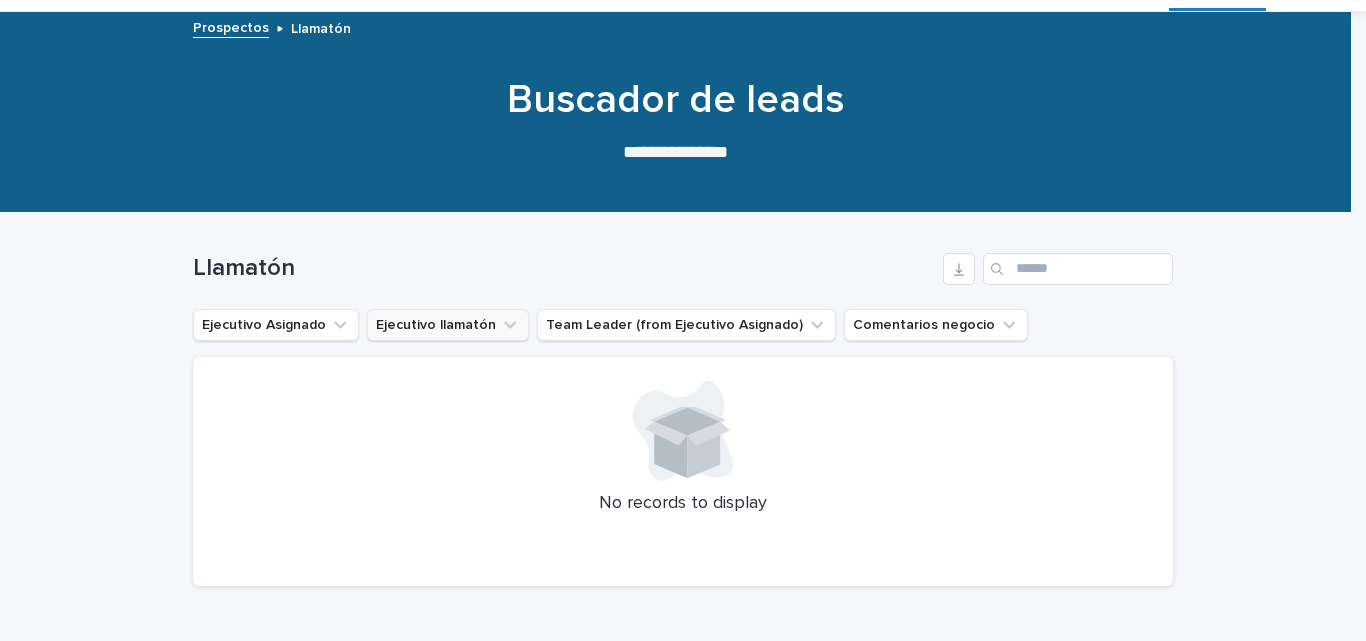 click on "Ejecutivo llamatón" at bounding box center [448, 325] 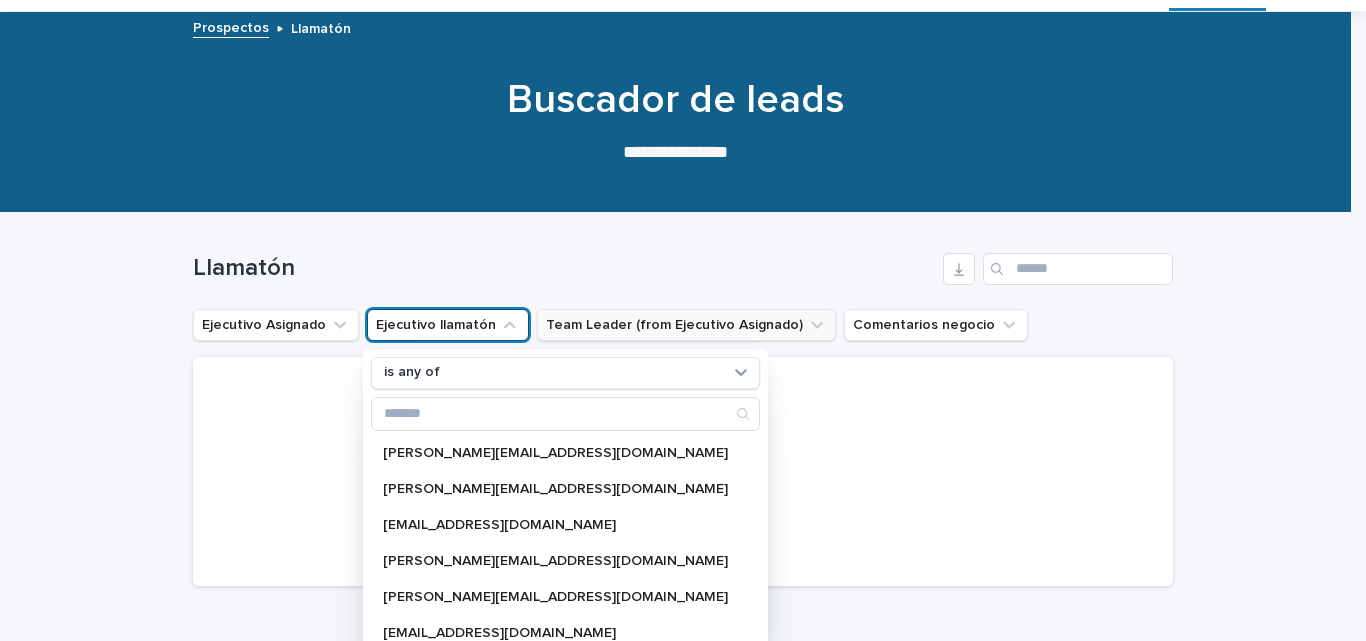 click on "Team Leader (from Ejecutivo Asignado)" at bounding box center (686, 325) 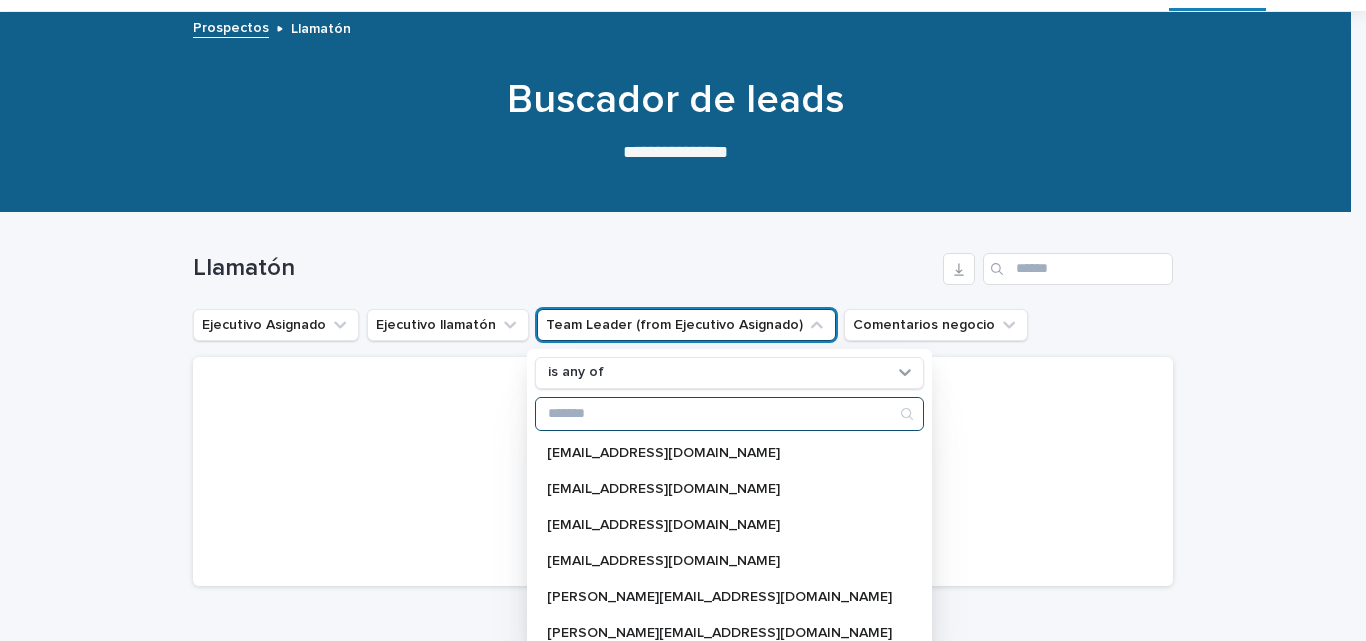 click at bounding box center [729, 414] 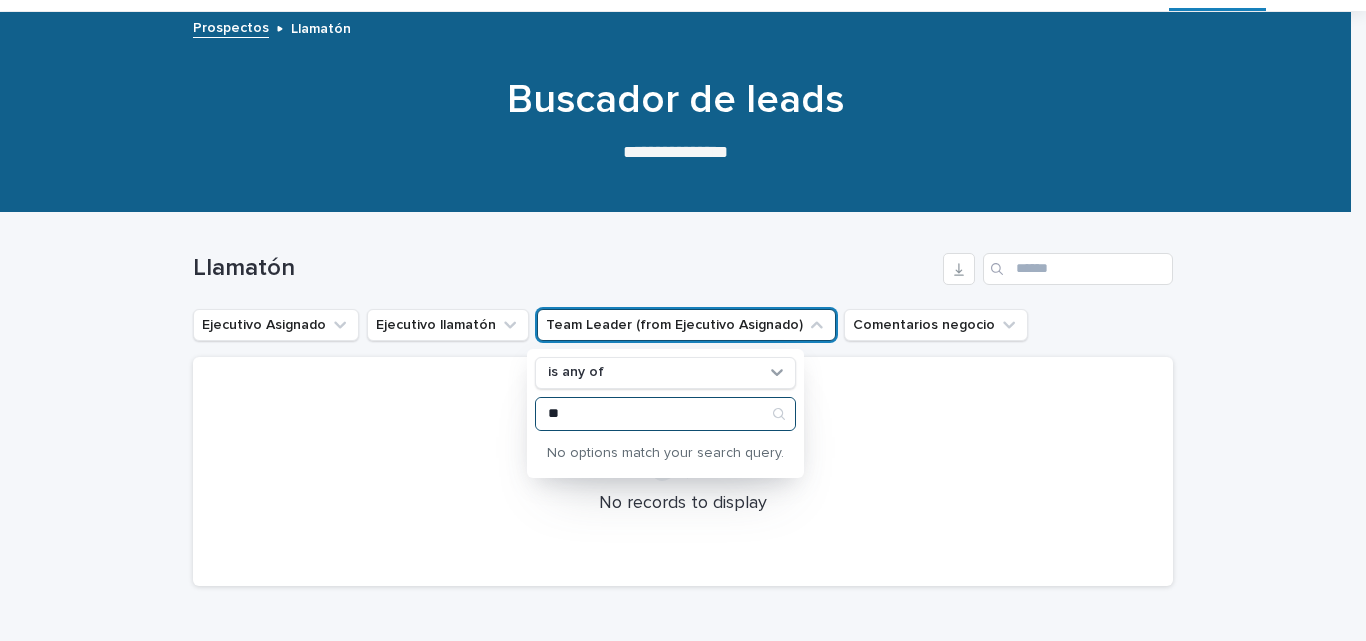 type on "*" 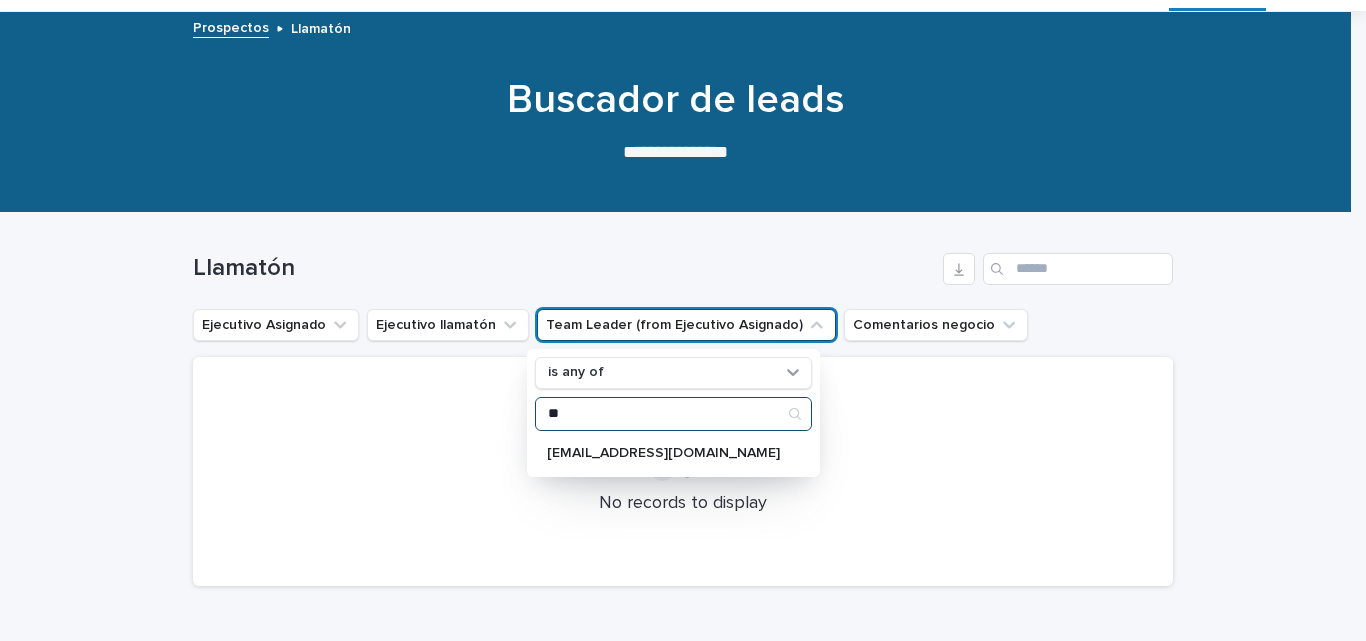 type on "*" 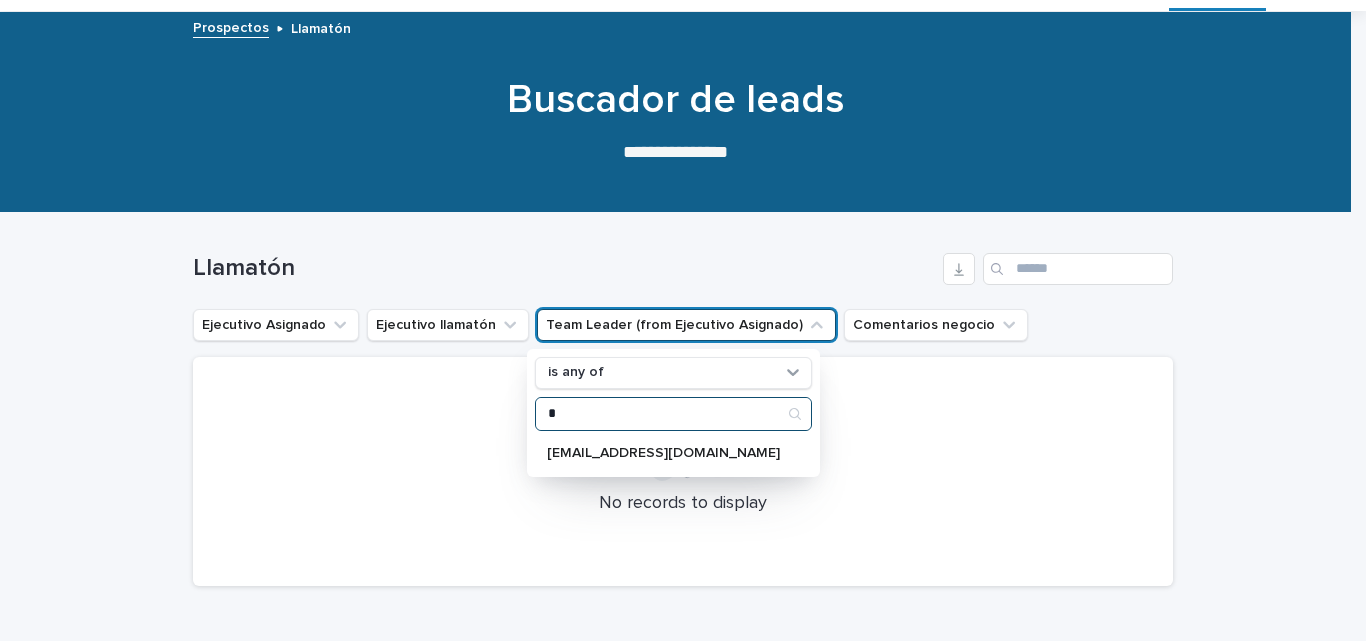 type 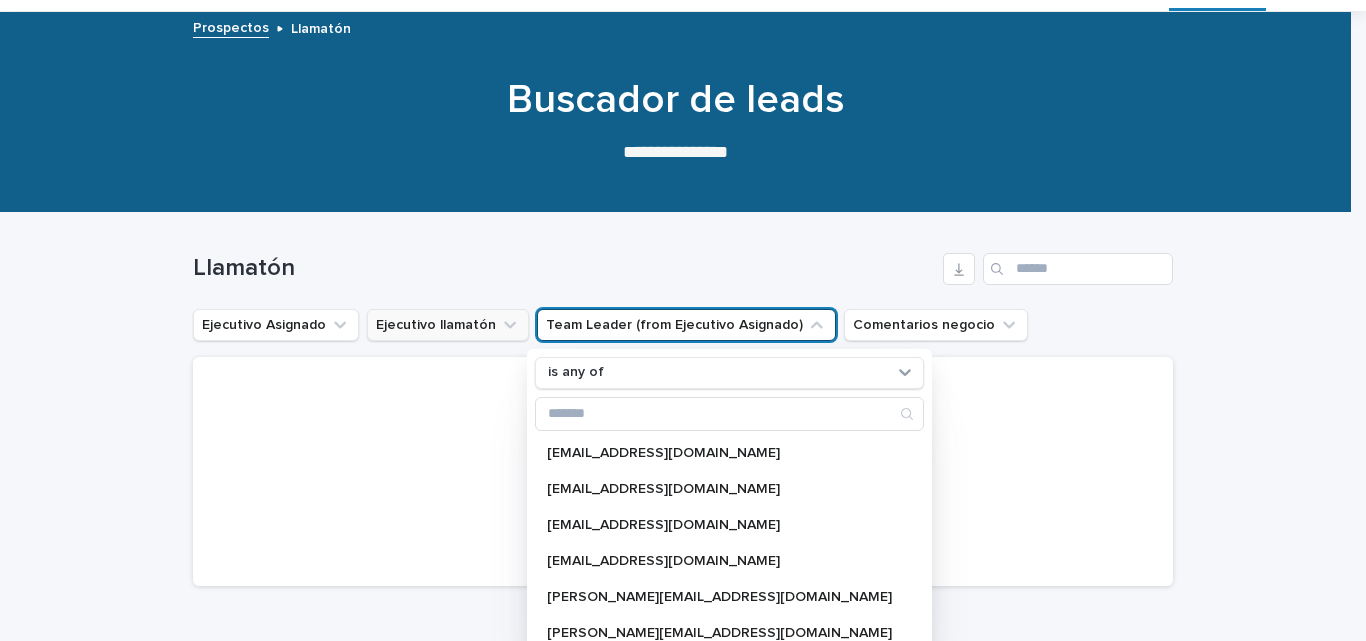 click on "Ejecutivo llamatón" at bounding box center (448, 325) 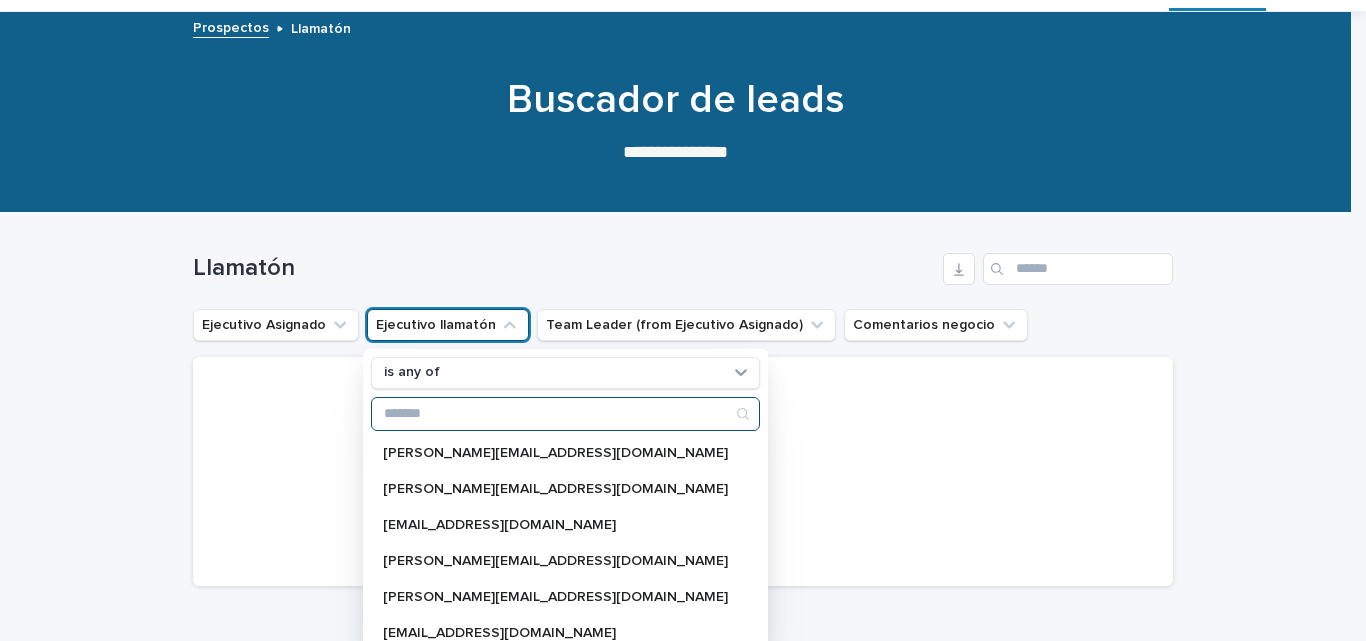 click at bounding box center [565, 414] 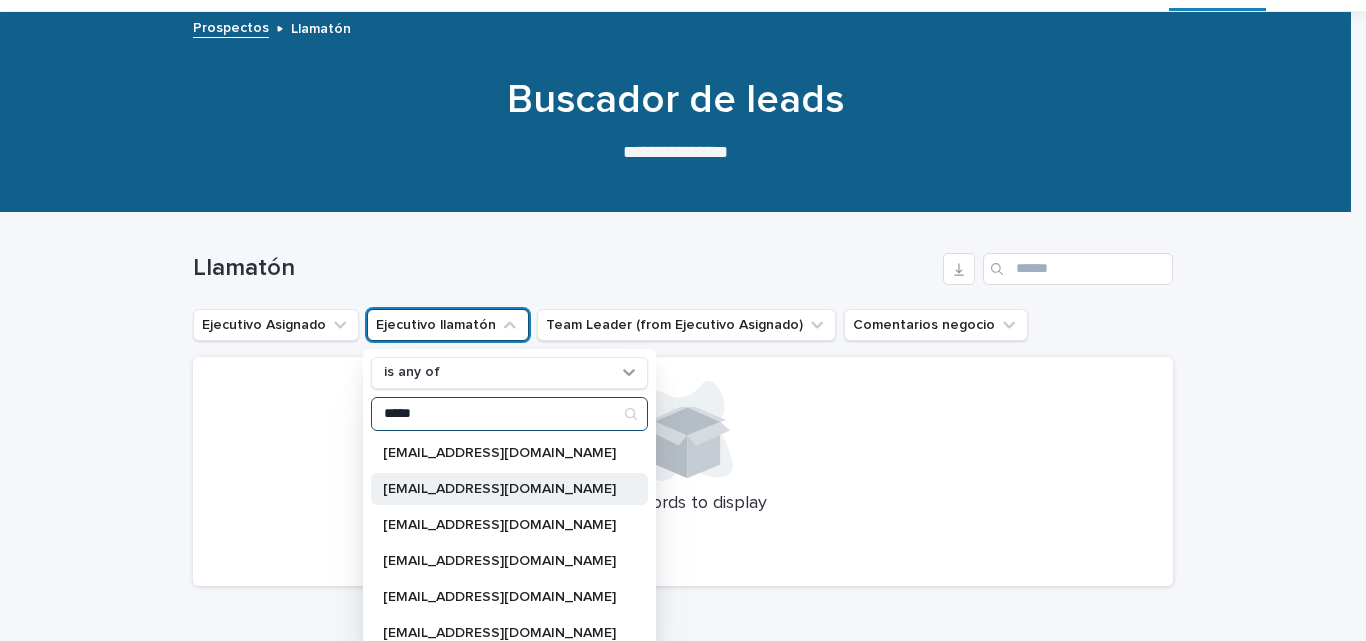 type on "*****" 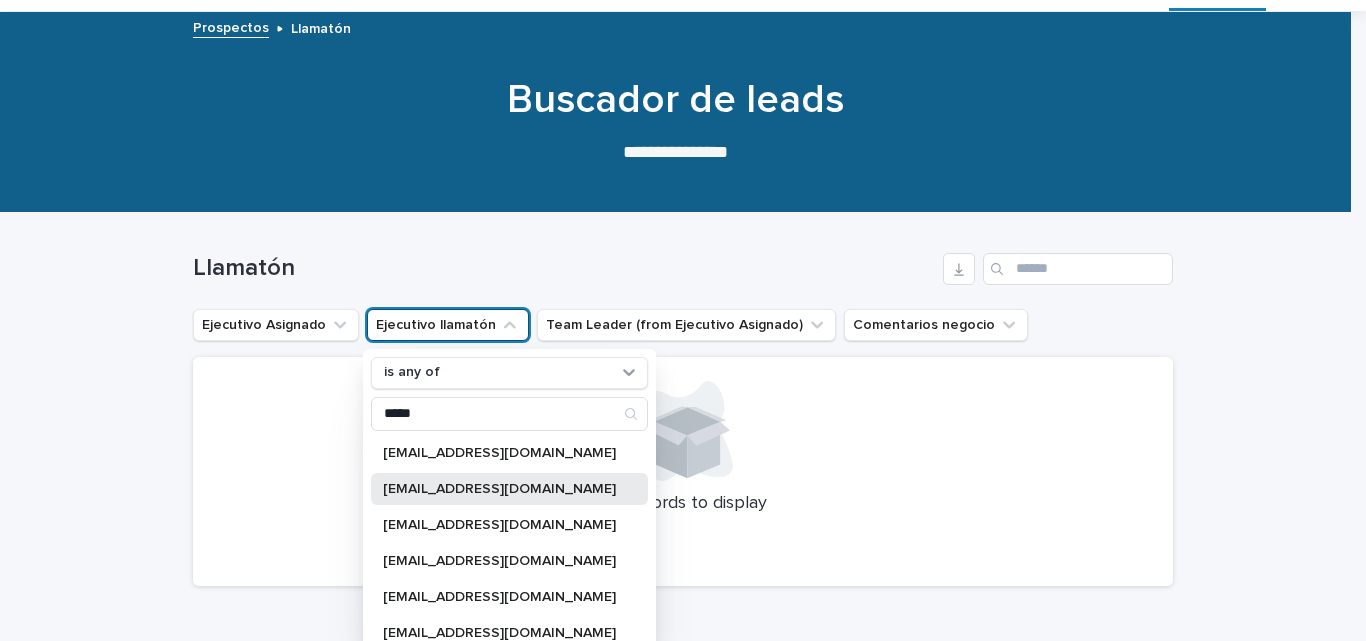click on "[EMAIL_ADDRESS][DOMAIN_NAME]" at bounding box center (509, 489) 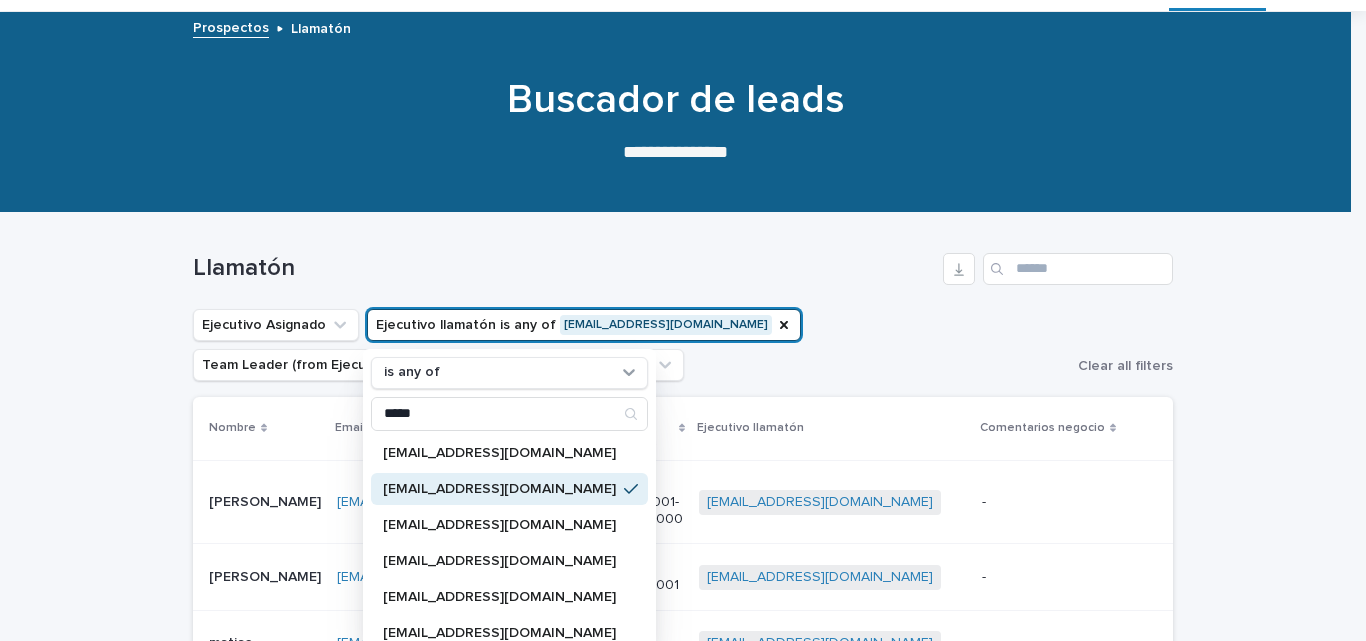 click on "Ejecutivo Asignado Ejecutivo llamatón is any of [EMAIL_ADDRESS][DOMAIN_NAME] is any of ***** [EMAIL_ADDRESS][DOMAIN_NAME] [DOMAIN_NAME][EMAIL_ADDRESS][DOMAIN_NAME] [DOMAIN_NAME][EMAIL_ADDRESS][DOMAIN_NAME] [EMAIL_ADDRESS][DOMAIN_NAME] [DOMAIN_NAME][EMAIL_ADDRESS][DOMAIN_NAME] [EMAIL_ADDRESS][DOMAIN_NAME] [EMAIL_ADDRESS][DOMAIN_NAME] Team Leader (from Ejecutivo Asignado) Comentarios negocio" at bounding box center [631, 345] 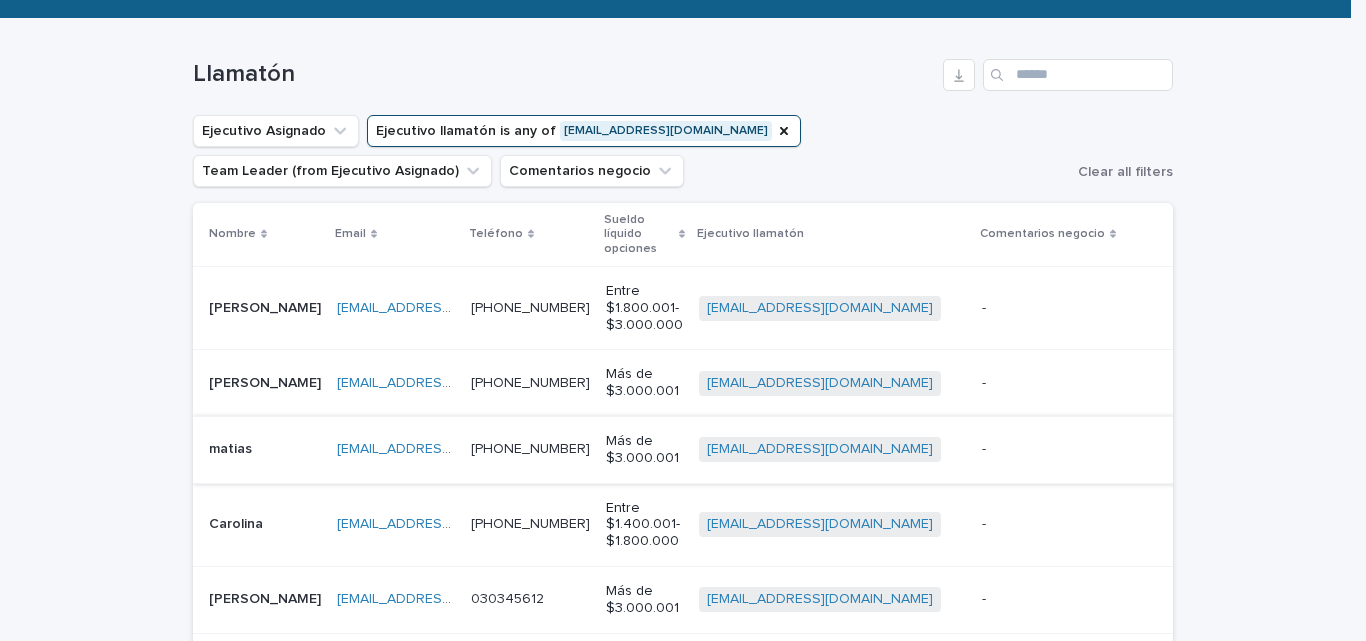 scroll, scrollTop: 300, scrollLeft: 0, axis: vertical 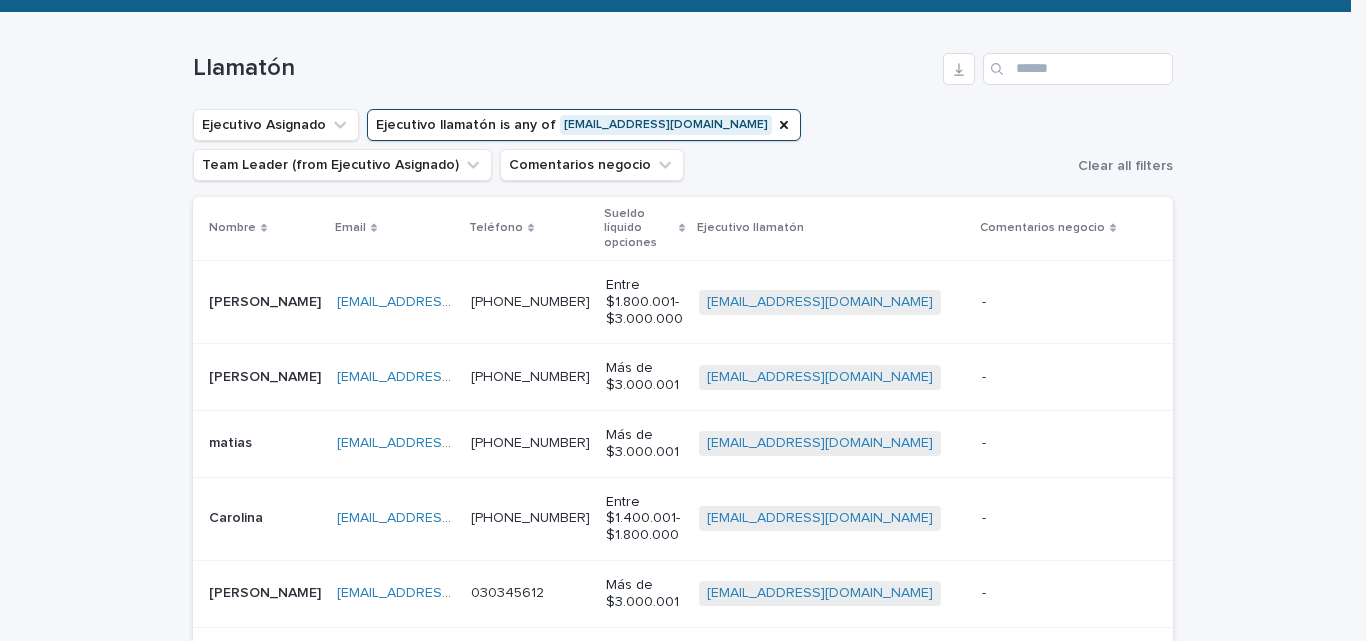 click at bounding box center [1124, 302] 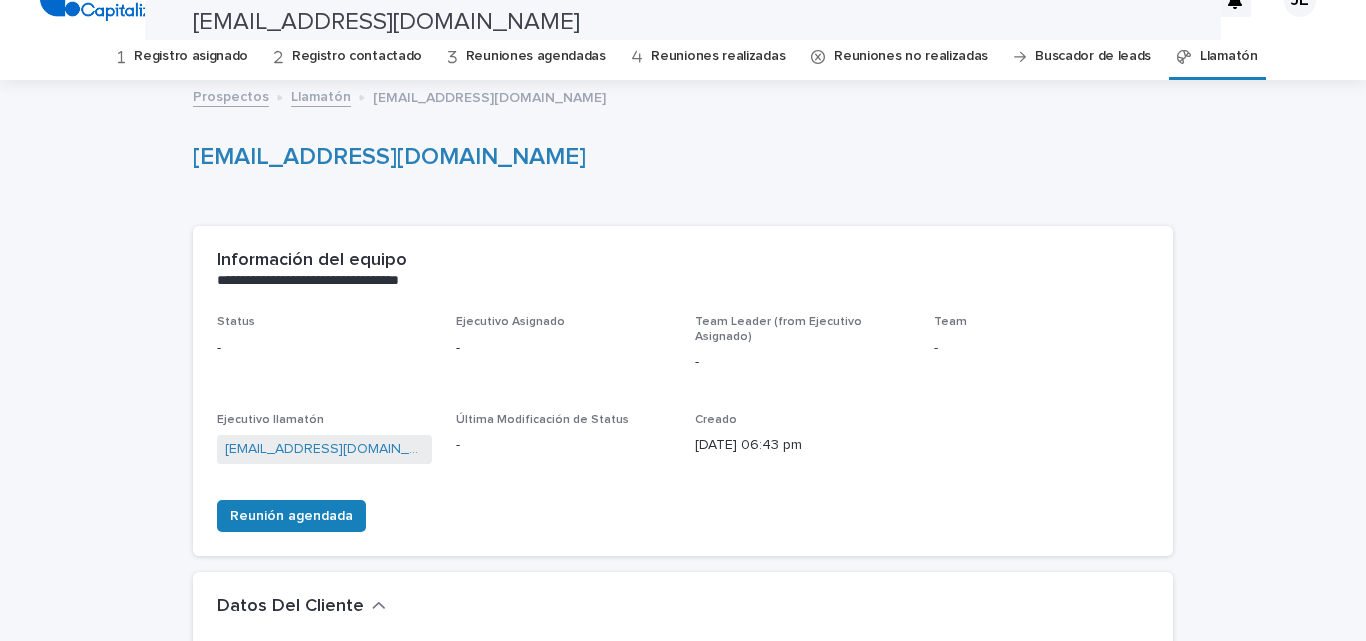 scroll, scrollTop: 0, scrollLeft: 0, axis: both 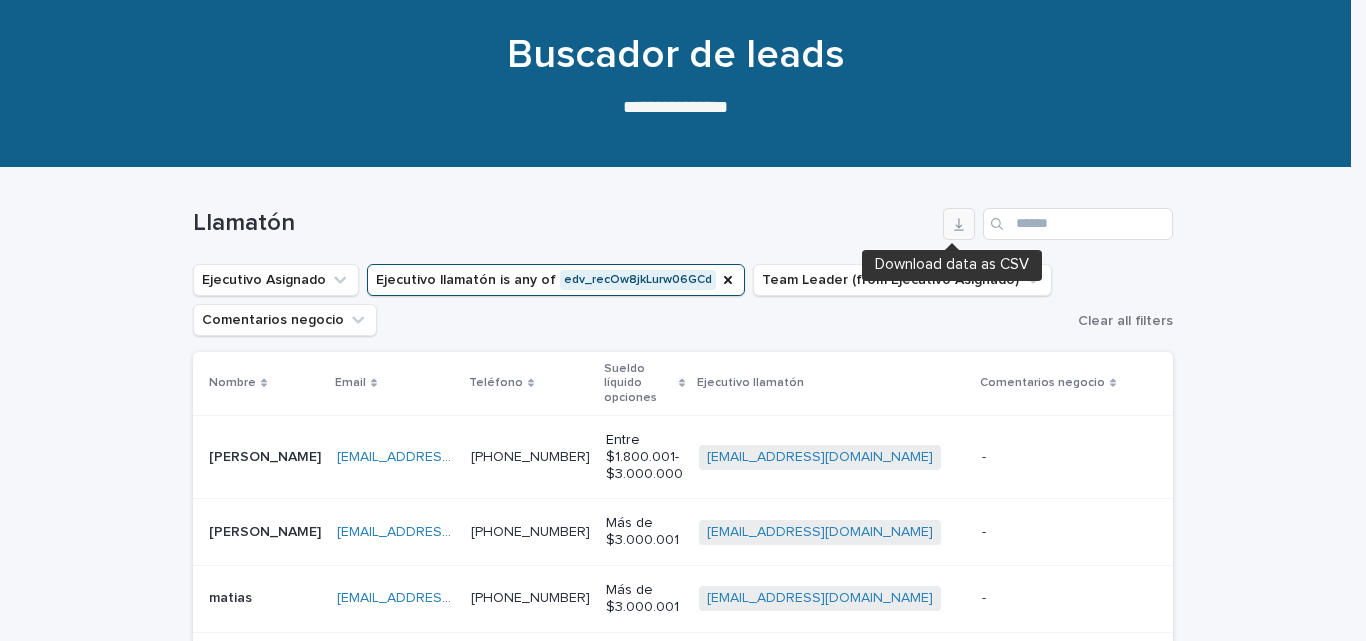 click 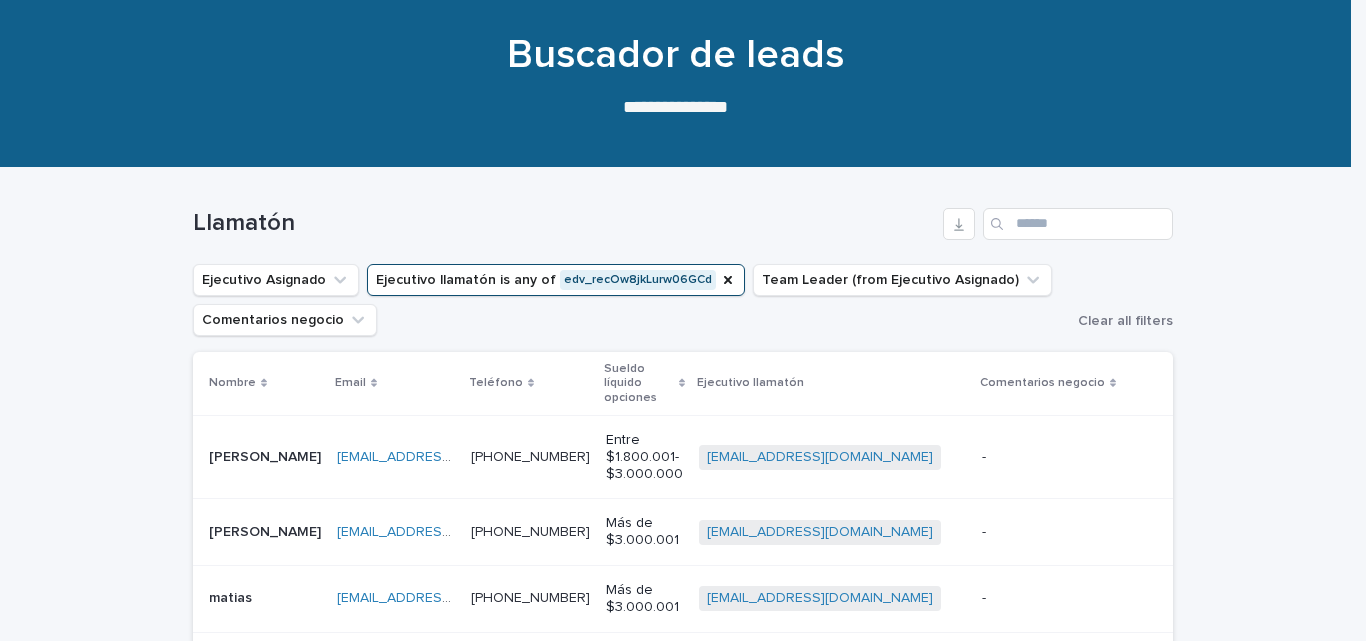 click on "Ejecutivo Asignado Ejecutivo llamatón is any of edv_recOw8jkLurw06GCd Team Leader (from Ejecutivo Asignado) Comentarios negocio" at bounding box center [631, 300] 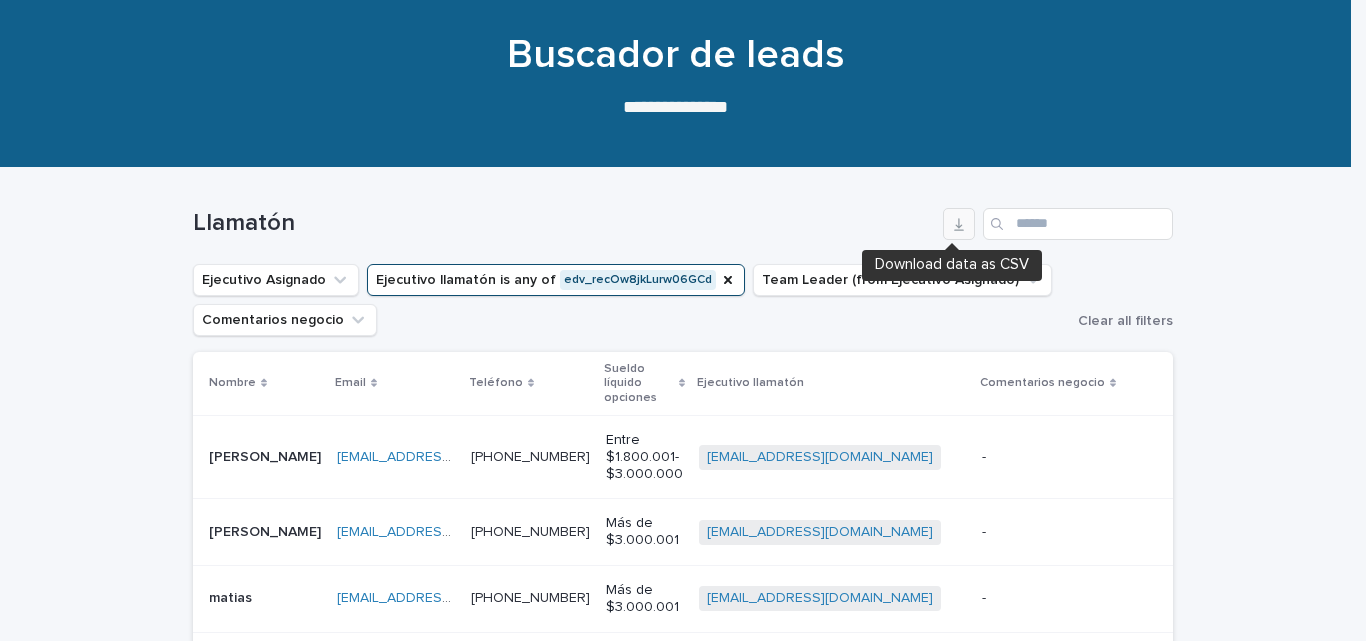 click 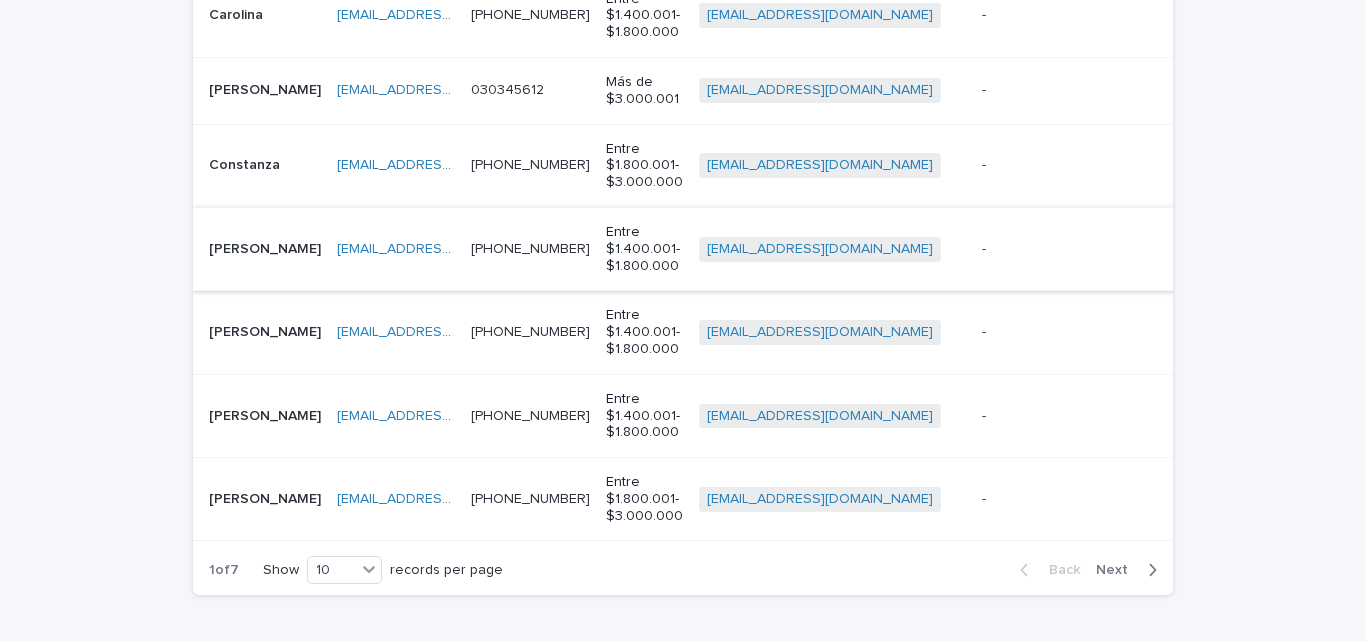 scroll, scrollTop: 945, scrollLeft: 0, axis: vertical 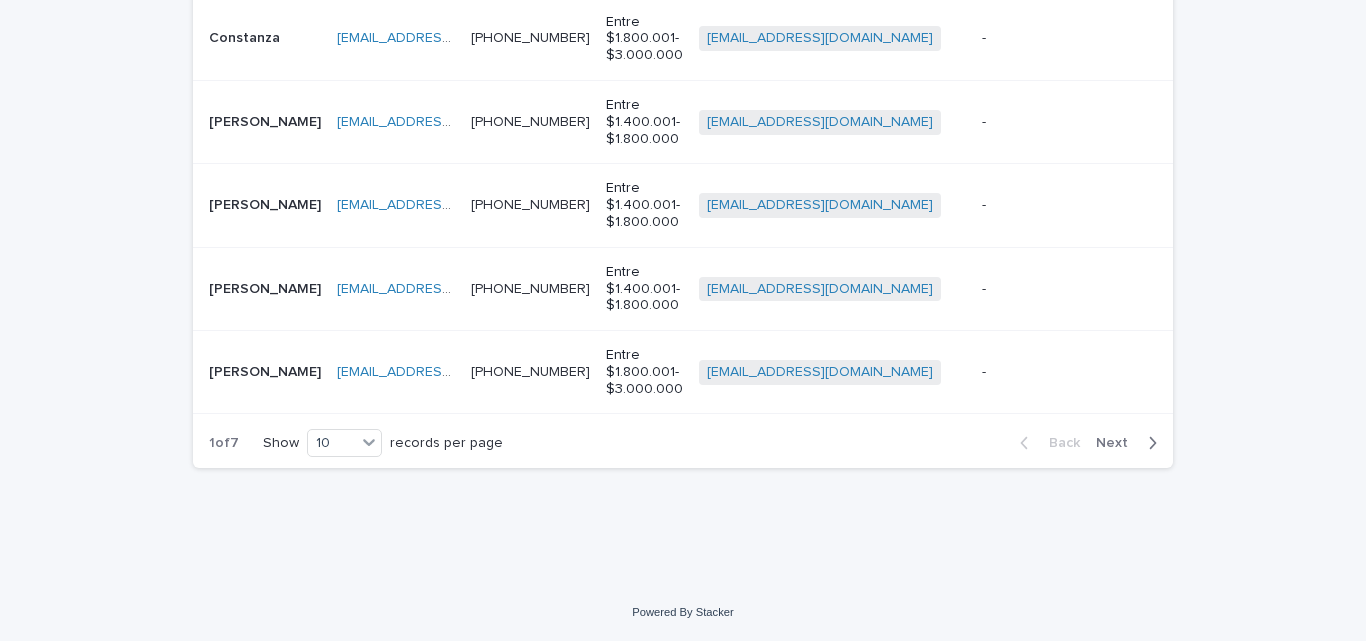 click on "1  of  7 Show 10 records per page Back Next" at bounding box center [683, 443] 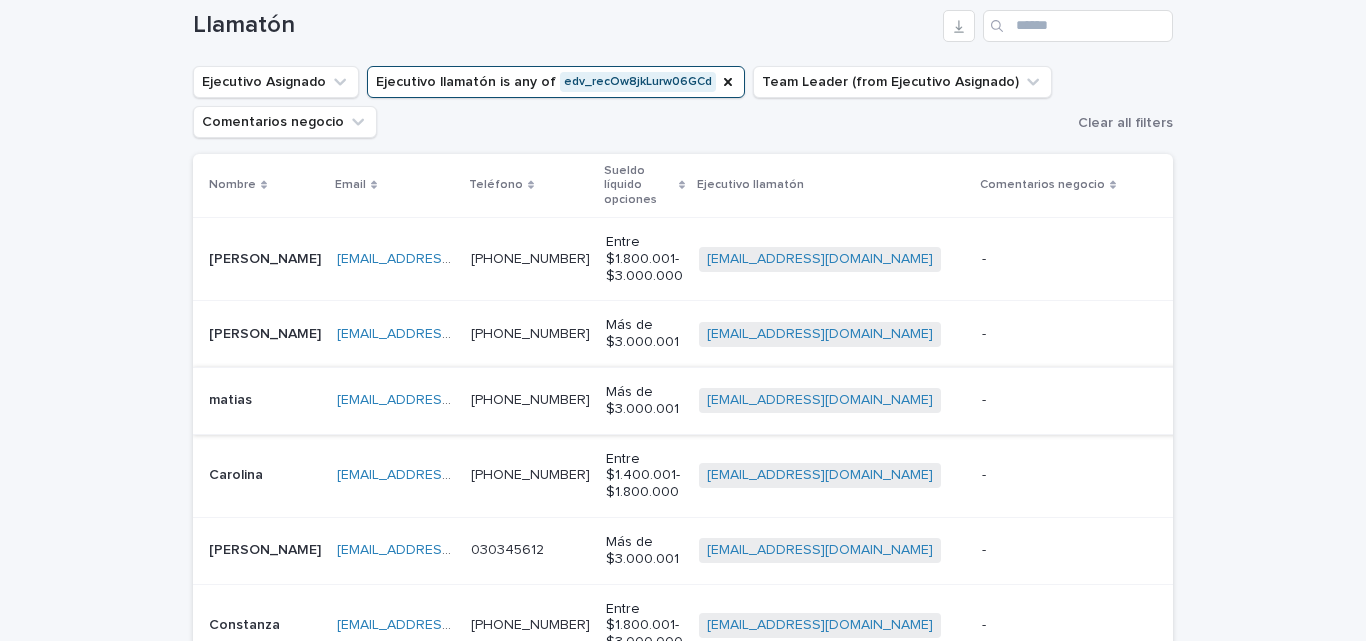 scroll, scrollTop: 345, scrollLeft: 0, axis: vertical 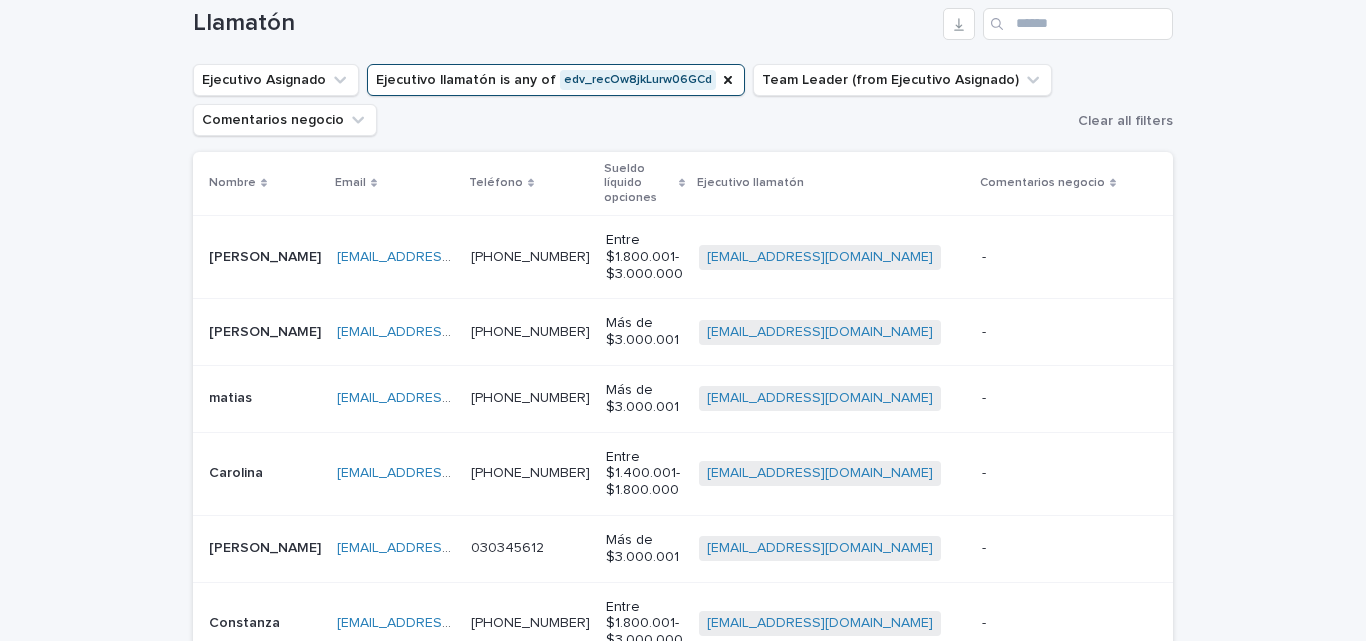 click on "- -" at bounding box center (1124, 256) 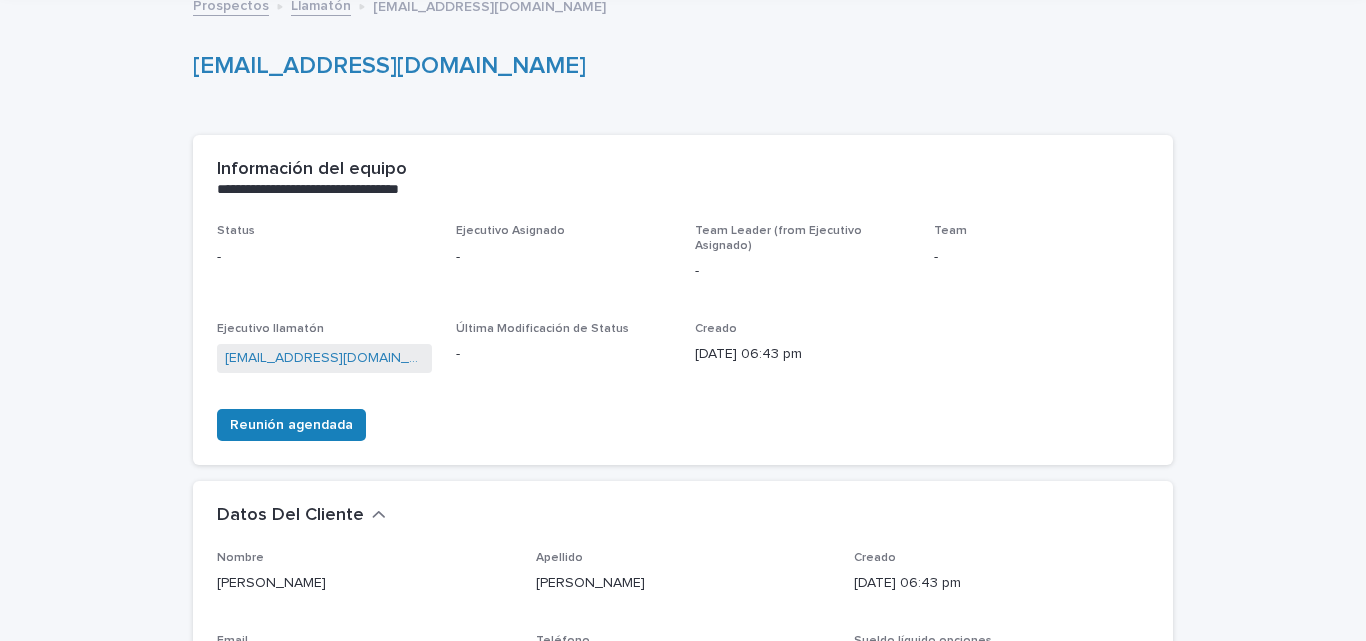 scroll, scrollTop: 0, scrollLeft: 0, axis: both 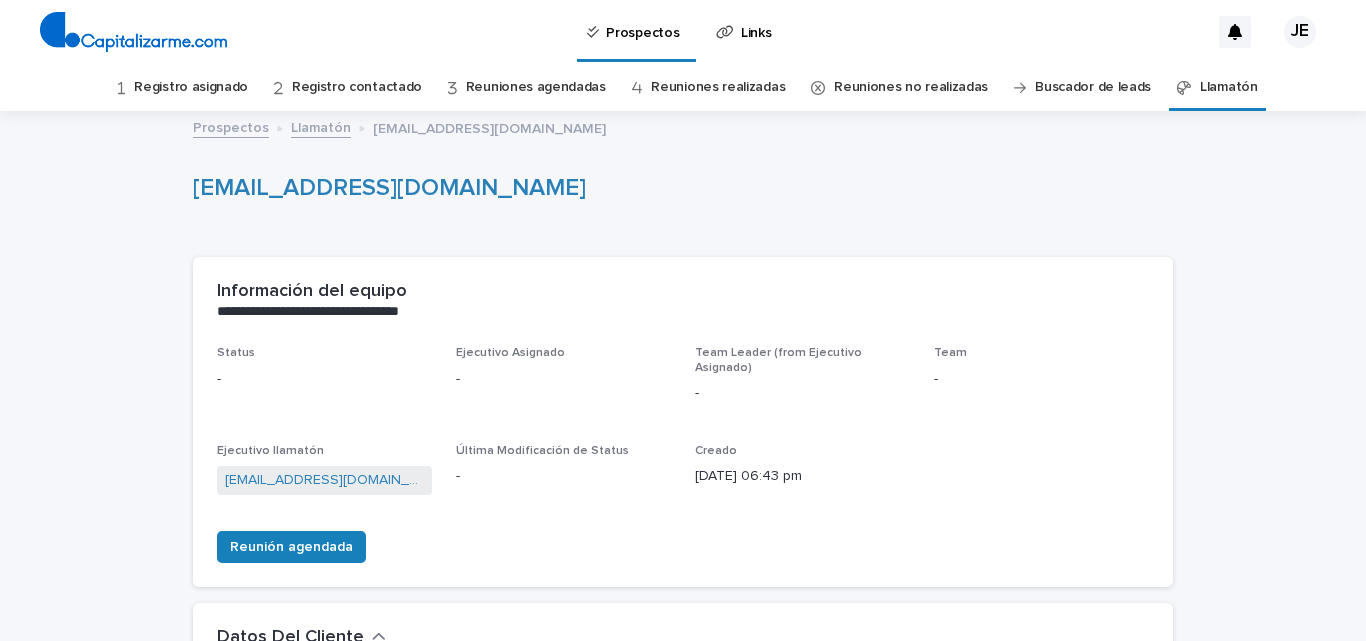 click on "Llamatón" at bounding box center (321, 126) 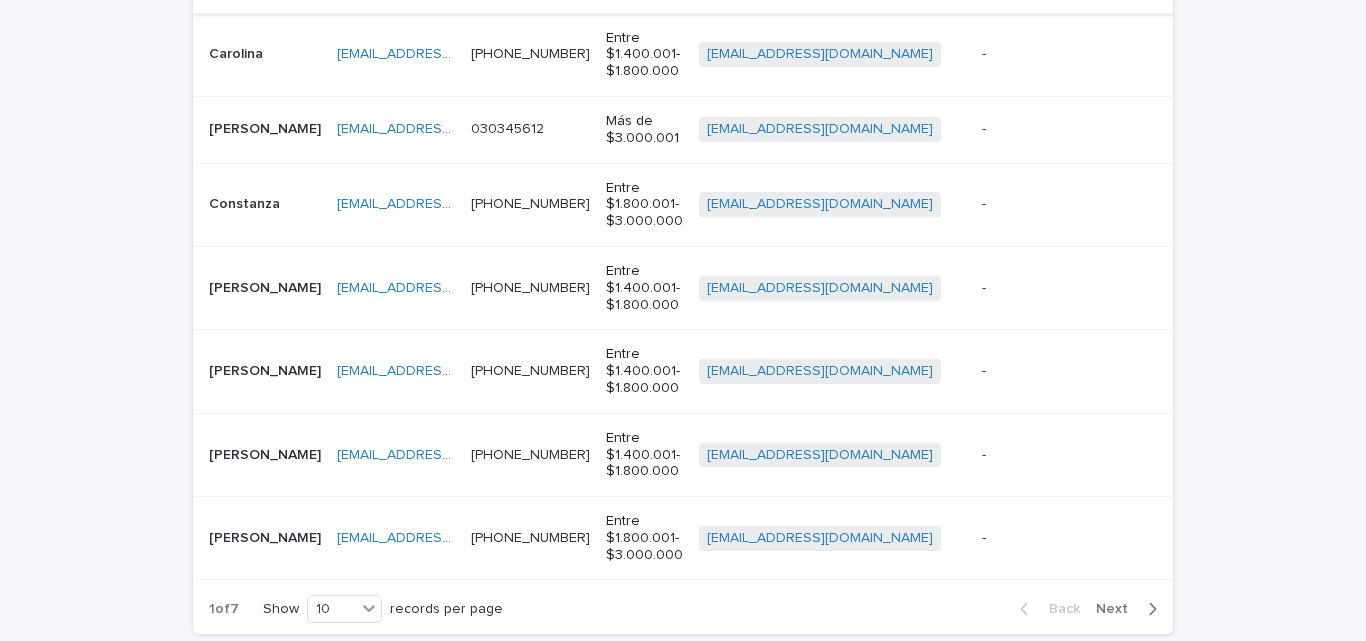 scroll, scrollTop: 945, scrollLeft: 0, axis: vertical 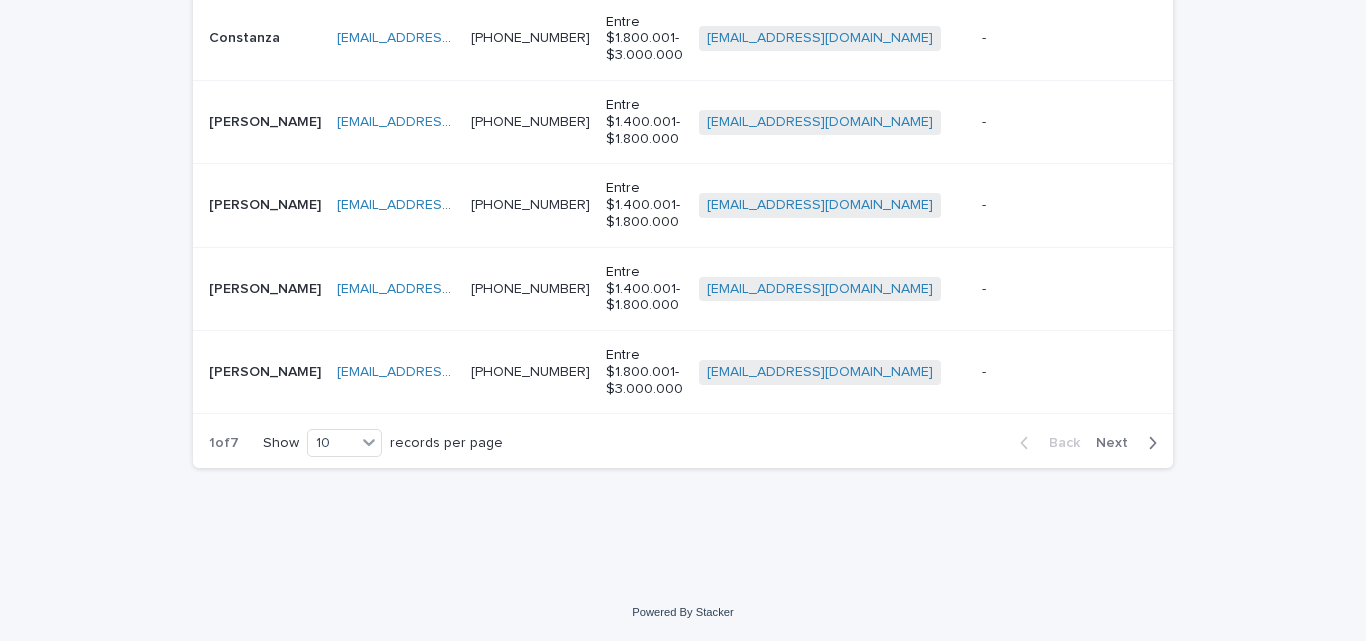 click 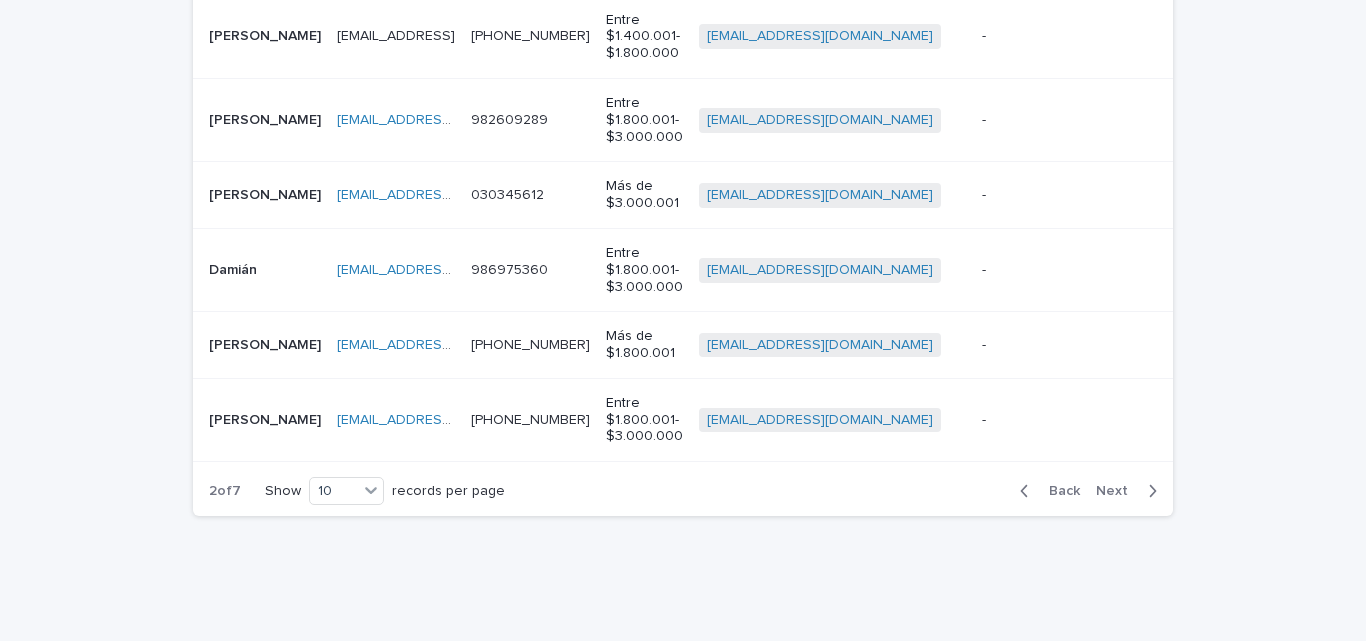 scroll, scrollTop: 900, scrollLeft: 0, axis: vertical 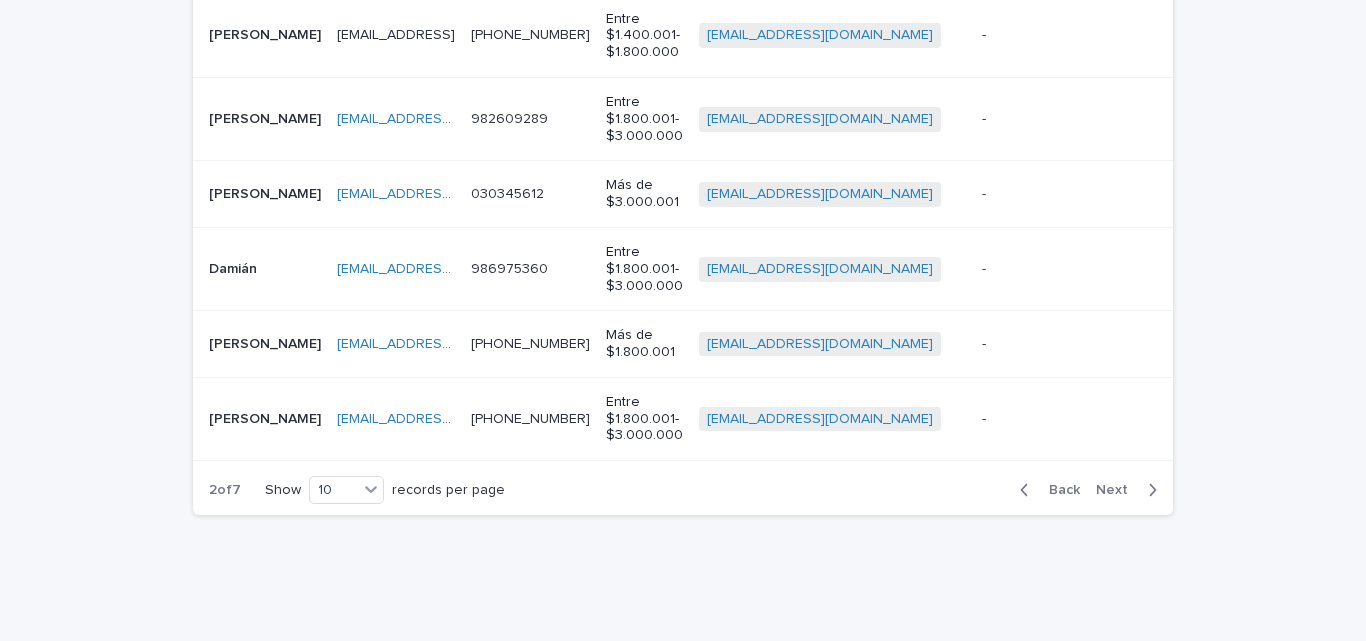click 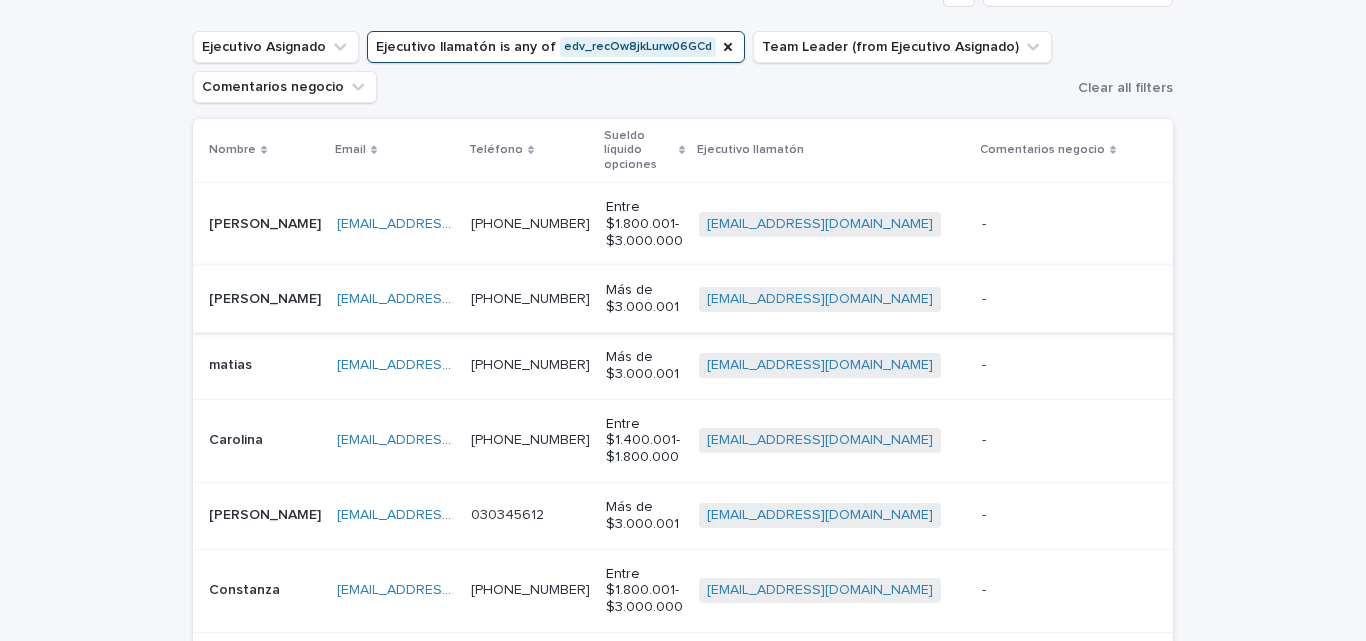 scroll, scrollTop: 400, scrollLeft: 0, axis: vertical 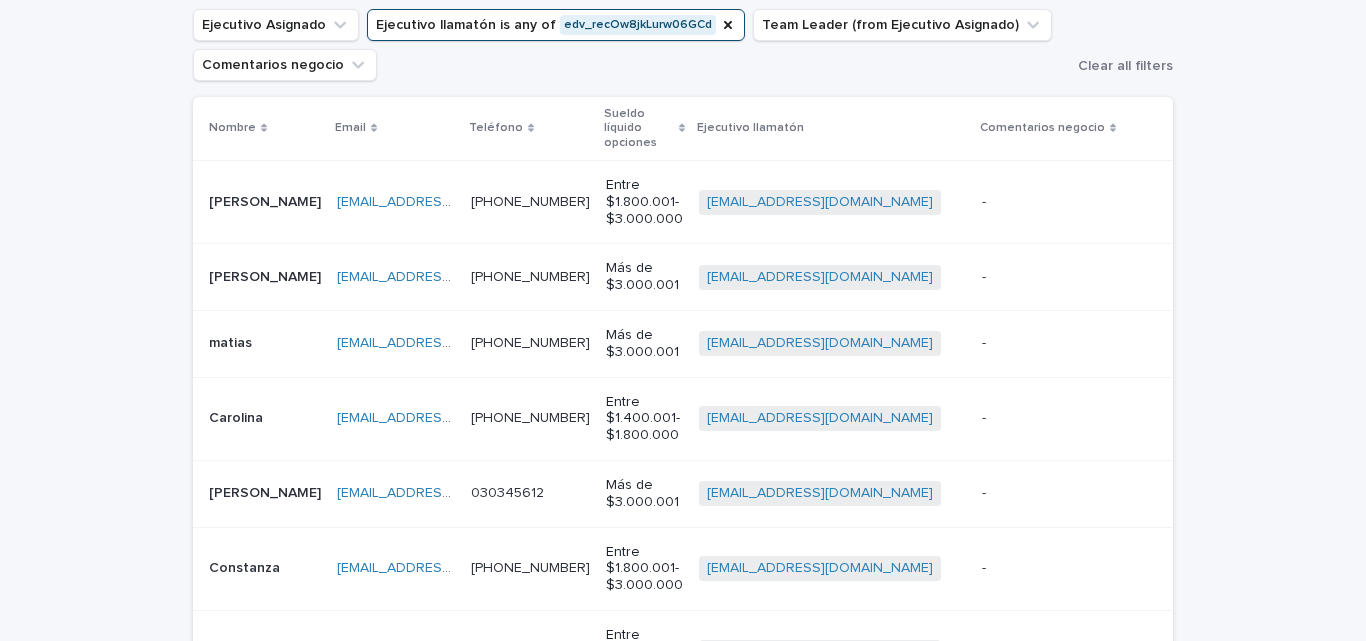 click on "[EMAIL_ADDRESS][DOMAIN_NAME] [EMAIL_ADDRESS][DOMAIN_NAME]" at bounding box center [396, 277] 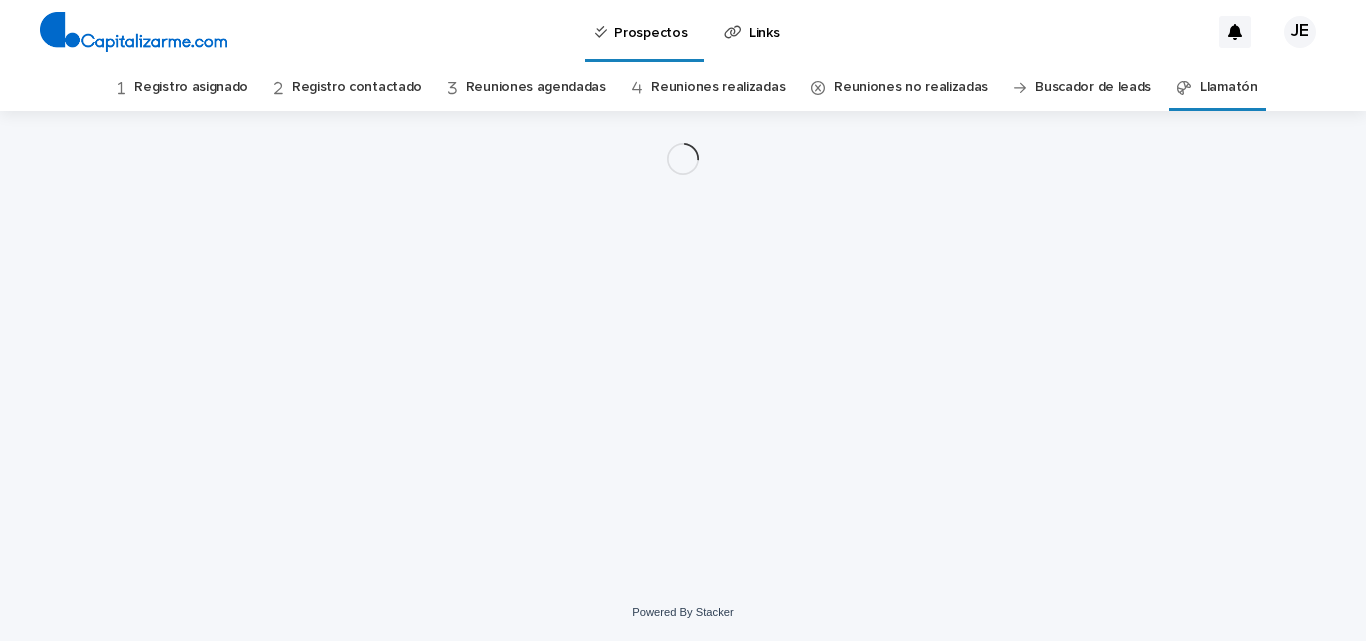 scroll, scrollTop: 0, scrollLeft: 0, axis: both 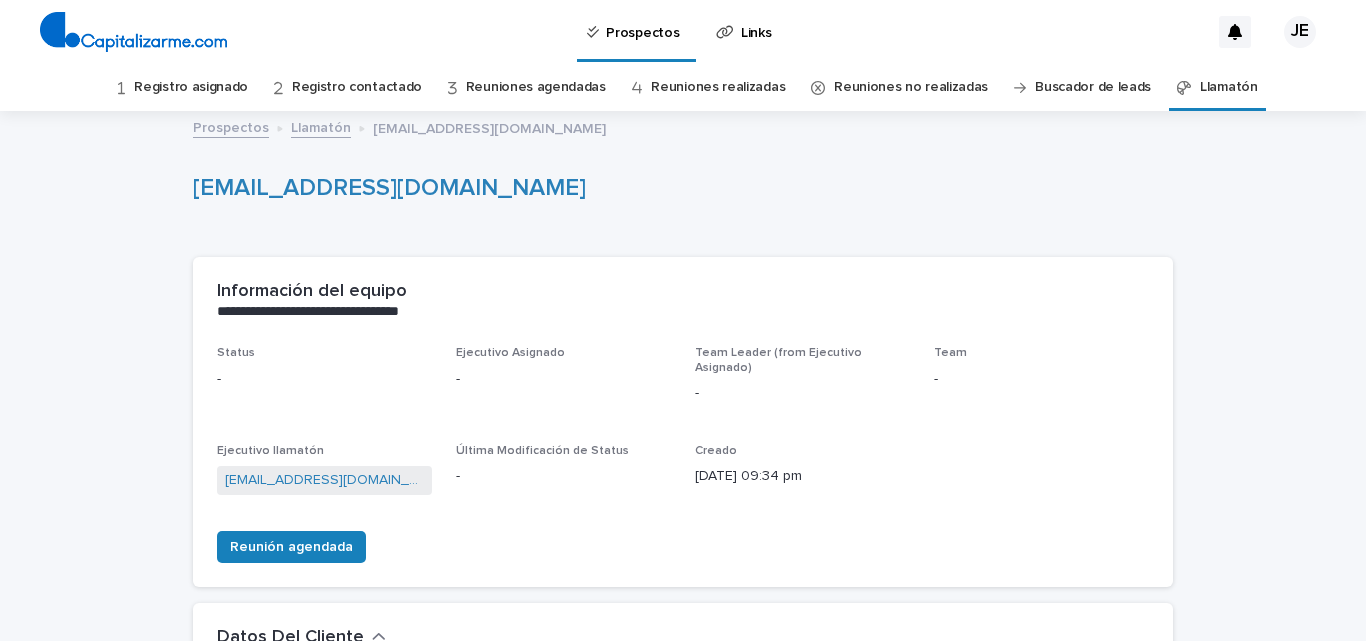 click on "JE" at bounding box center (1300, 32) 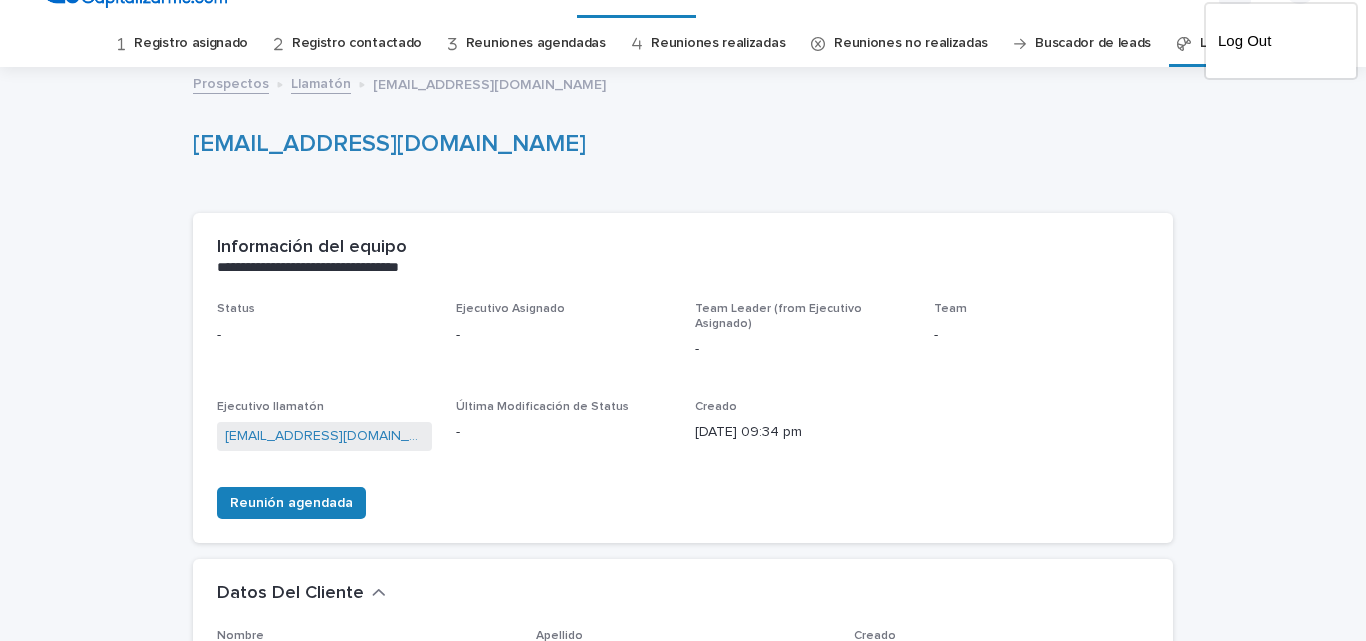scroll, scrollTop: 0, scrollLeft: 0, axis: both 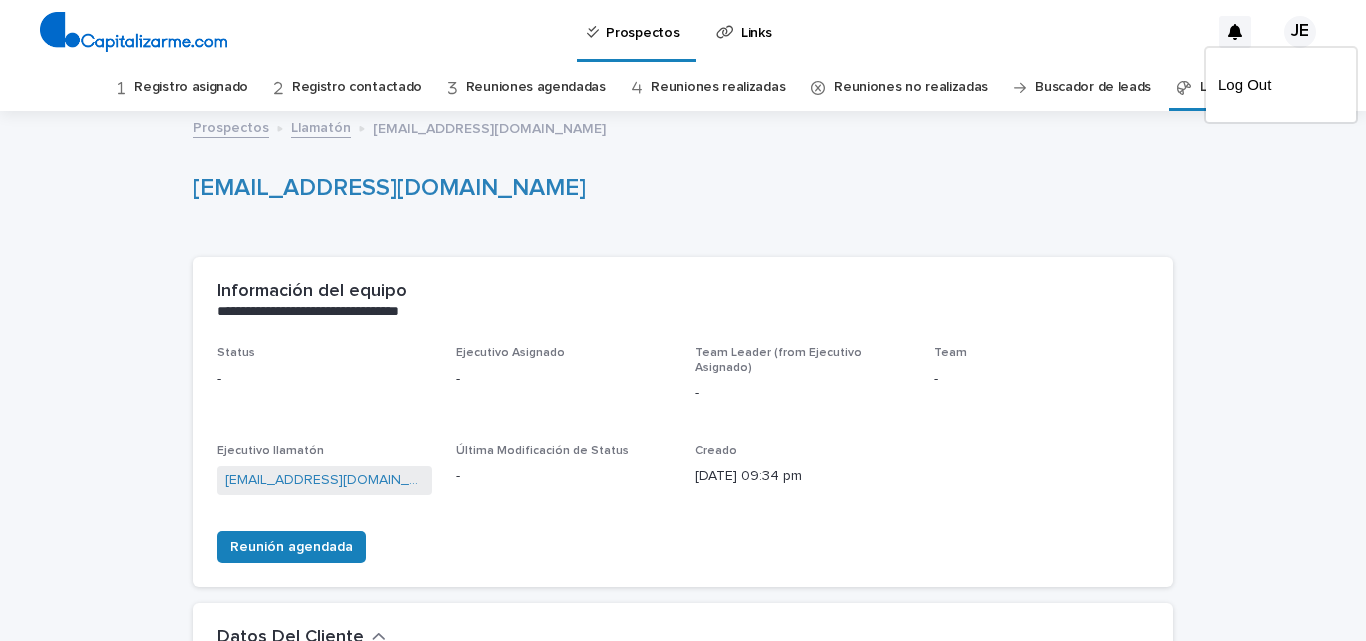 click on "Llamatón" at bounding box center [1217, 87] 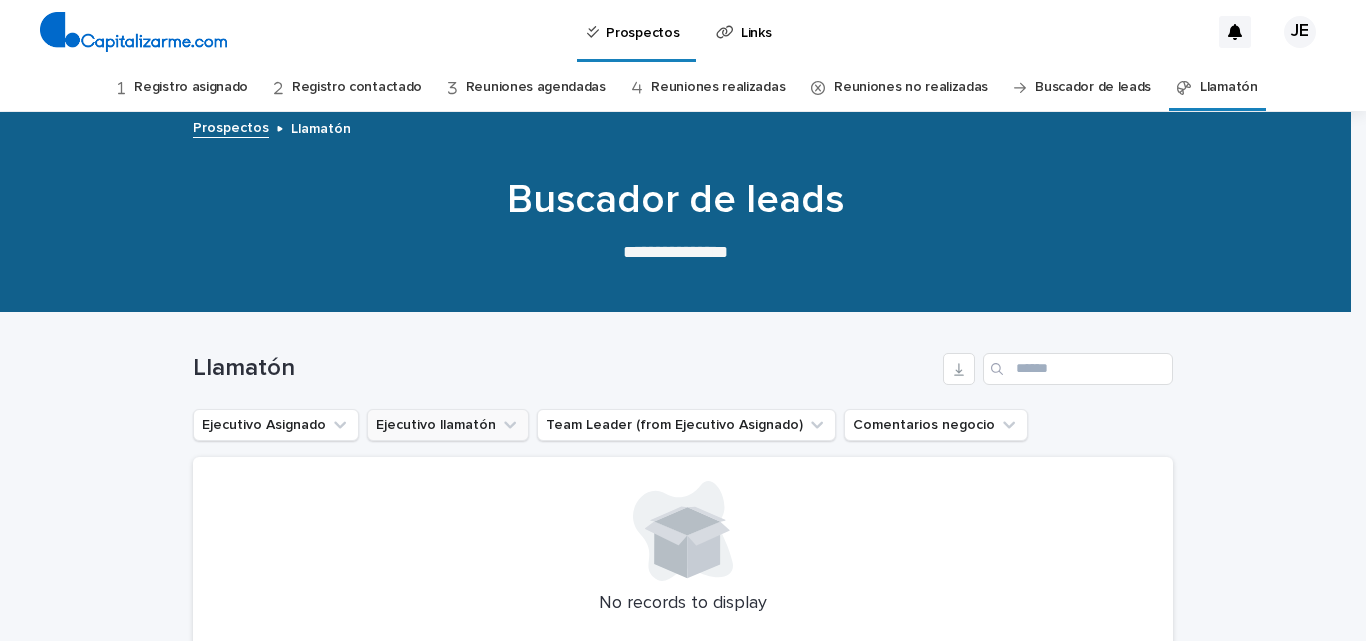 click on "Ejecutivo llamatón" at bounding box center (448, 425) 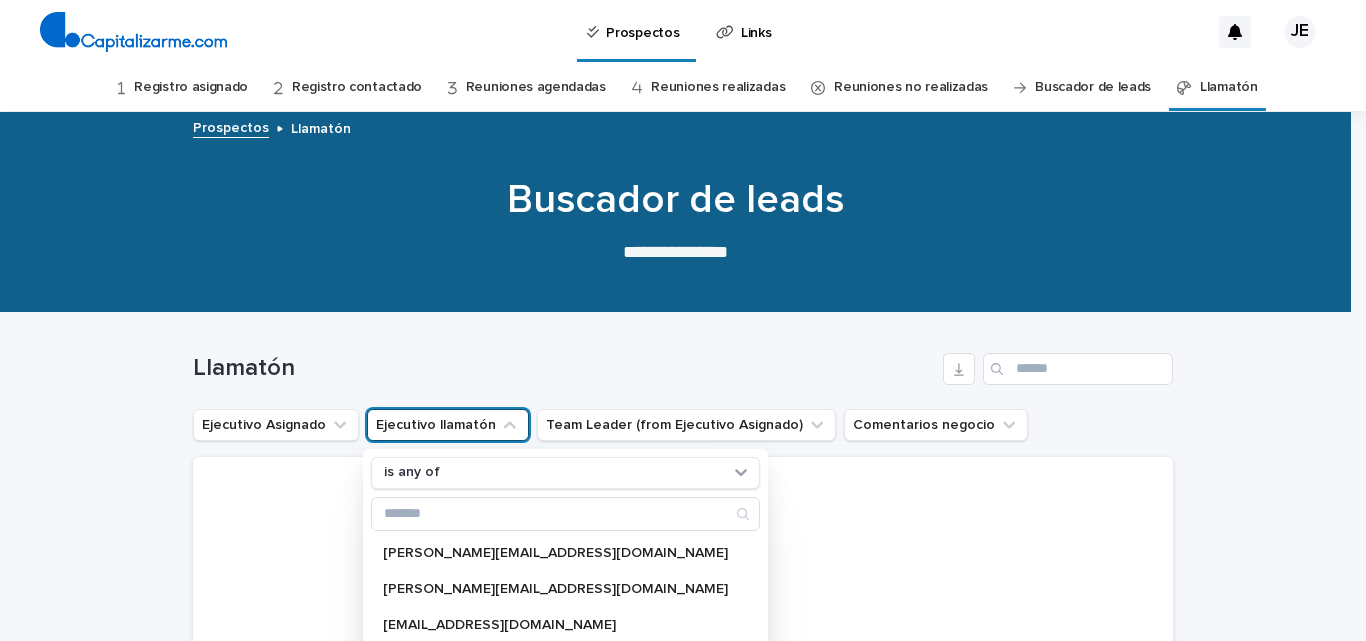 scroll, scrollTop: 100, scrollLeft: 0, axis: vertical 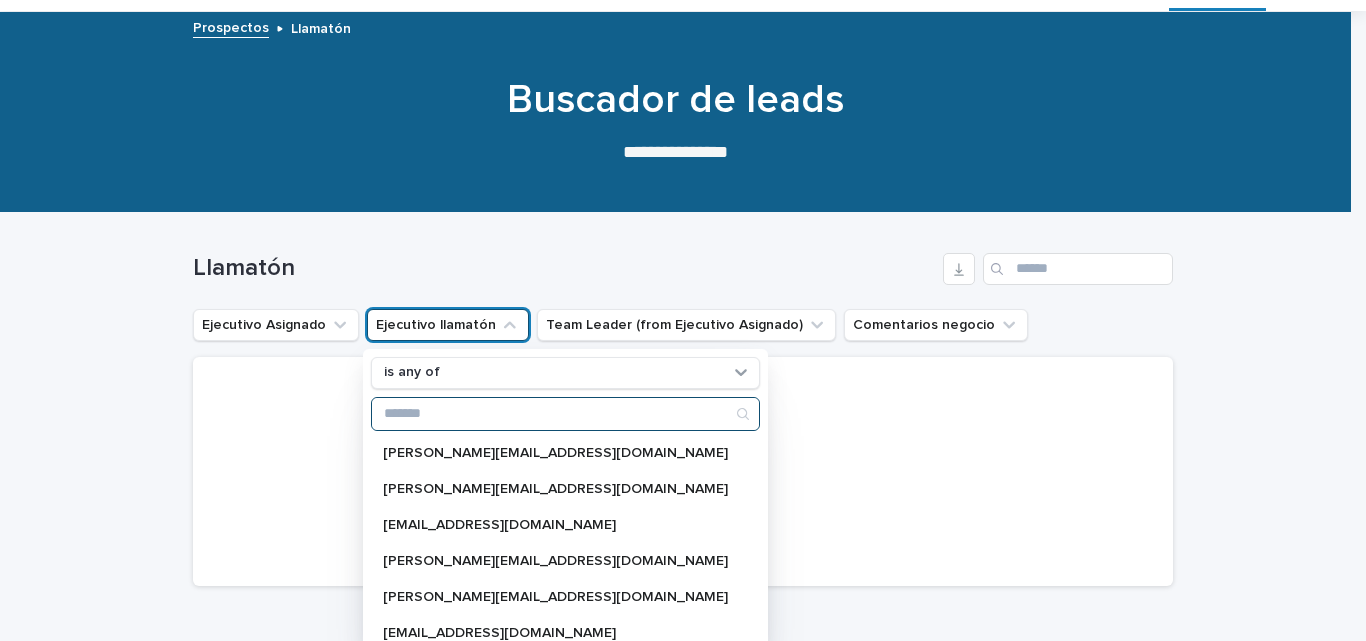 click at bounding box center (565, 414) 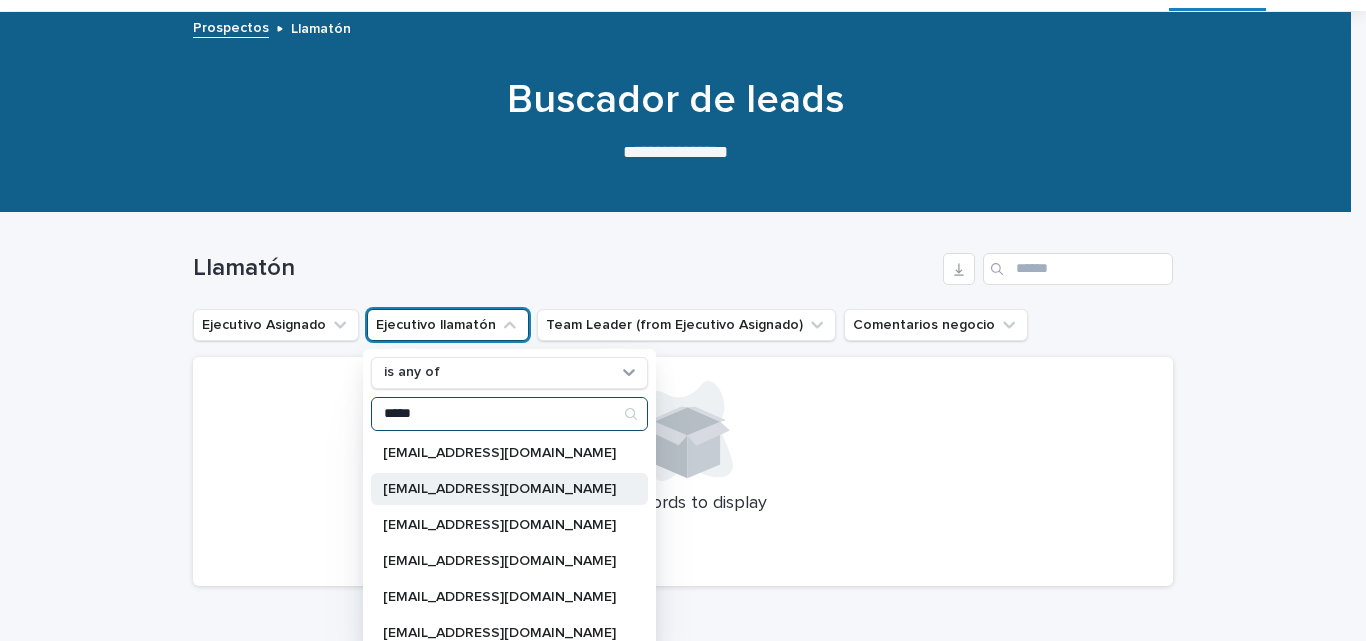 type on "*****" 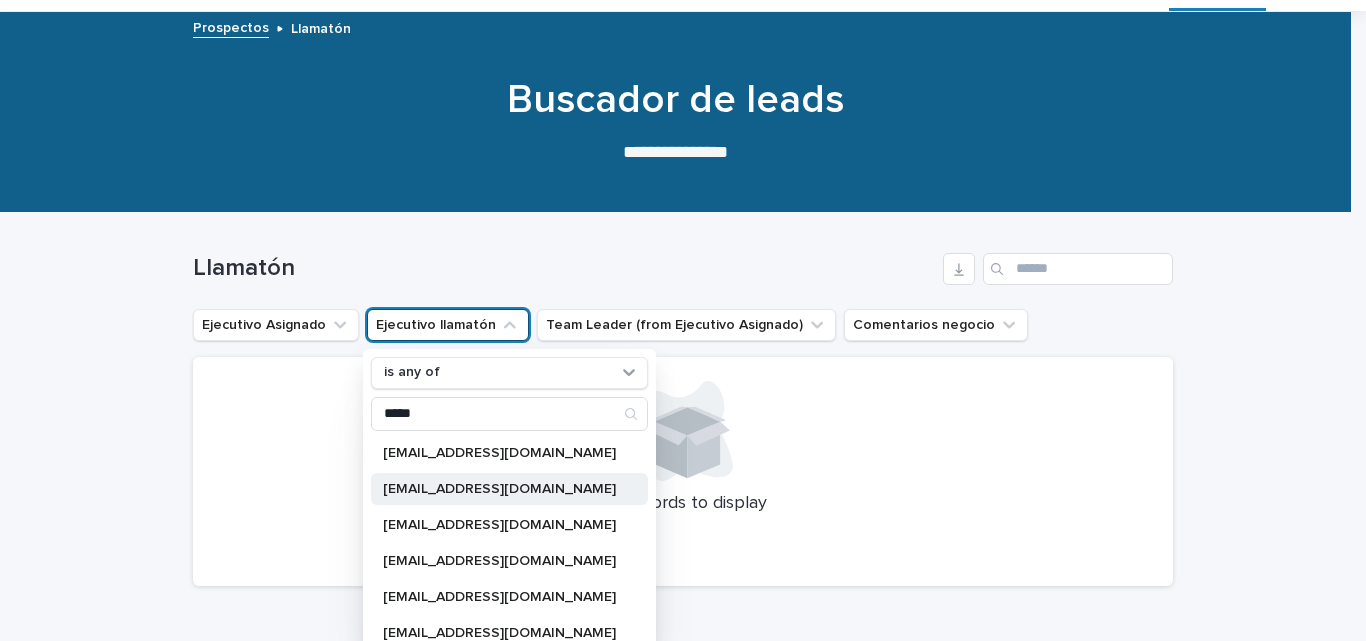 click on "[EMAIL_ADDRESS][DOMAIN_NAME]" at bounding box center (499, 489) 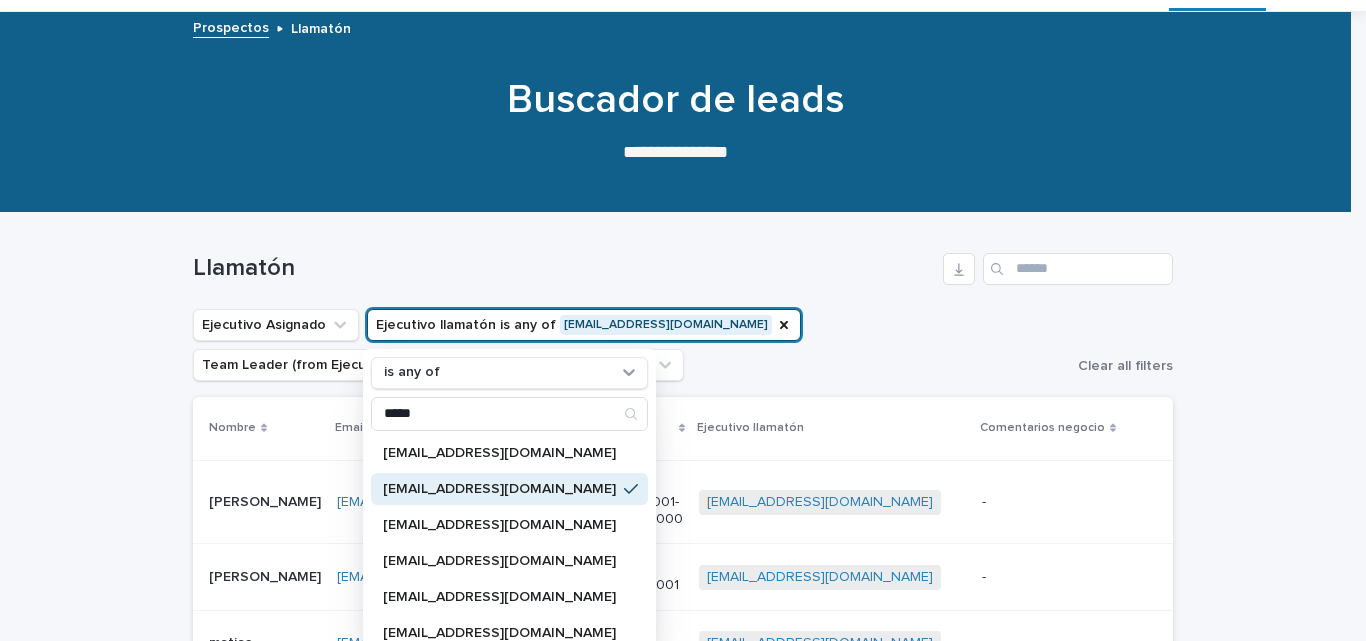 click on "Llamatón" at bounding box center (683, 261) 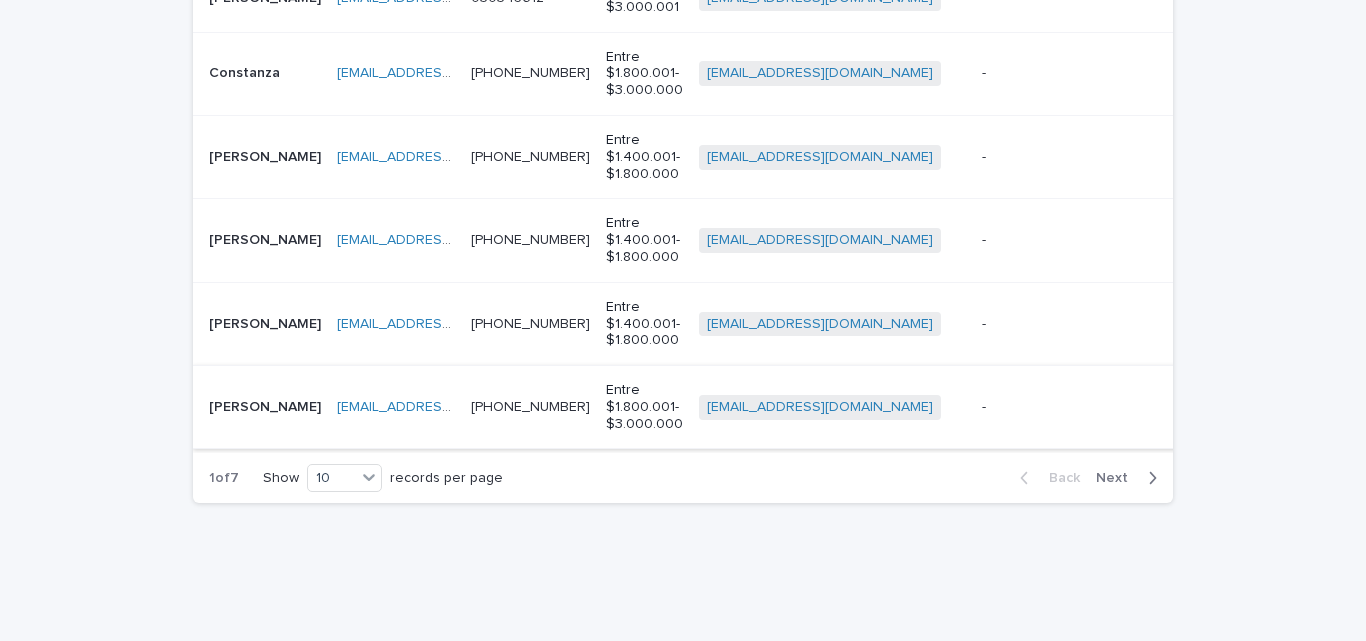scroll, scrollTop: 900, scrollLeft: 0, axis: vertical 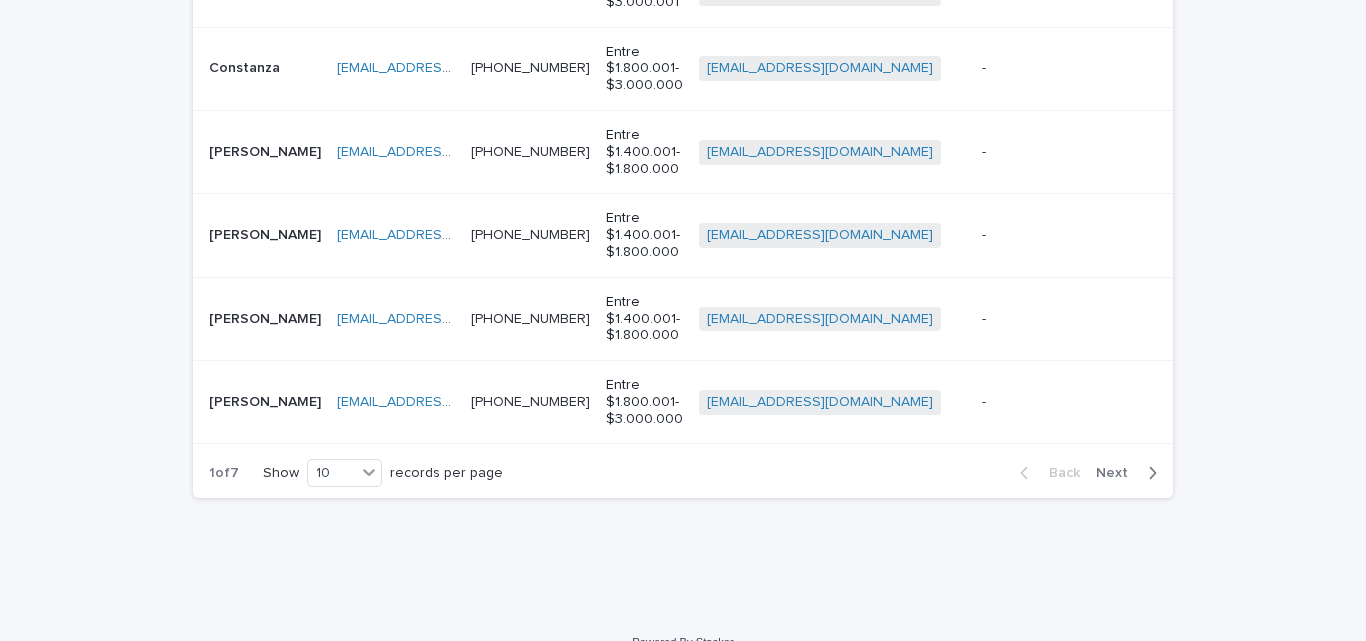 click at bounding box center [1148, 473] 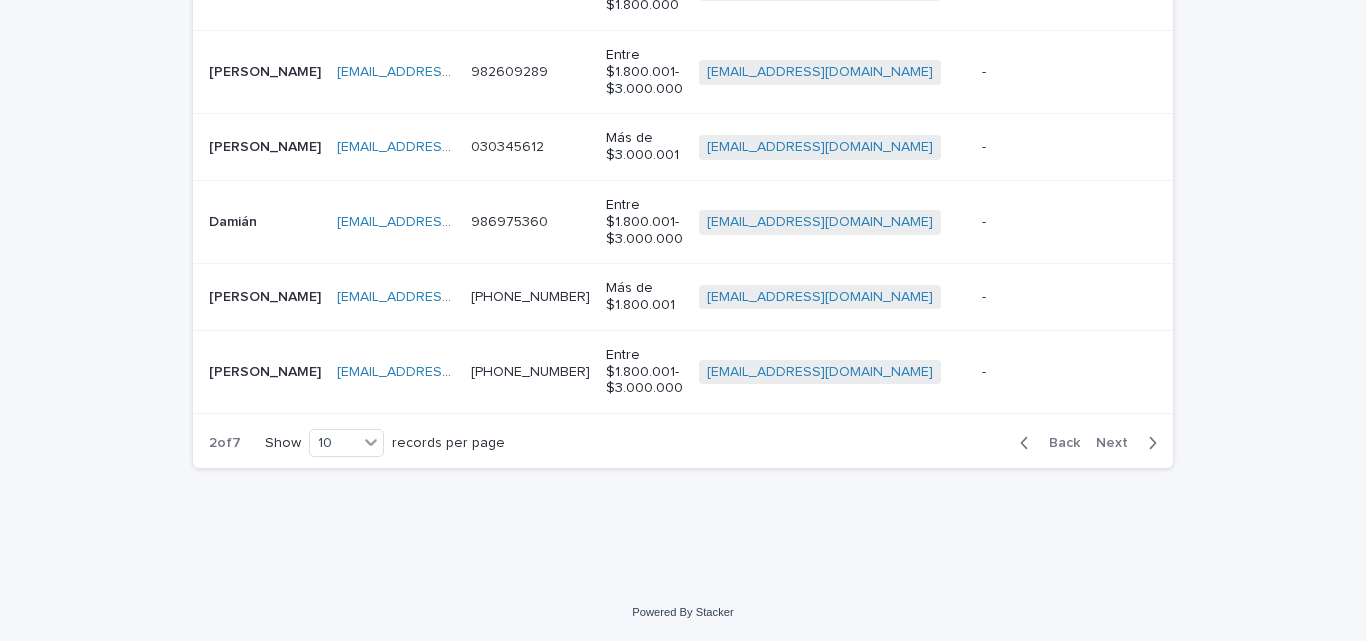 scroll, scrollTop: 962, scrollLeft: 0, axis: vertical 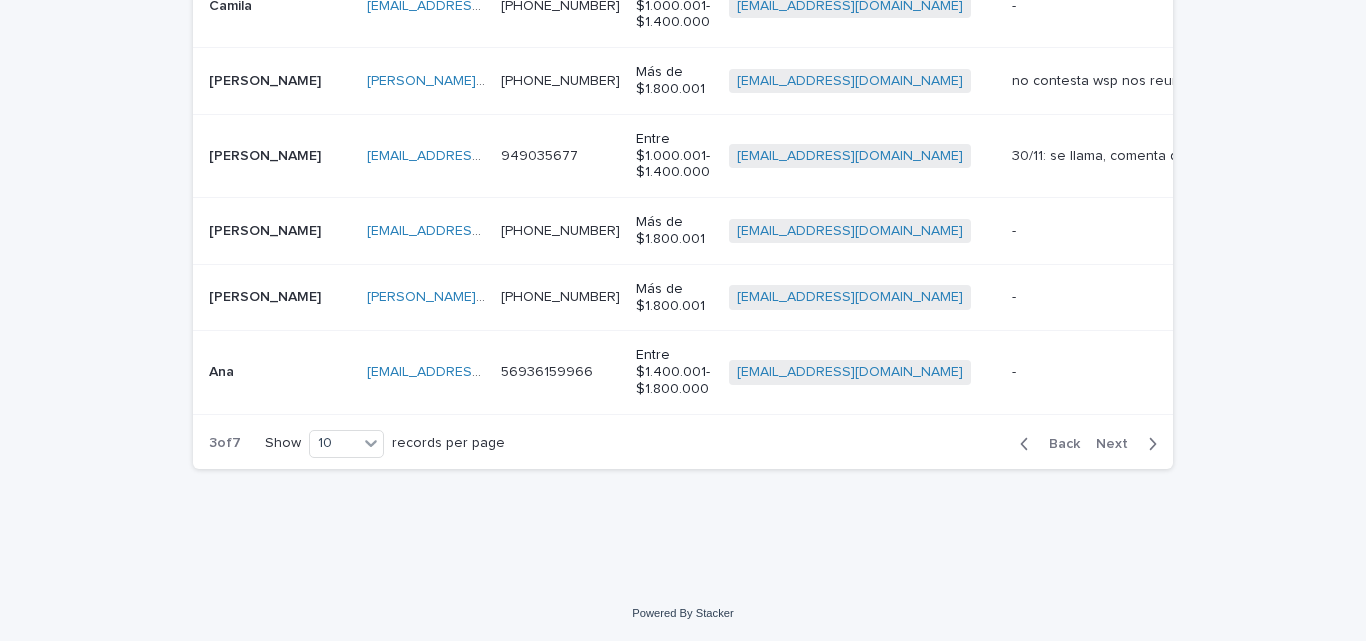 click 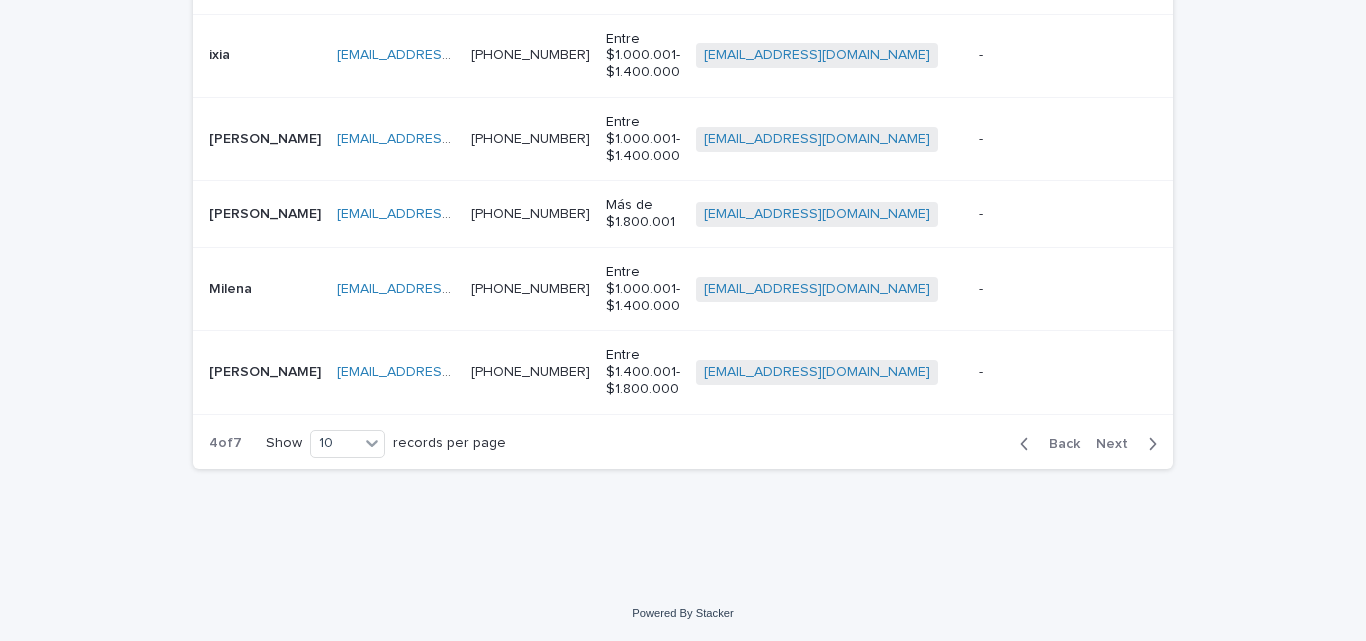 click 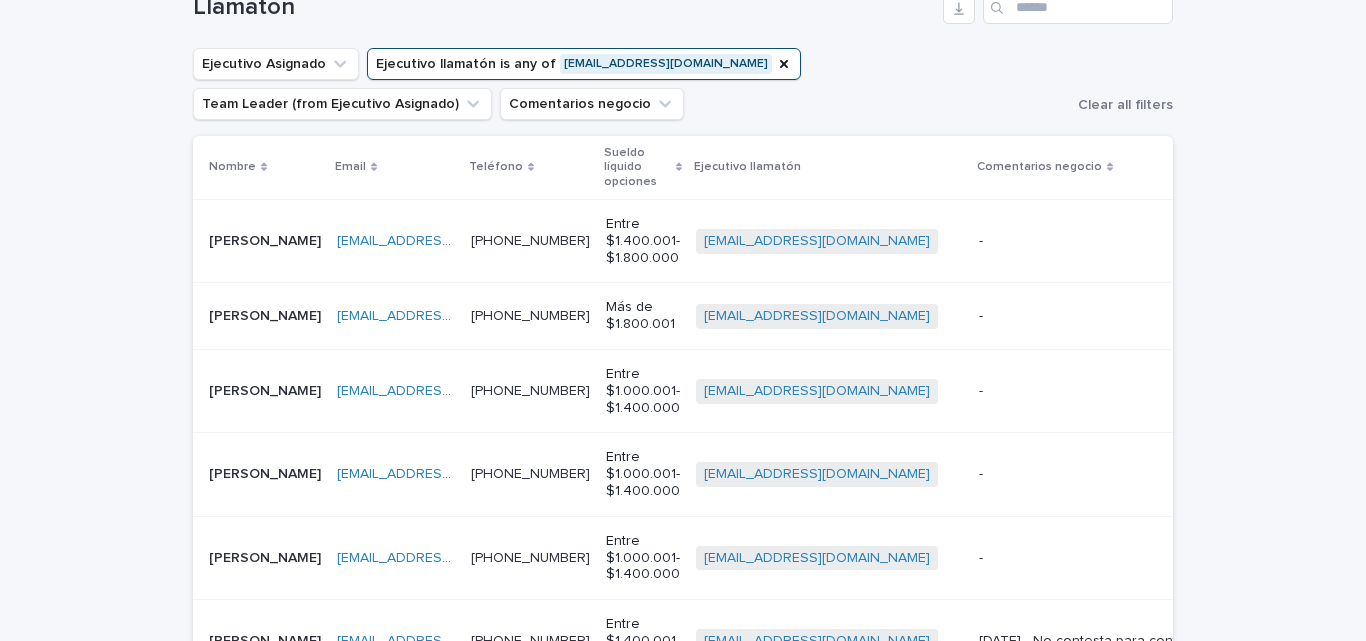 scroll, scrollTop: 145, scrollLeft: 0, axis: vertical 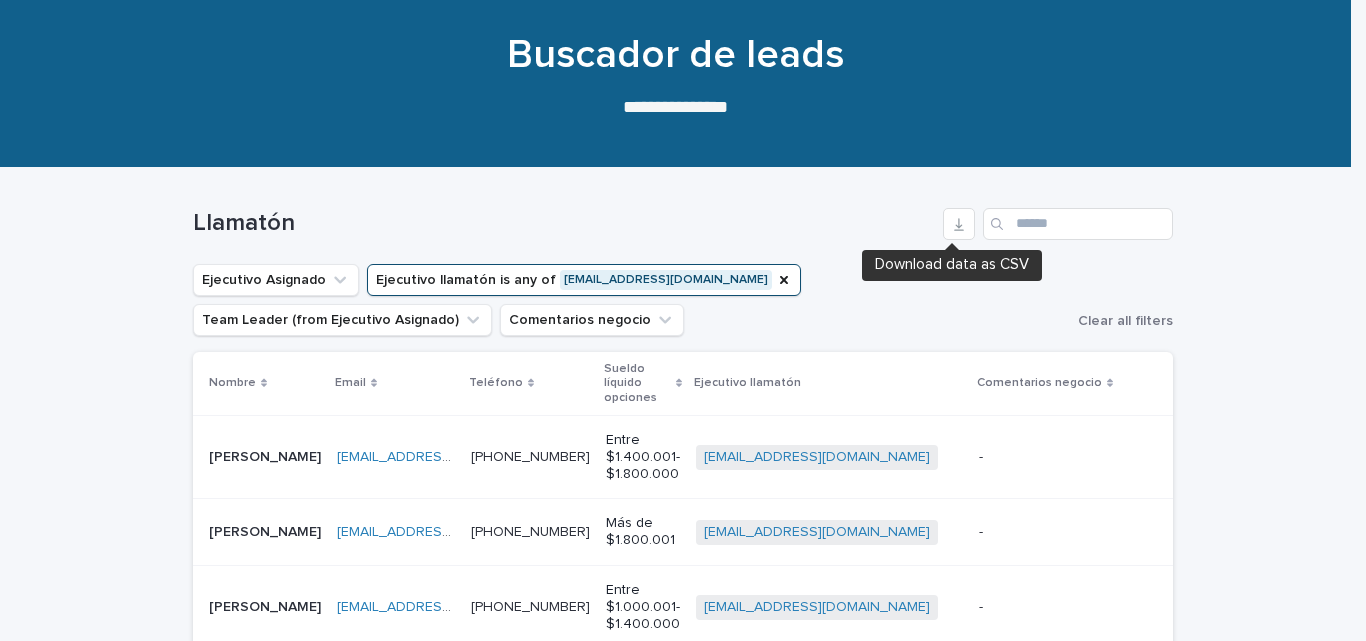 click on "Llamatón" at bounding box center [564, 223] 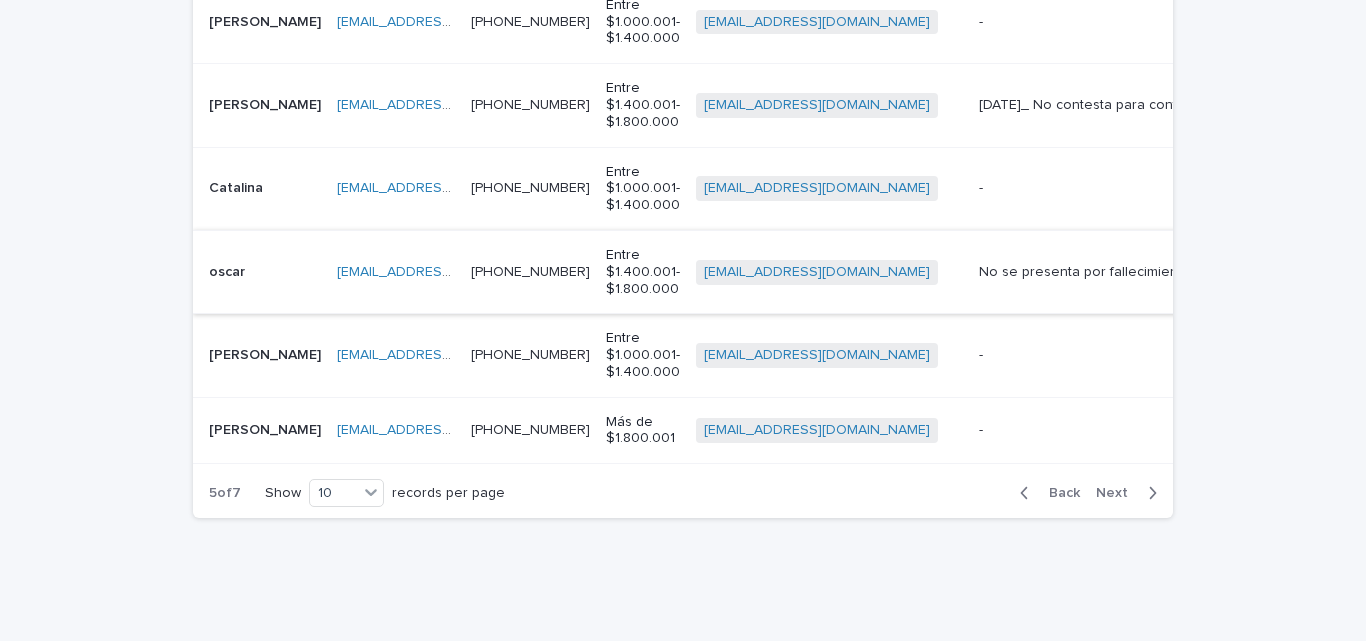 scroll, scrollTop: 945, scrollLeft: 0, axis: vertical 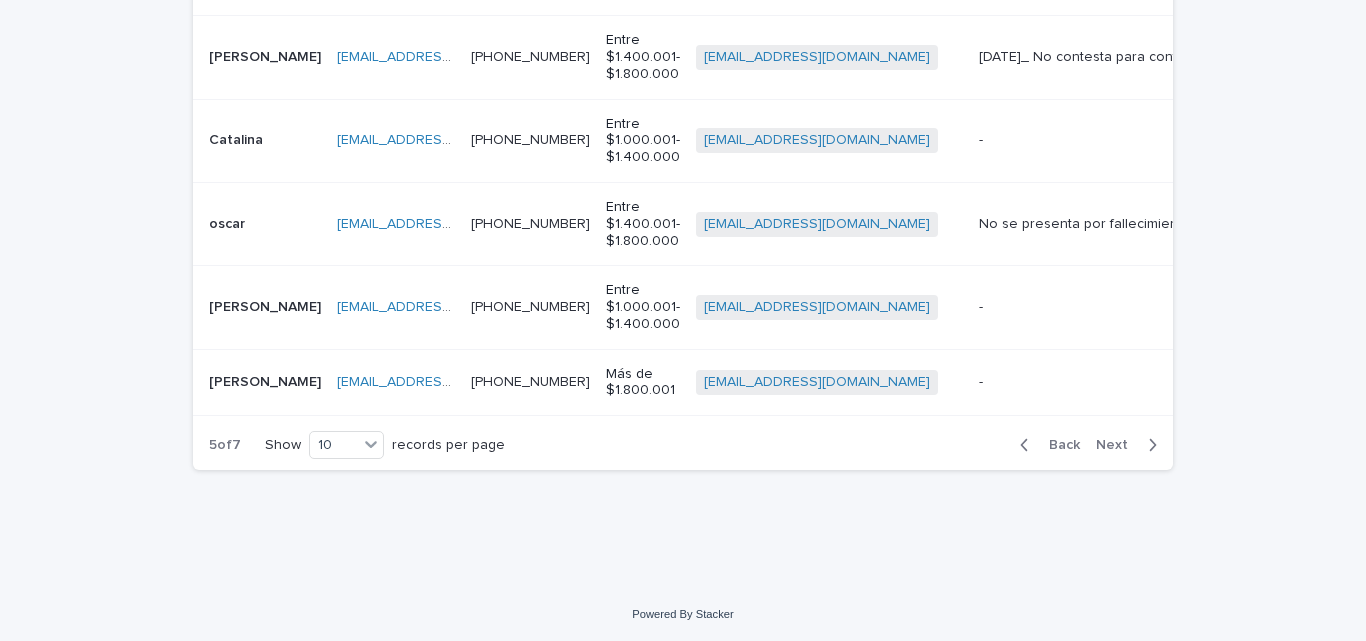 click 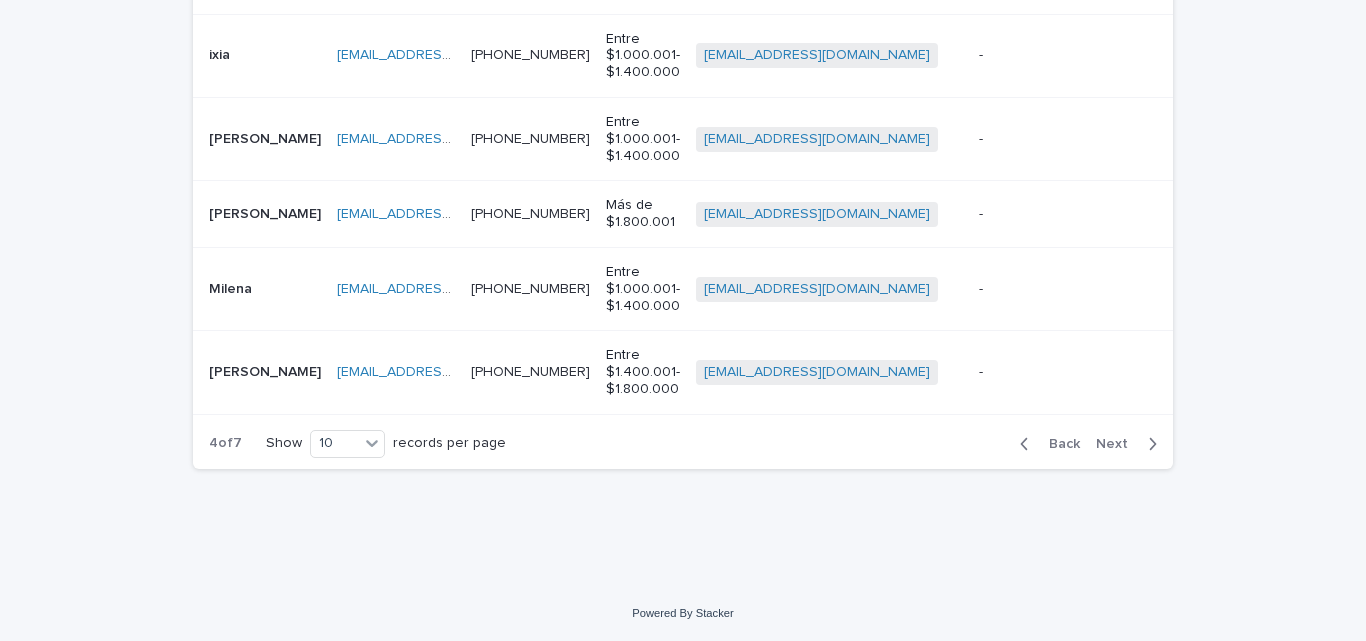 scroll, scrollTop: 928, scrollLeft: 0, axis: vertical 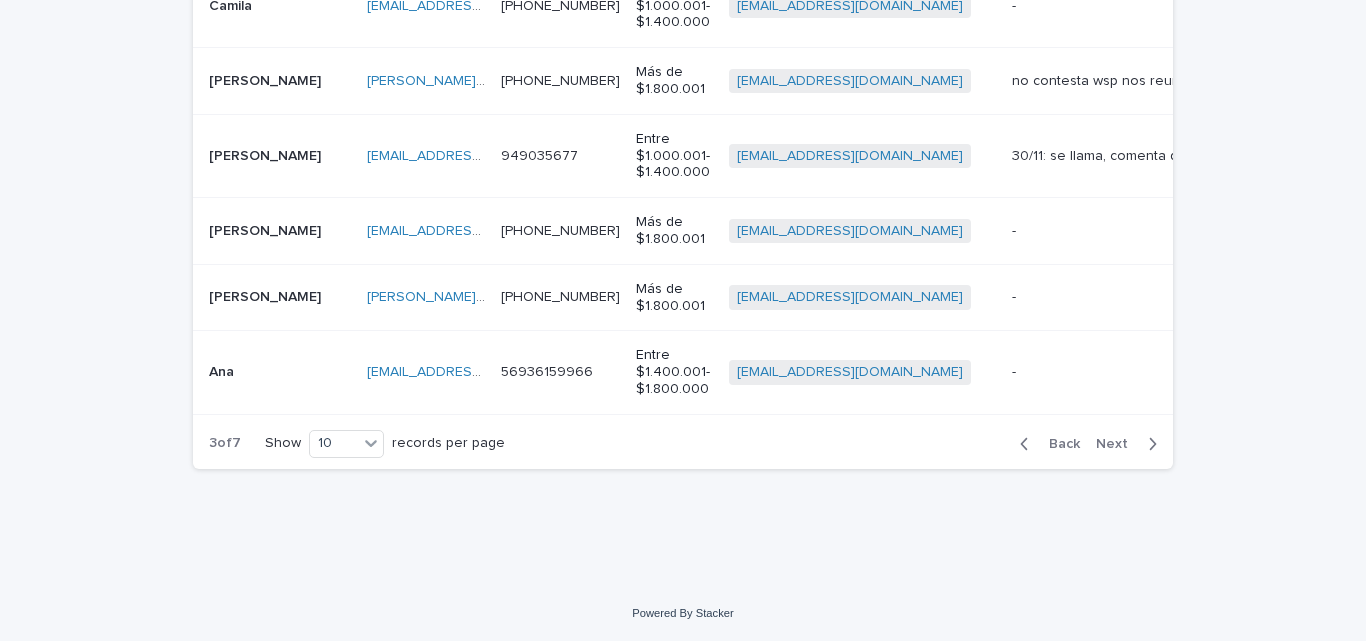 click 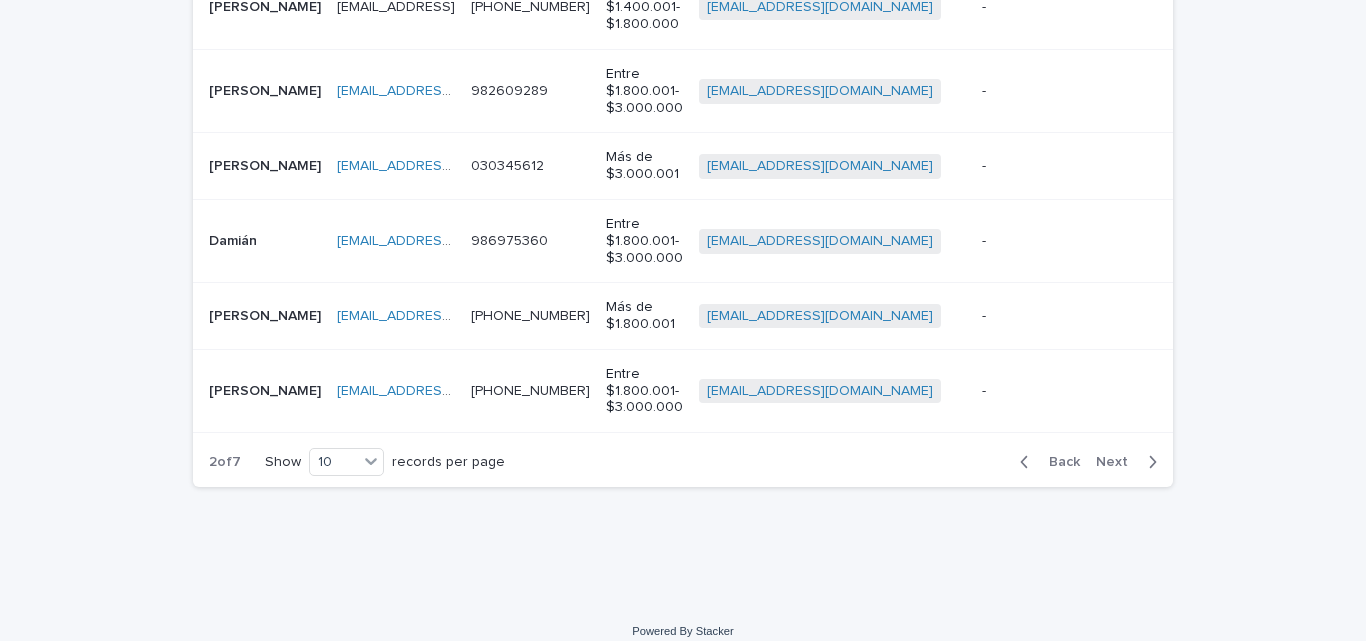 click on "Back" at bounding box center (1046, 462) 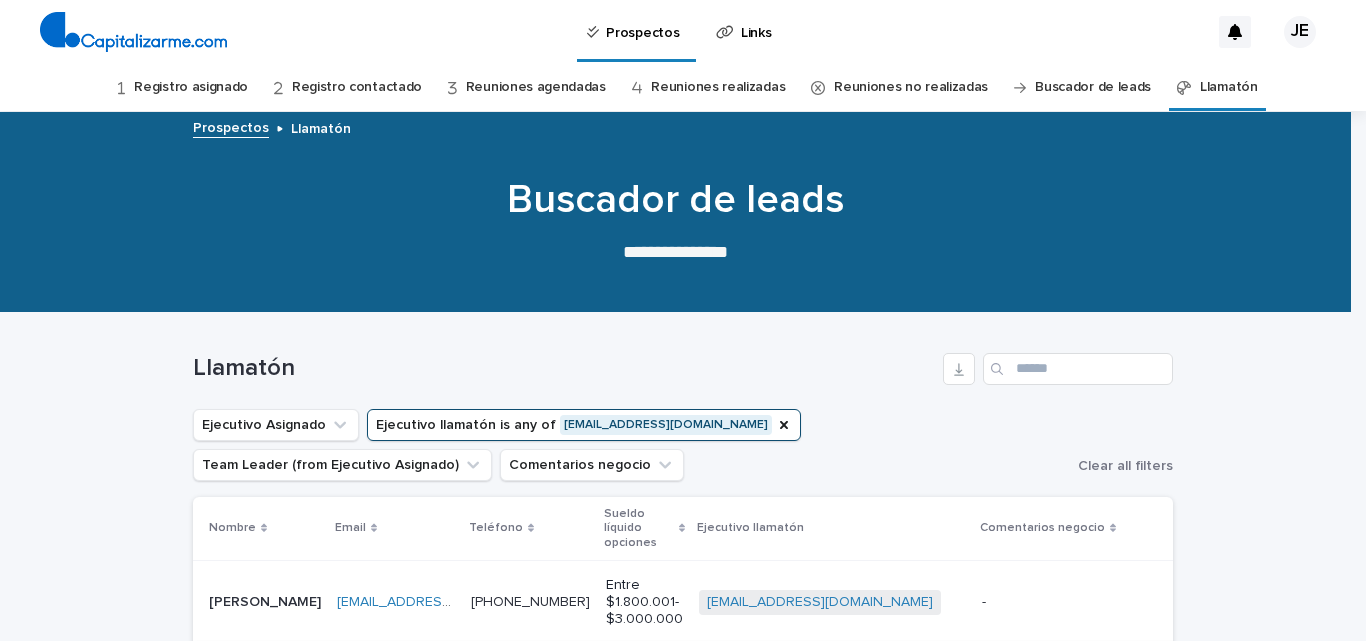 scroll, scrollTop: 300, scrollLeft: 0, axis: vertical 